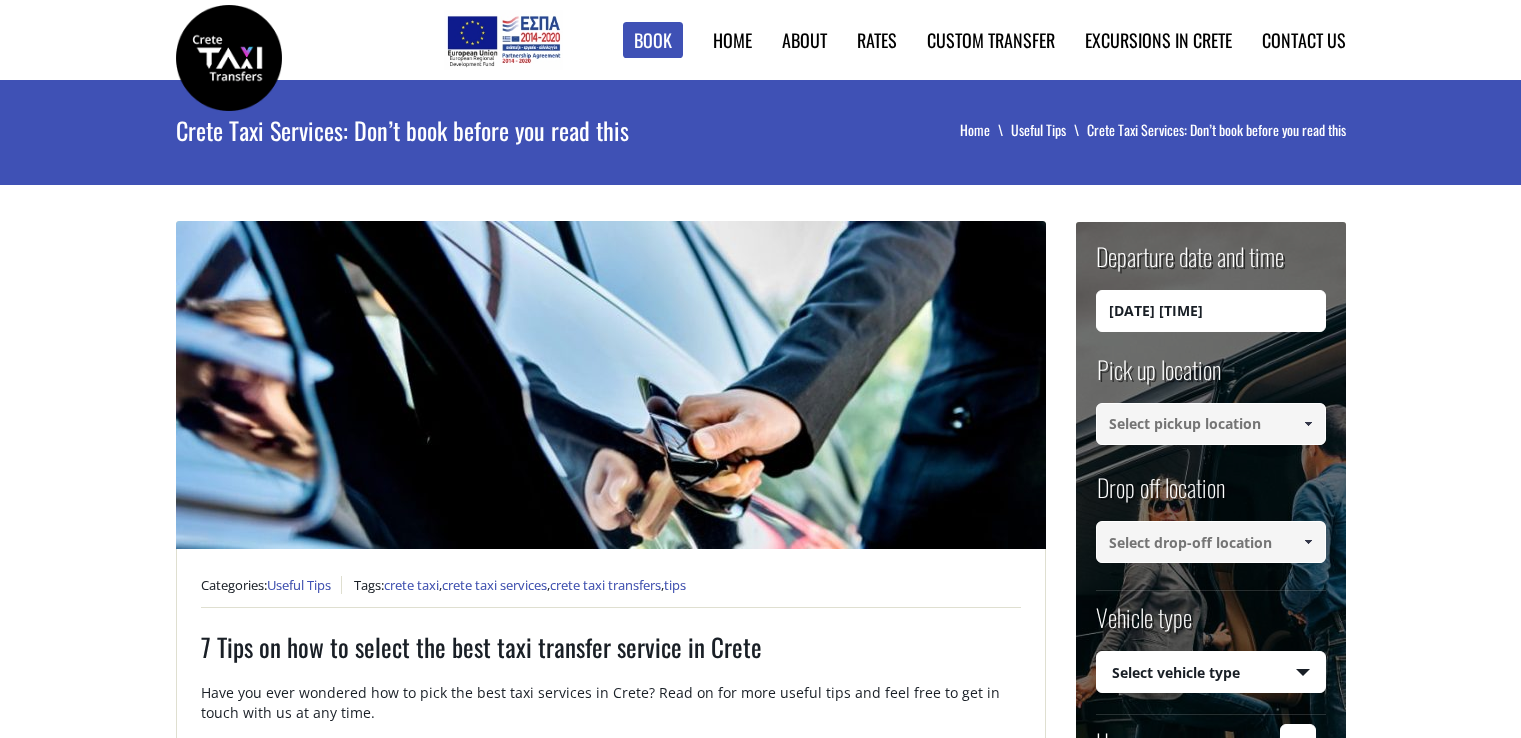 scroll, scrollTop: 0, scrollLeft: 0, axis: both 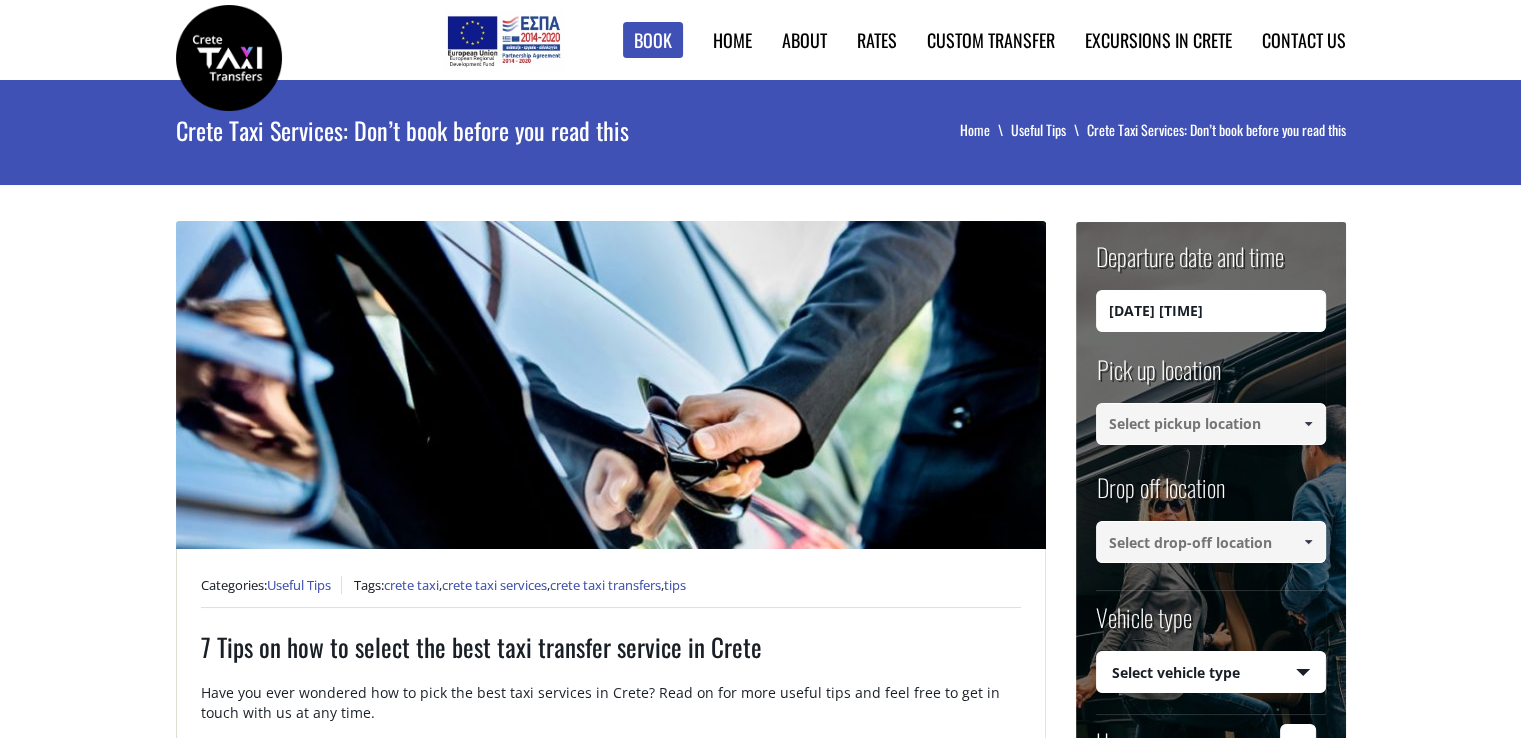 click on "Book ► Taxi ► from Chania Airport ► to Heraklion City to Heraklion Port to Rethymnon City to Hersonissos (Heraklion) to Elounda (Lasithi) to Malia (Heraklion) to Agios Nikolaos (Lasithi) from Chania City ► to Heraklion City to Heraklion Airport to Heraklion Port to Rethymno City to Hersonissos (Heraklion) to Elounda (Lasithi) to Malia (Heraklion) to Agios Nikolaos (Lasithi) from Heraklion Airport ► to Chania City to Rethymnon City to Platanias (Rethymnon) to Georgioupolis (Chania) to Panormo (Rethymnon) to Agia Marina (Chania) to Platanias (Chania) from Heraklion City ► to Chania City to Chania Airport to Rethymnon City to Platanias (Rethymnon) to Georgioupolis (Chania) to Panormo (Rethymnon) to Agia Marina (Chania) to Platanias (Chania) from Heraklion Port ► to Chania Airport to Chania City to Rethymnon City to Platanias (Rethymnon) to Georgioupolis (Chania) to Panormo (Rethymnon) to Agia Marina (Chania) to Platanias (Chania) from Rethymnon City ► to Chania Airport to Heraklion Airport ►" at bounding box center (760, 1880) 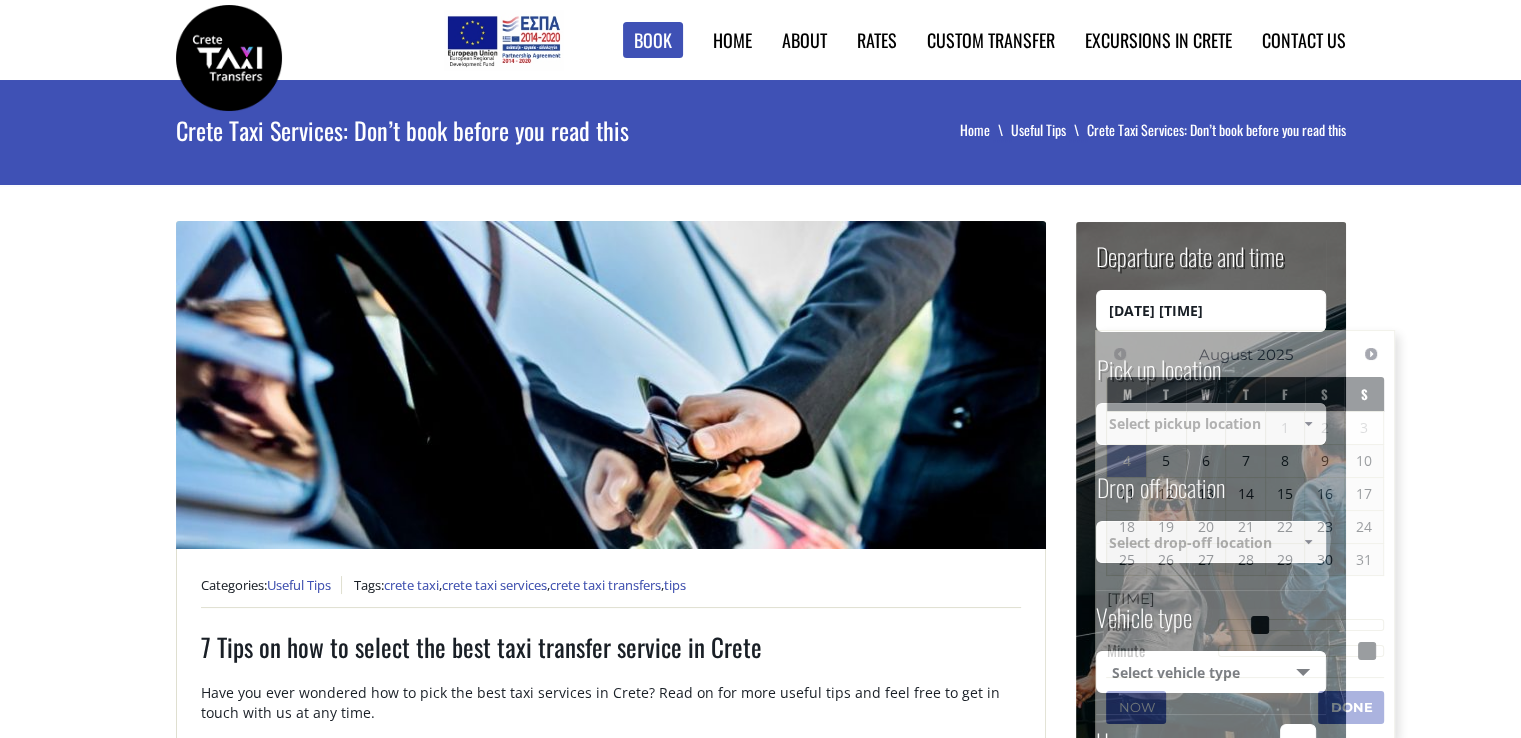 scroll, scrollTop: 0, scrollLeft: 0, axis: both 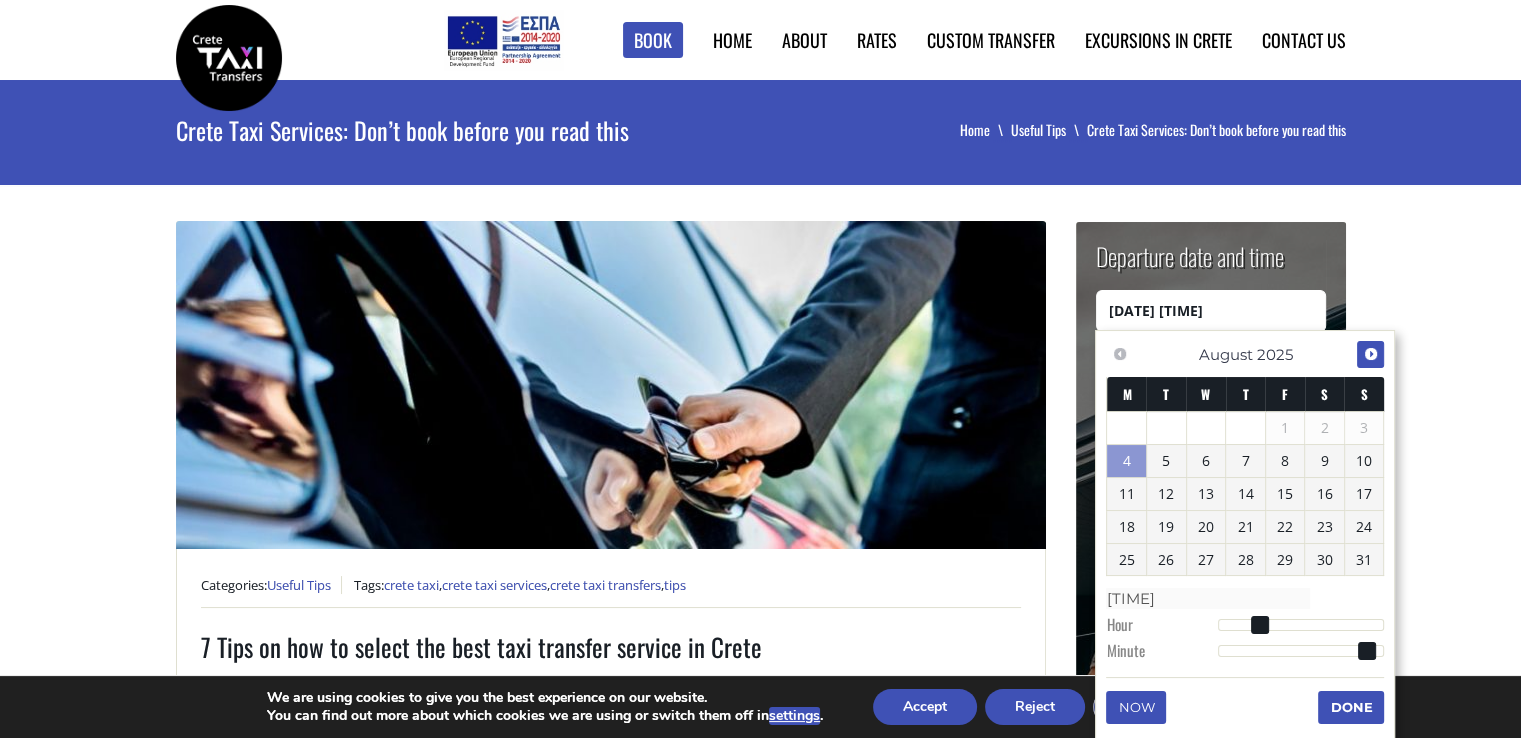 click on "Next" at bounding box center [1371, 354] 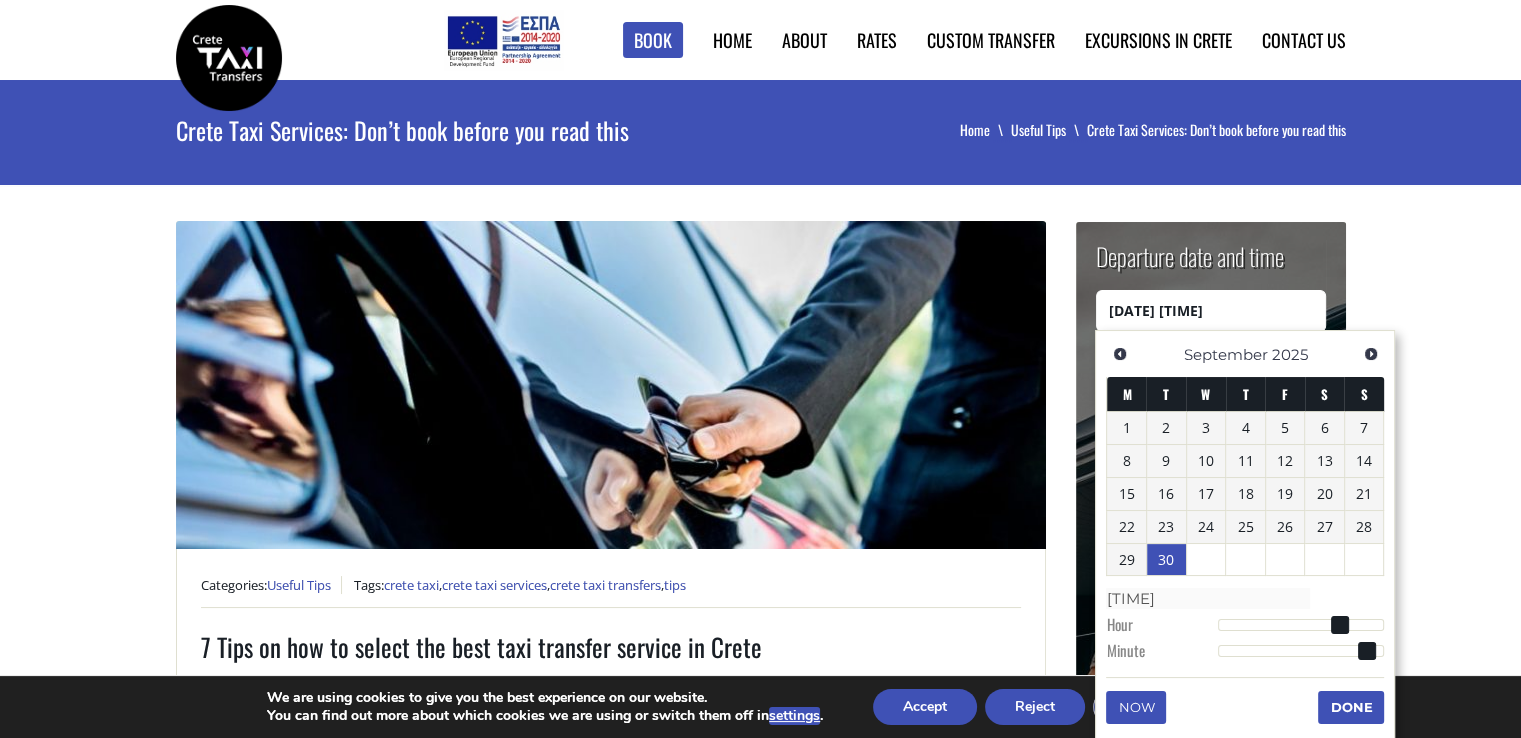 click on "30" at bounding box center (1166, 560) 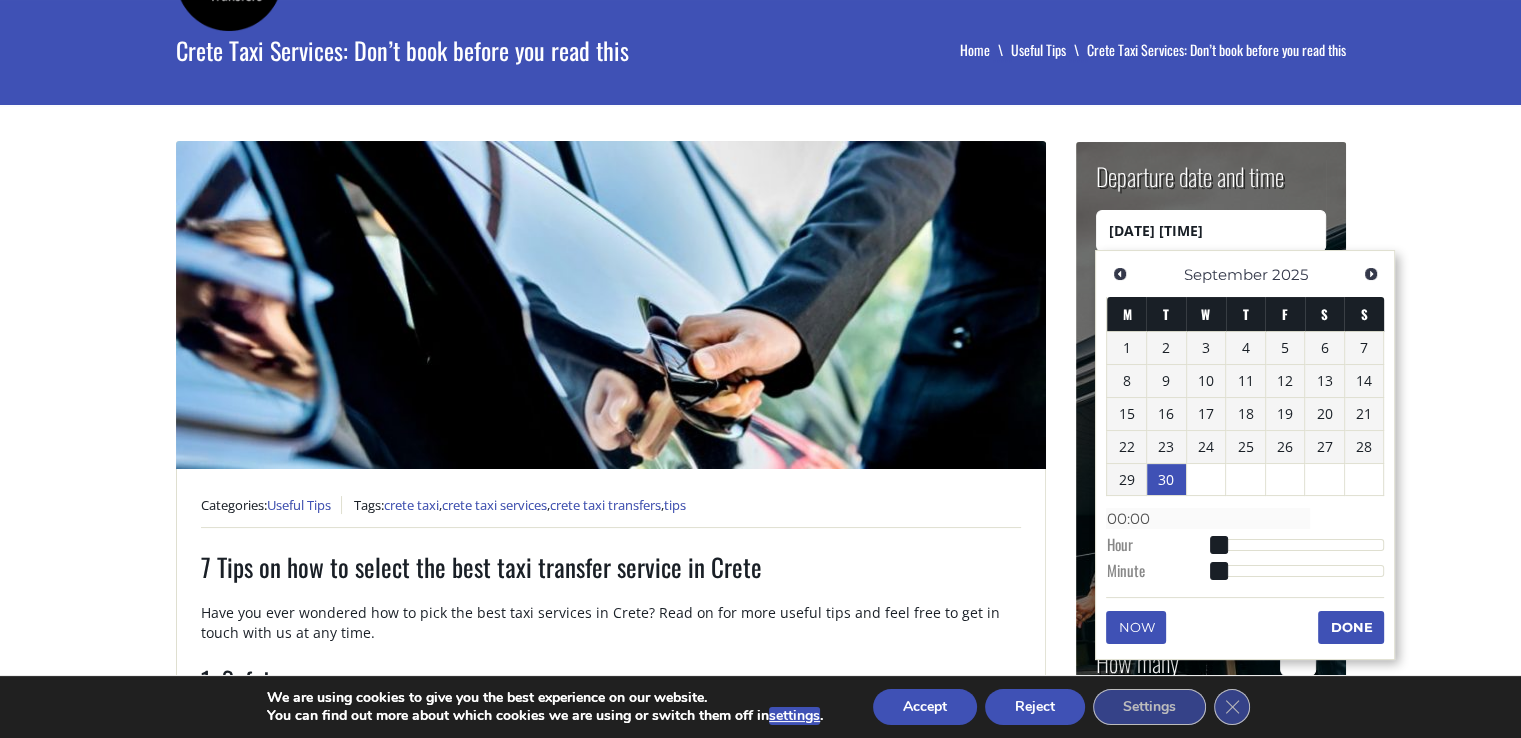 scroll, scrollTop: 200, scrollLeft: 0, axis: vertical 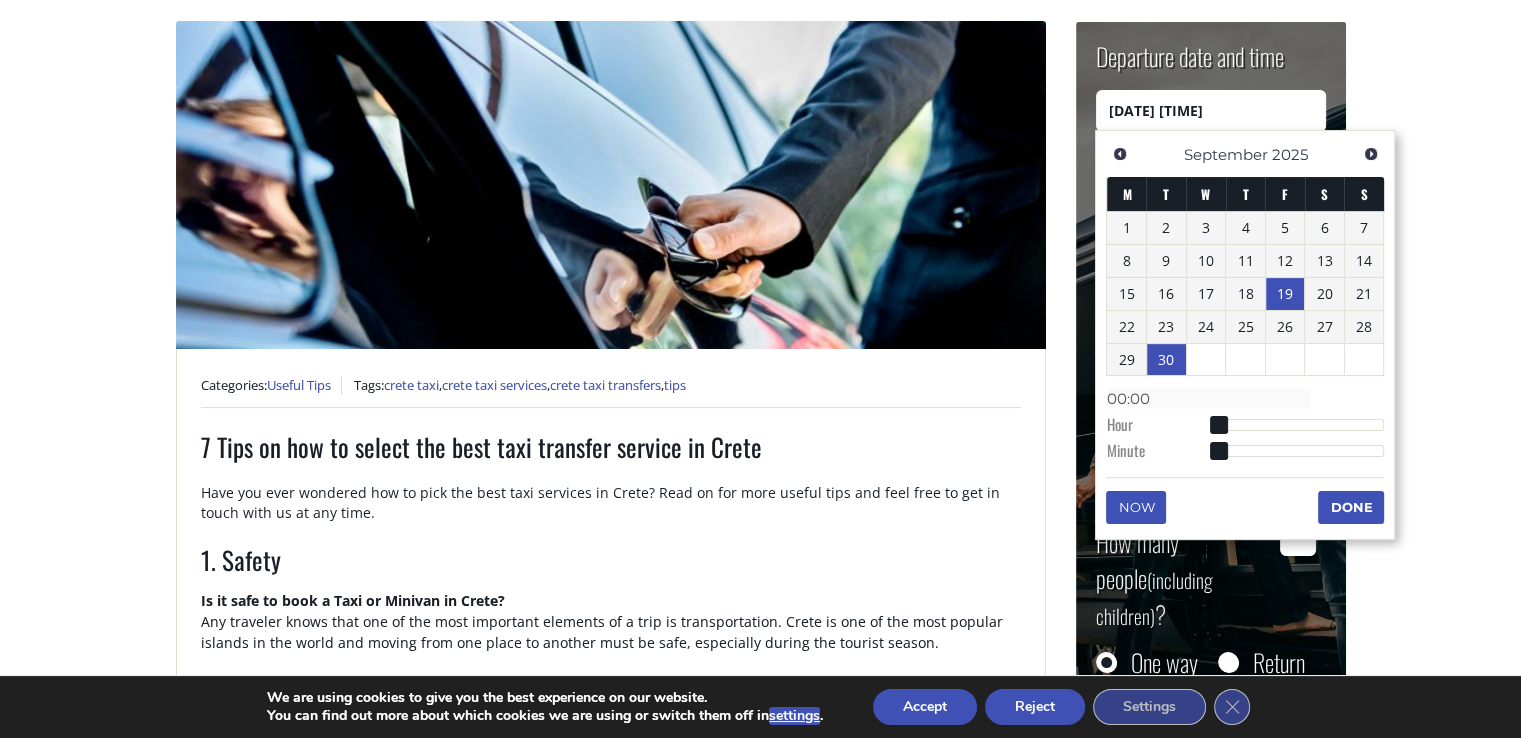 click on "19" at bounding box center (1285, 294) 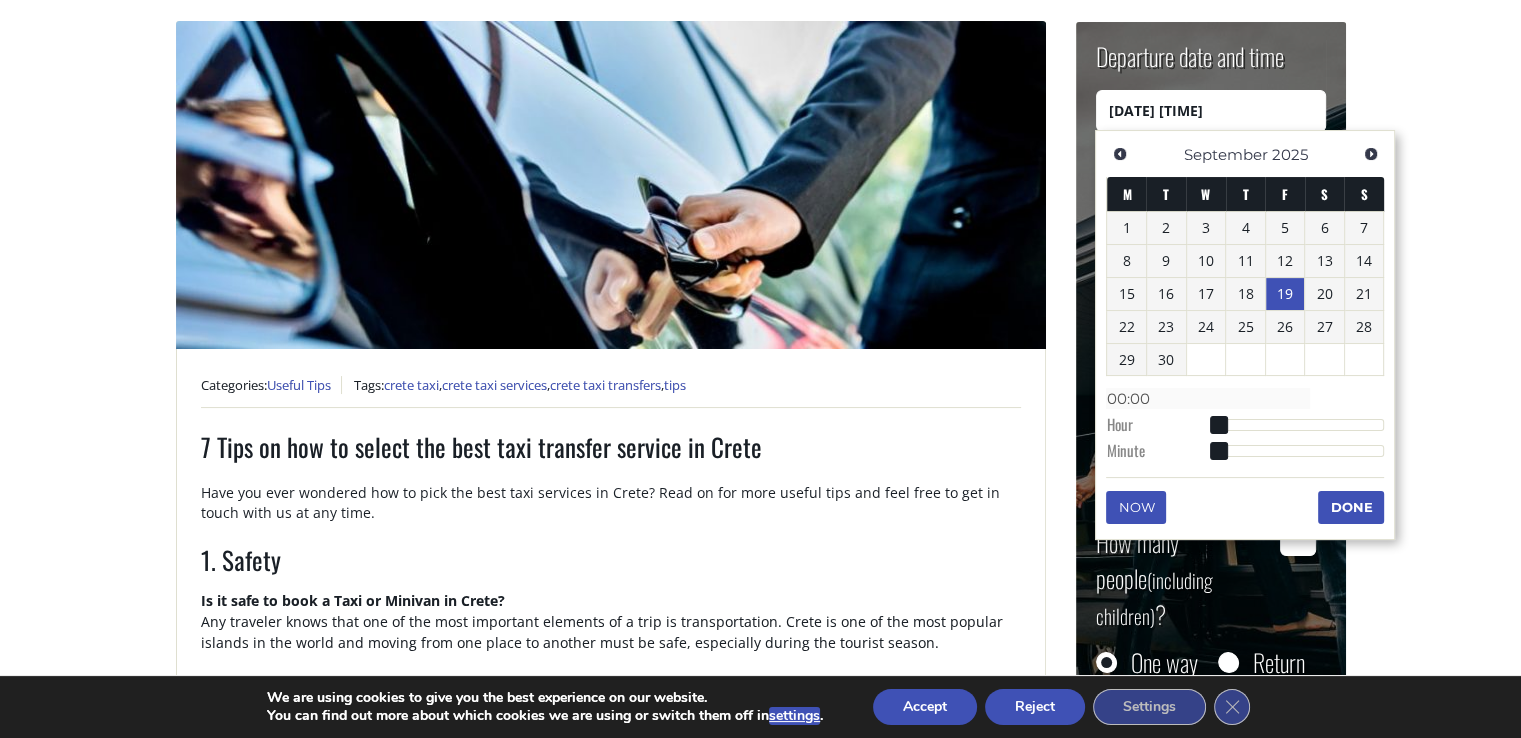 click on "Done" at bounding box center (1351, 507) 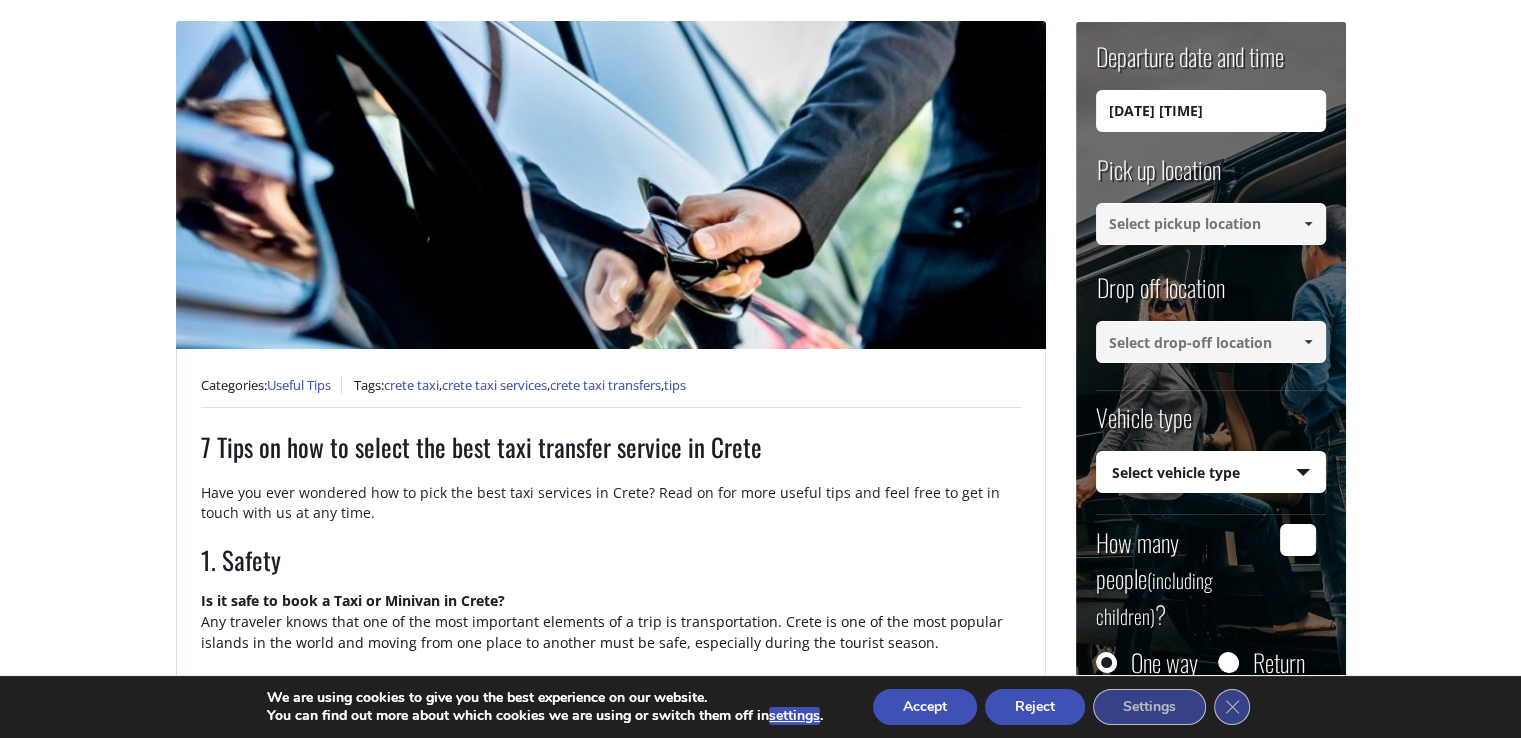 click at bounding box center (1211, 224) 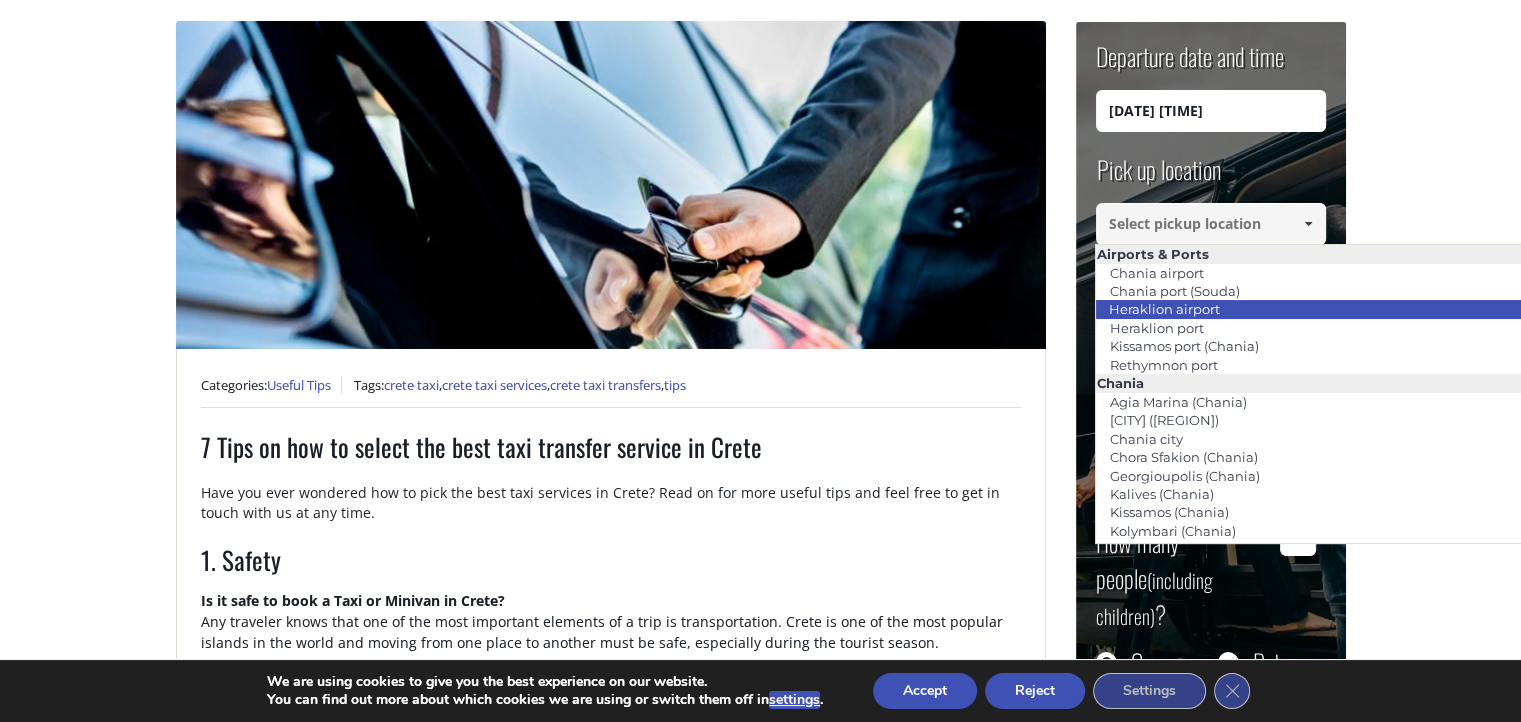 click on "Heraklion airport" at bounding box center [1163, 309] 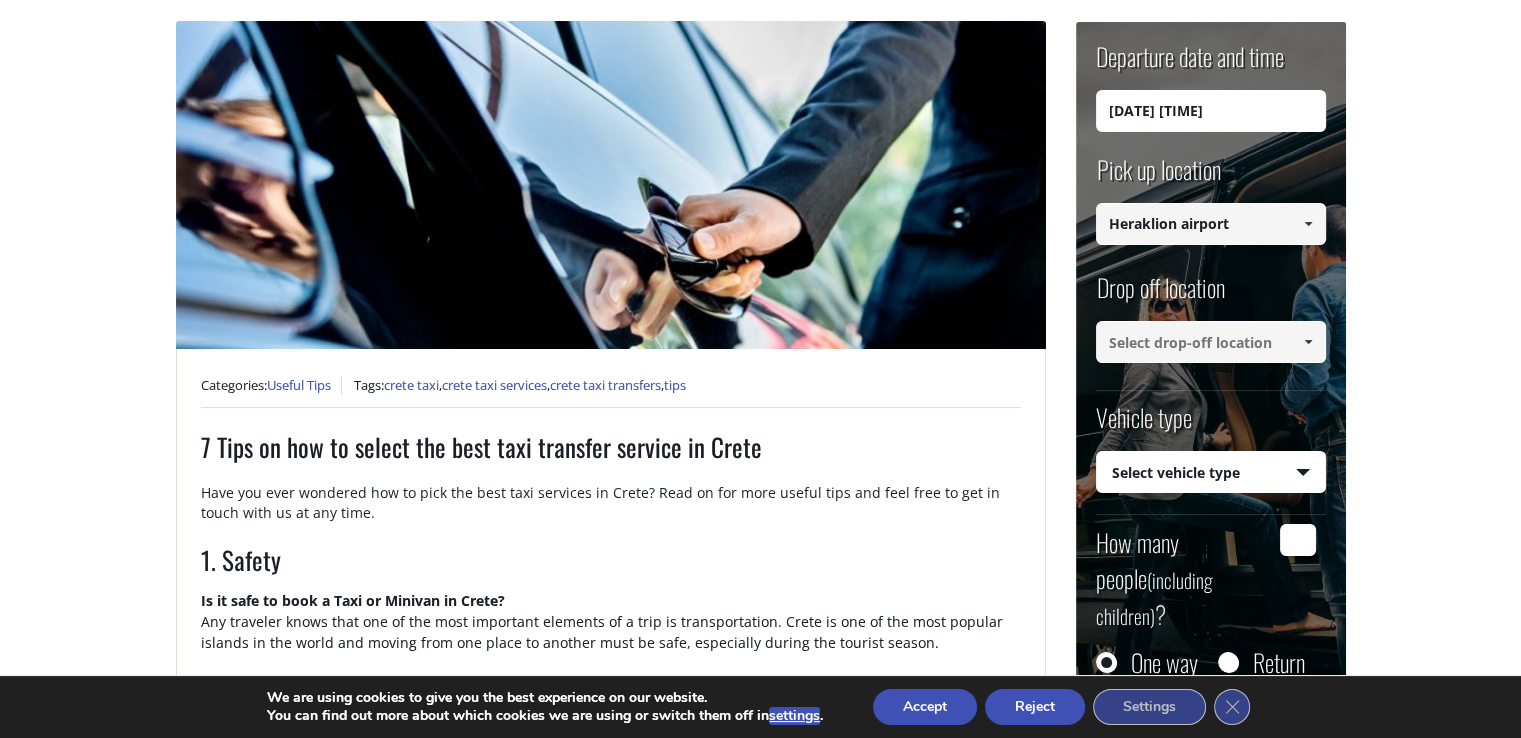 click at bounding box center [1211, 342] 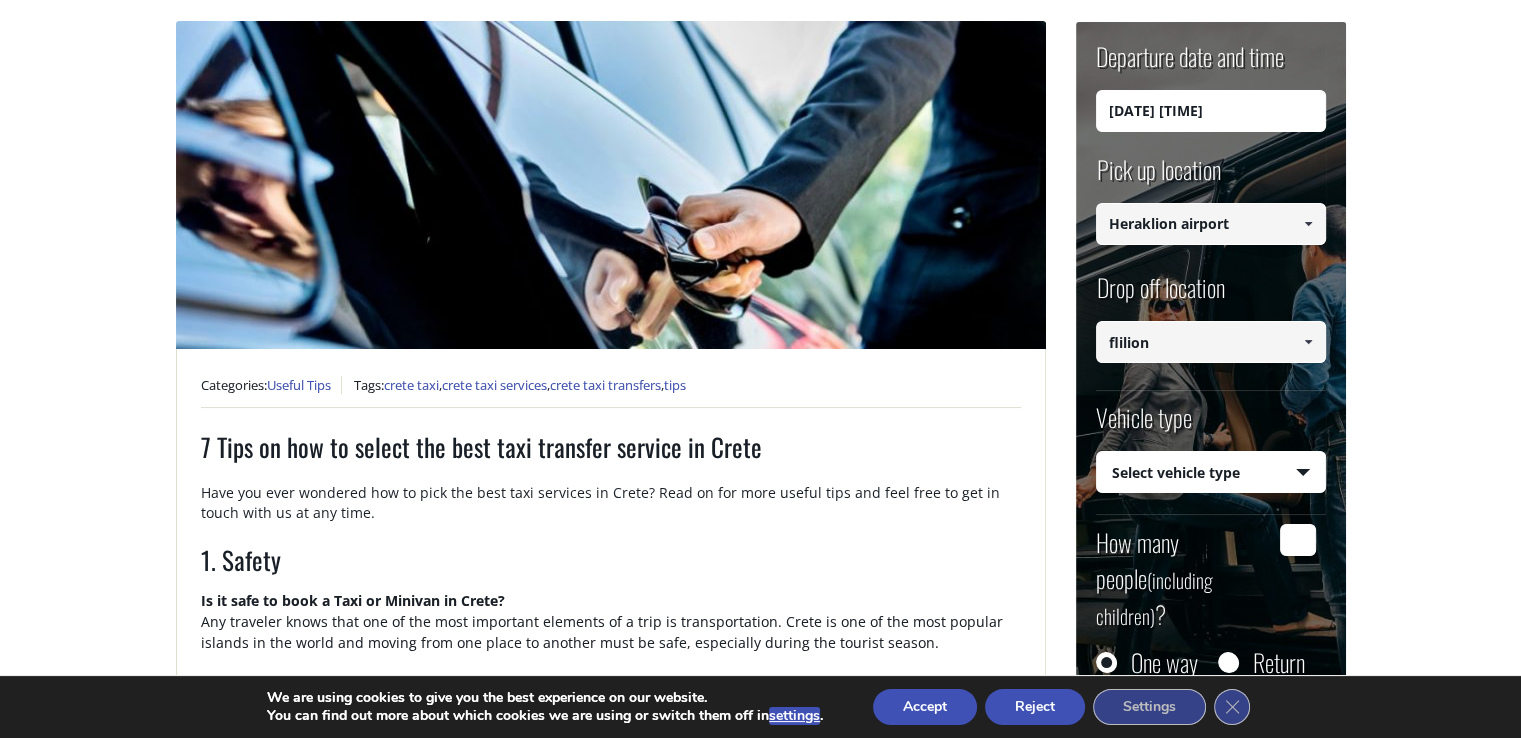 drag, startPoint x: 1123, startPoint y: 339, endPoint x: 1111, endPoint y: 338, distance: 12.0415945 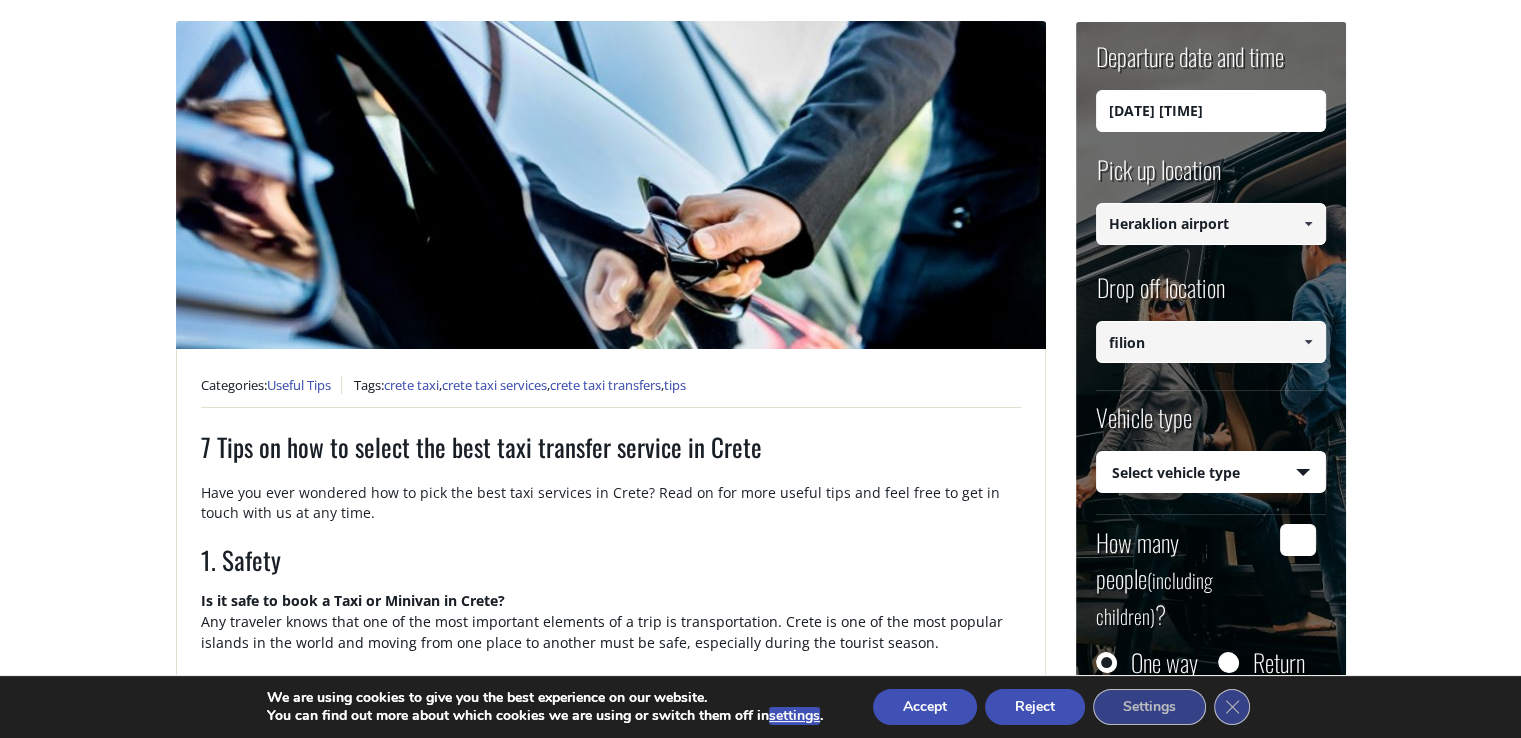 click on "Crete Taxi Services: Don’t book before you read this Home Useful Tips Crete Taxi Services: Don’t book before you read this     +   Categories:  Useful Tips   Tags:  crete taxi ,  crete taxi services ,  crete taxi transfers ,  tips 7 Tips on how to select the best taxi transfer service in Crete Have you ever wondered how to pick the best taxi services in Crete? Read on for more useful tips and feel free to get in touch with us at any time.   1. Safety Is it safe to book a Taxi or Minivan in Crete? Any traveler knows that one of the most important elements of a trip is transportation. Crete is one of the most popular islands in the world and moving from one place to another must be safe, especially during the tourist season. Taxis are easy to find around Crete but you have to choose a reliable taxi company, one that will provide a safe taxi transfer in Crete. This is why you need to be well prepared to ensure that you have a safe and satisfying ride rather than an unpleasant taxi experience. most" at bounding box center [760, 1400] 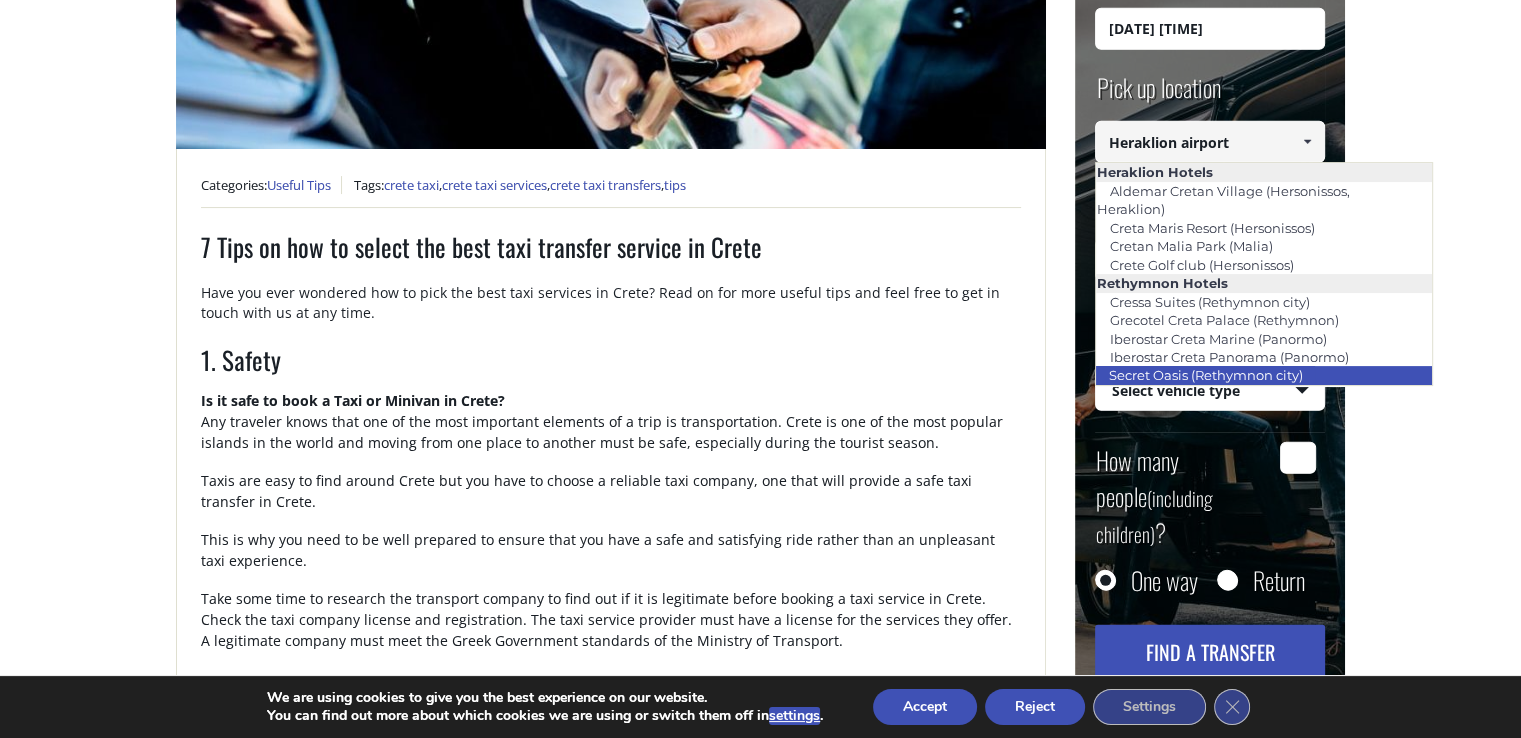 scroll, scrollTop: 500, scrollLeft: 0, axis: vertical 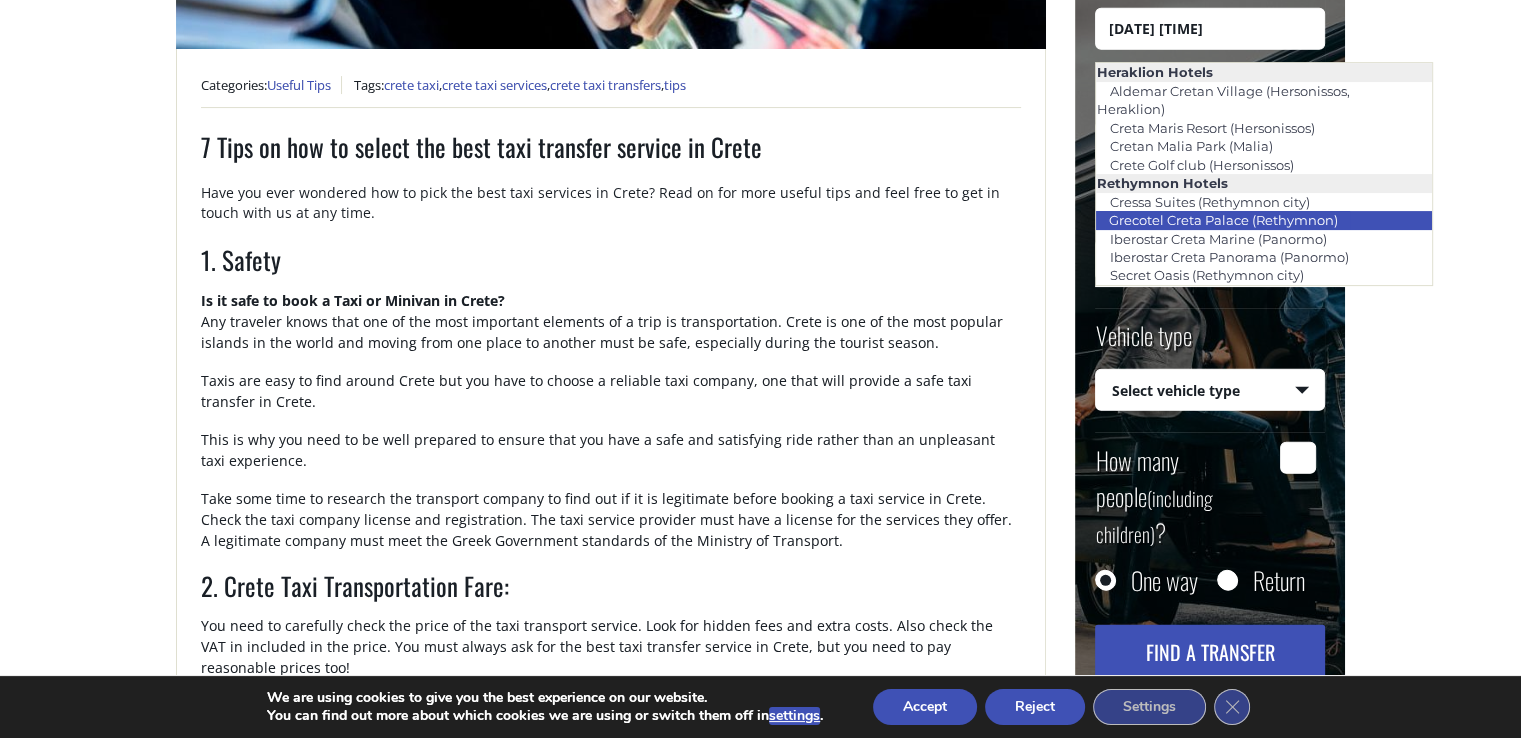 click on "Grecotel Creta Palace (Rethymnon)" at bounding box center [1222, 220] 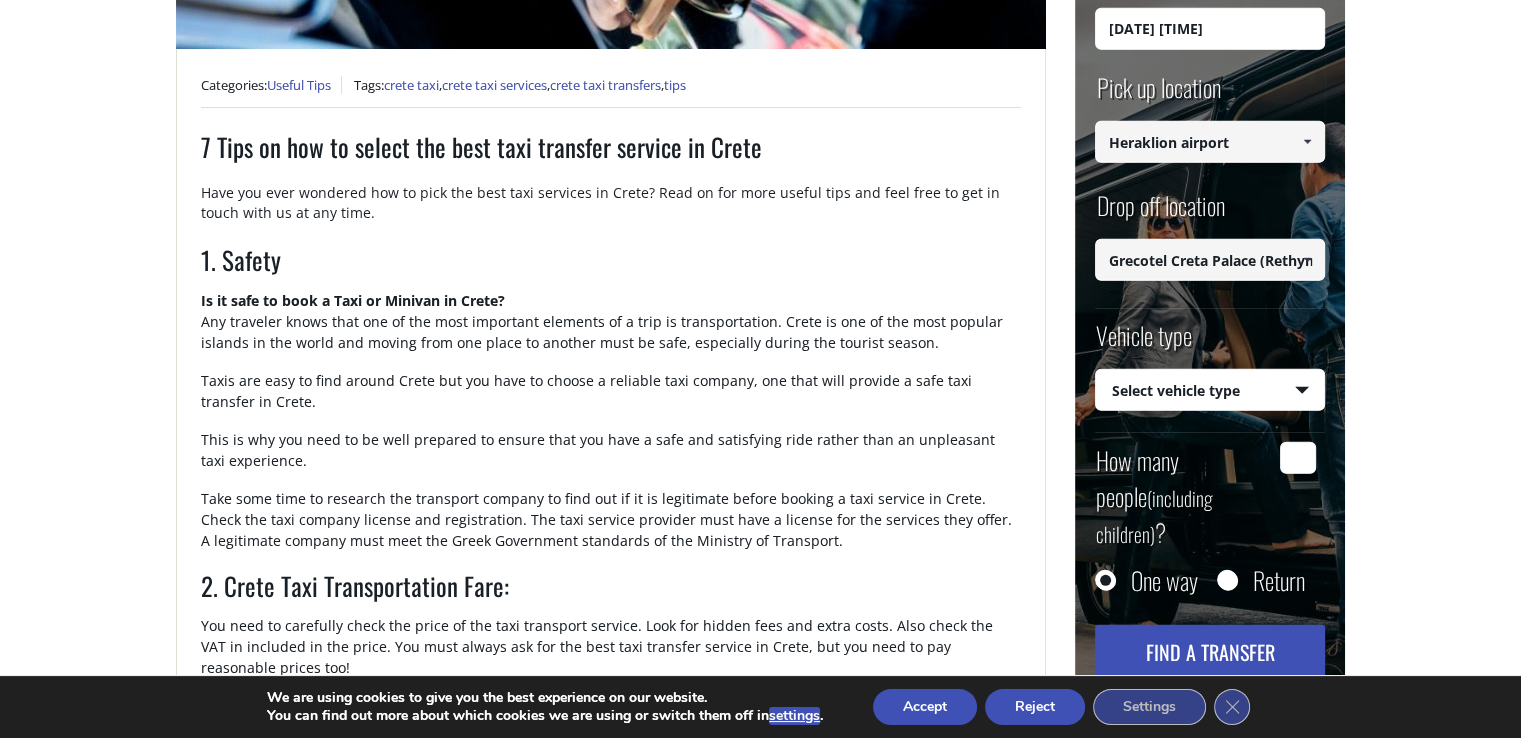 type on "Grecotel Creta Palace (Rethymnon)" 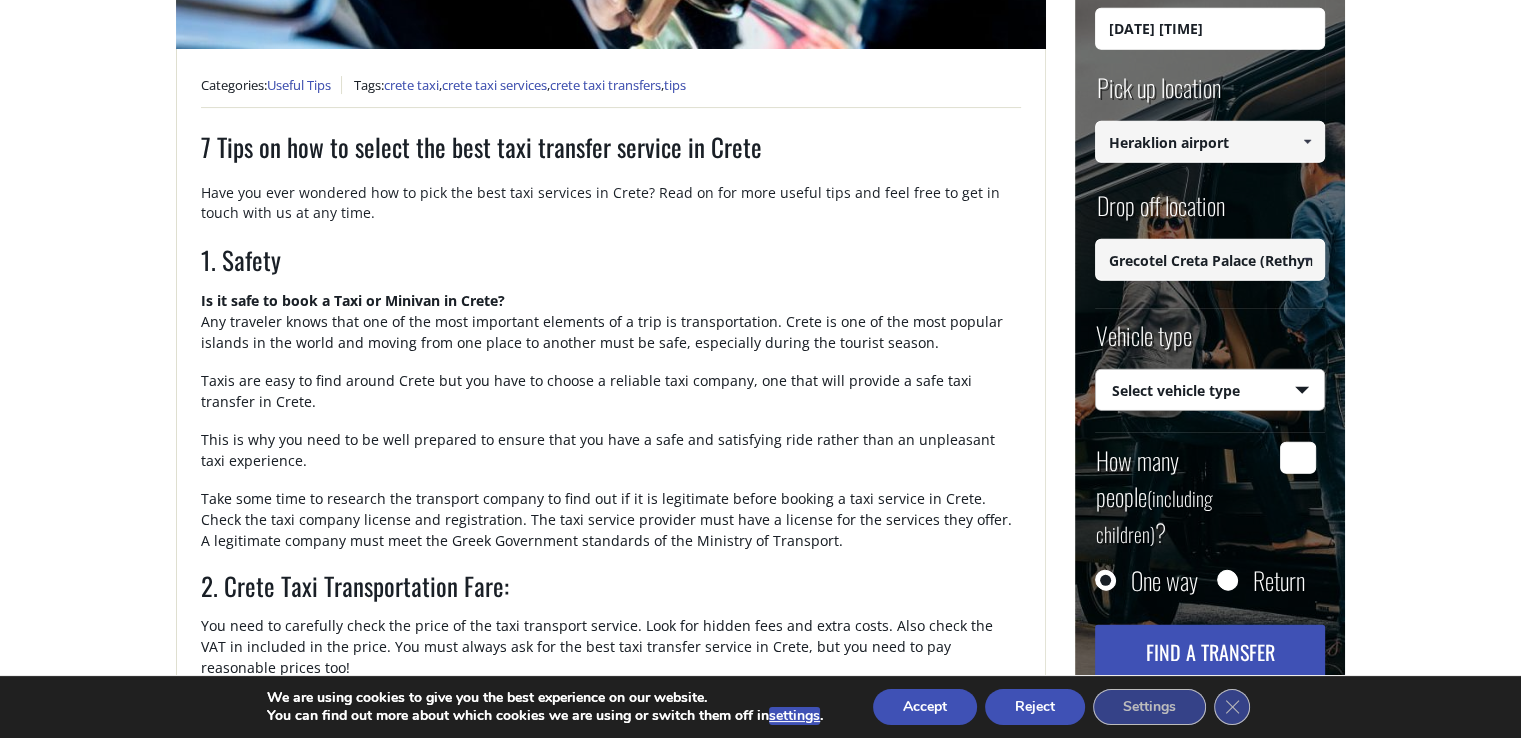 click on "Select vehicle type Taxi (4 passengers) Mercedes E Class Mini Van (7 passengers) Mercedes Vito Mini Bus (10 passengers) Mercedes Sprinter Mini Bus 16 (16 passengers) Mercedes Sprinter" at bounding box center (1210, 391) 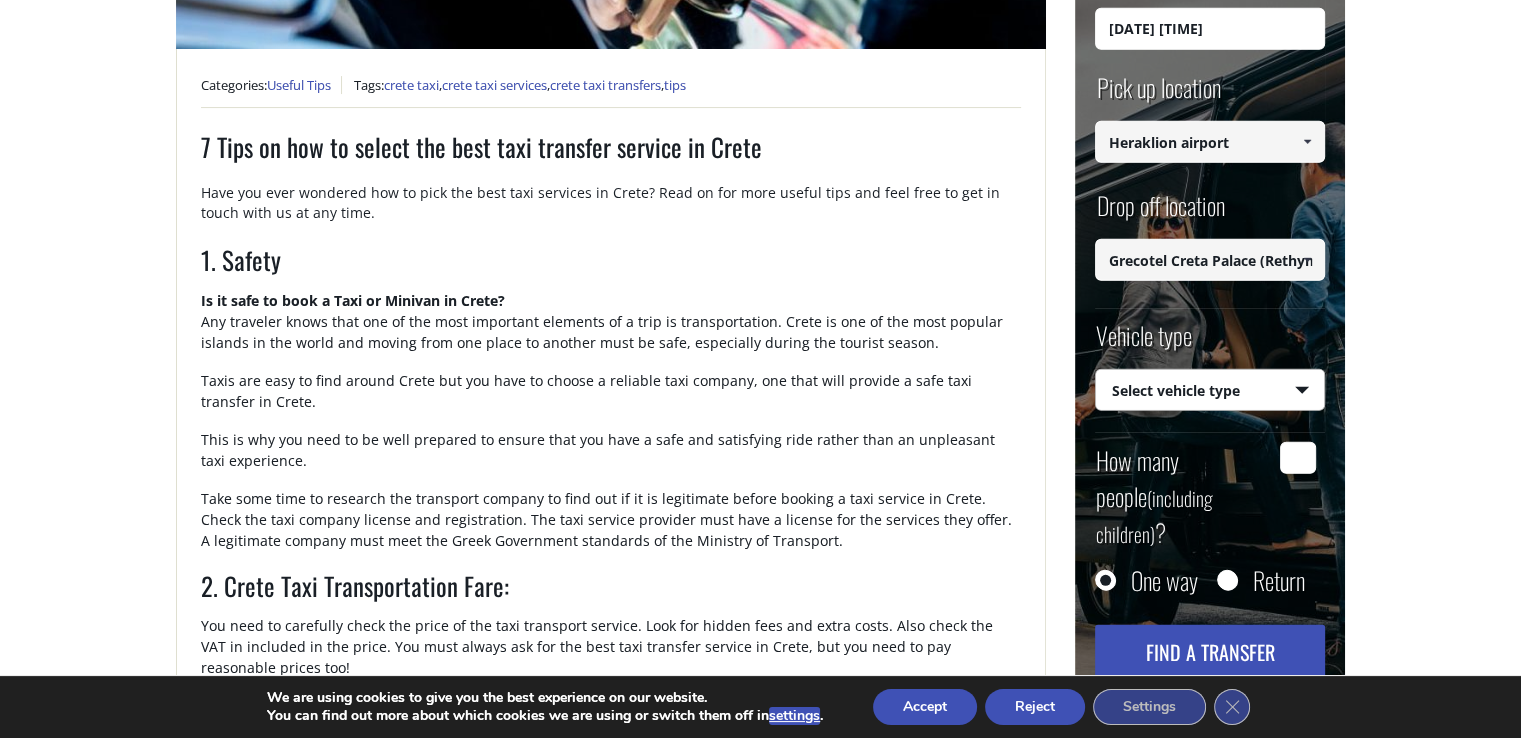 select on "540" 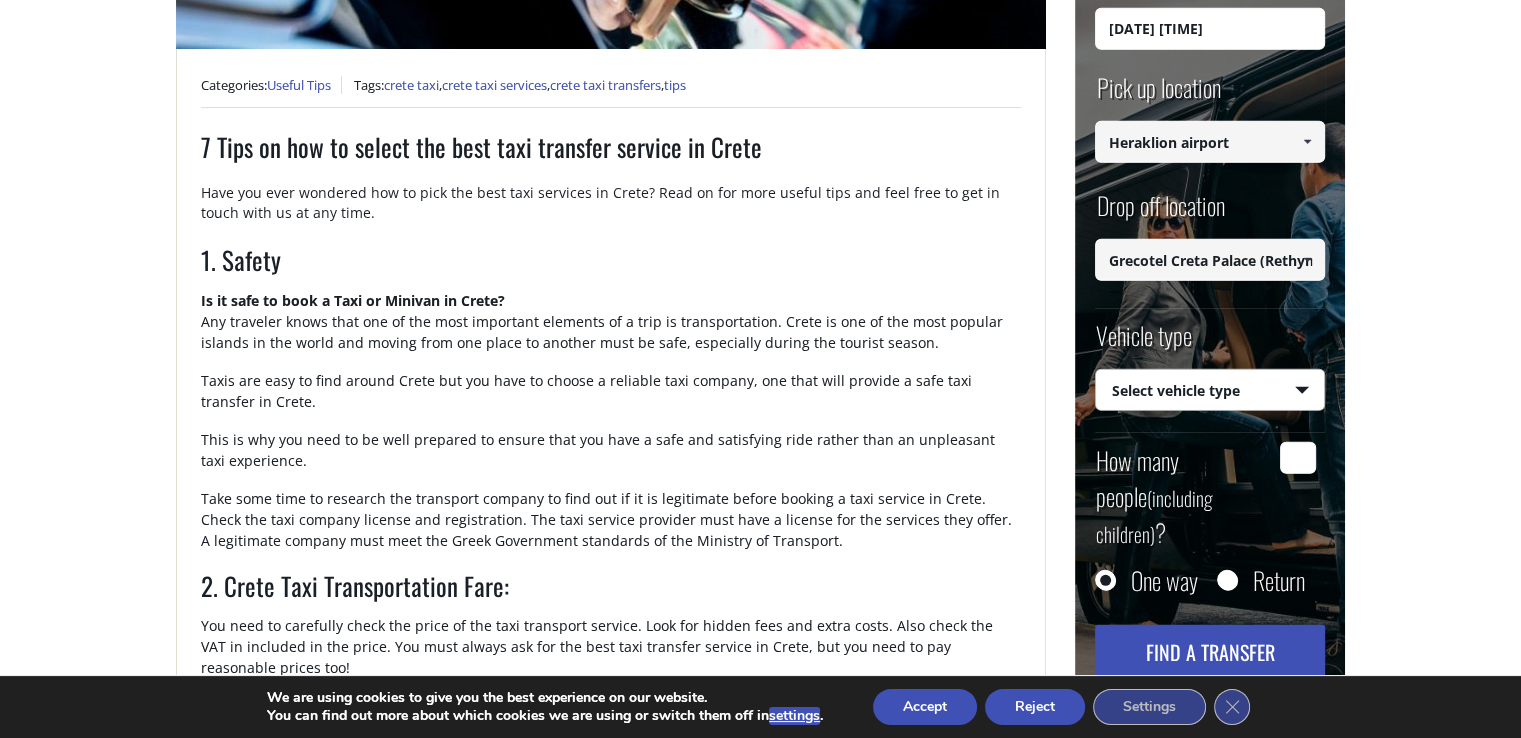 click on "Select vehicle type Taxi (4 passengers) Mercedes E Class Mini Van (7 passengers) Mercedes Vito Mini Bus (10 passengers) Mercedes Sprinter Mini Bus 16 (16 passengers) Mercedes Sprinter" at bounding box center [1210, 391] 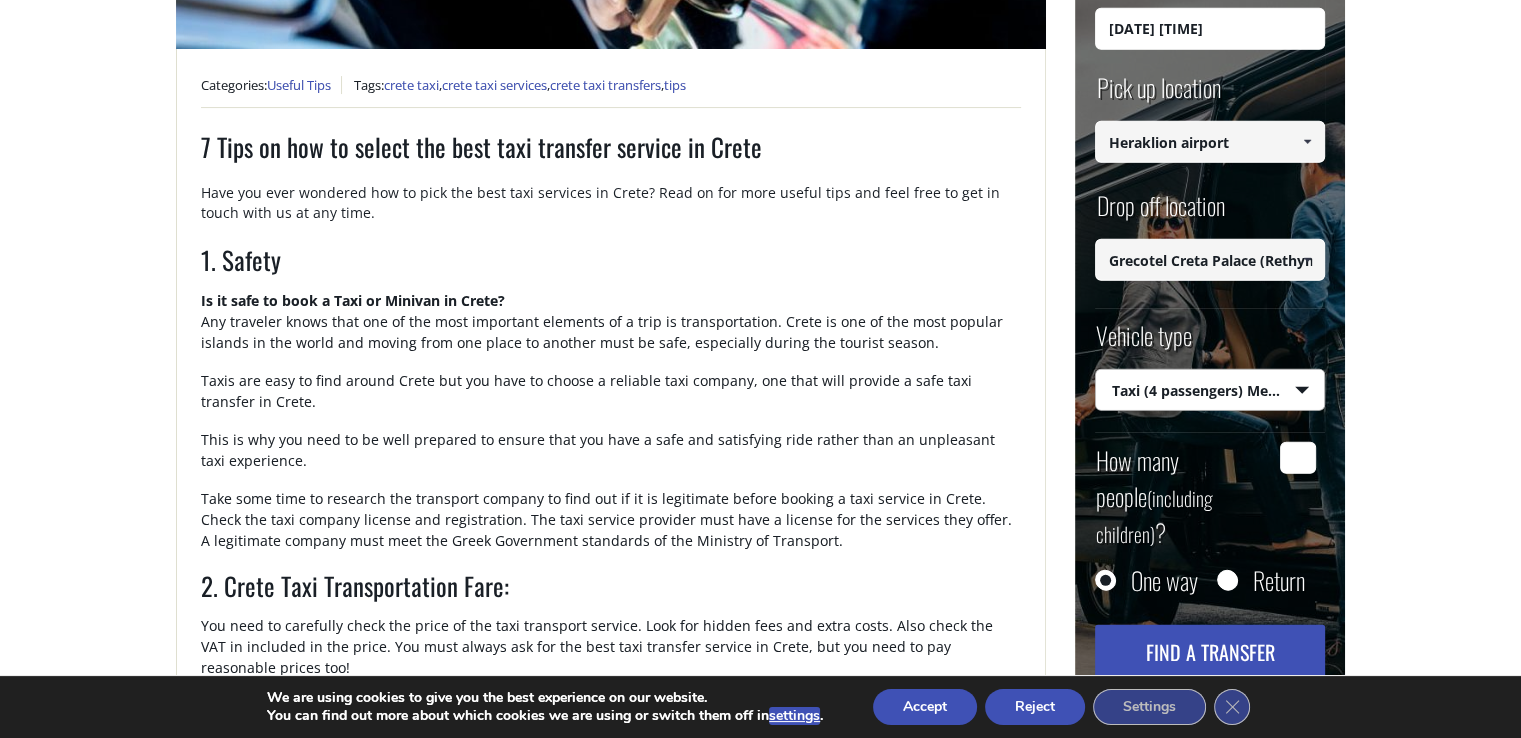 click on "How many people  (including children) ?" at bounding box center (1298, 458) 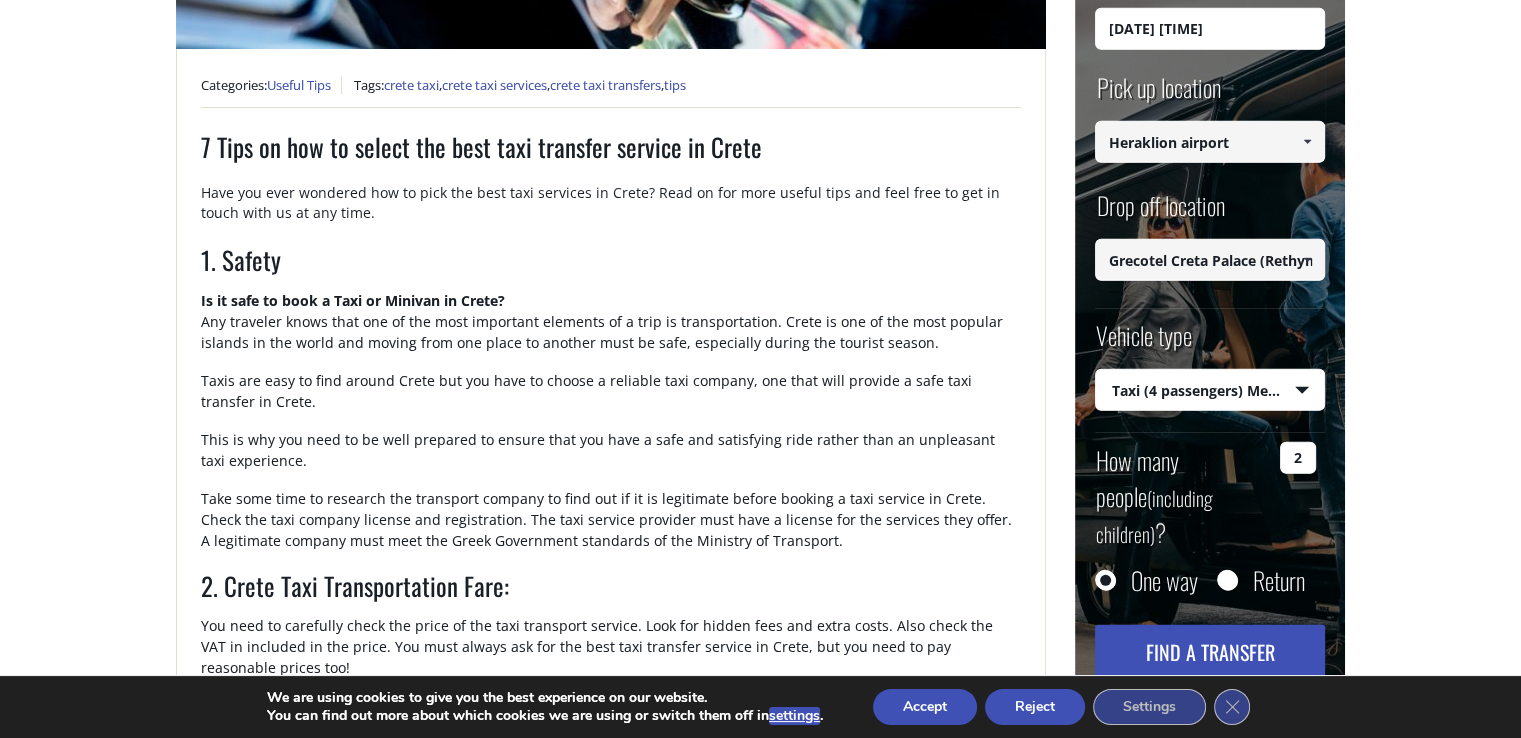type on "2" 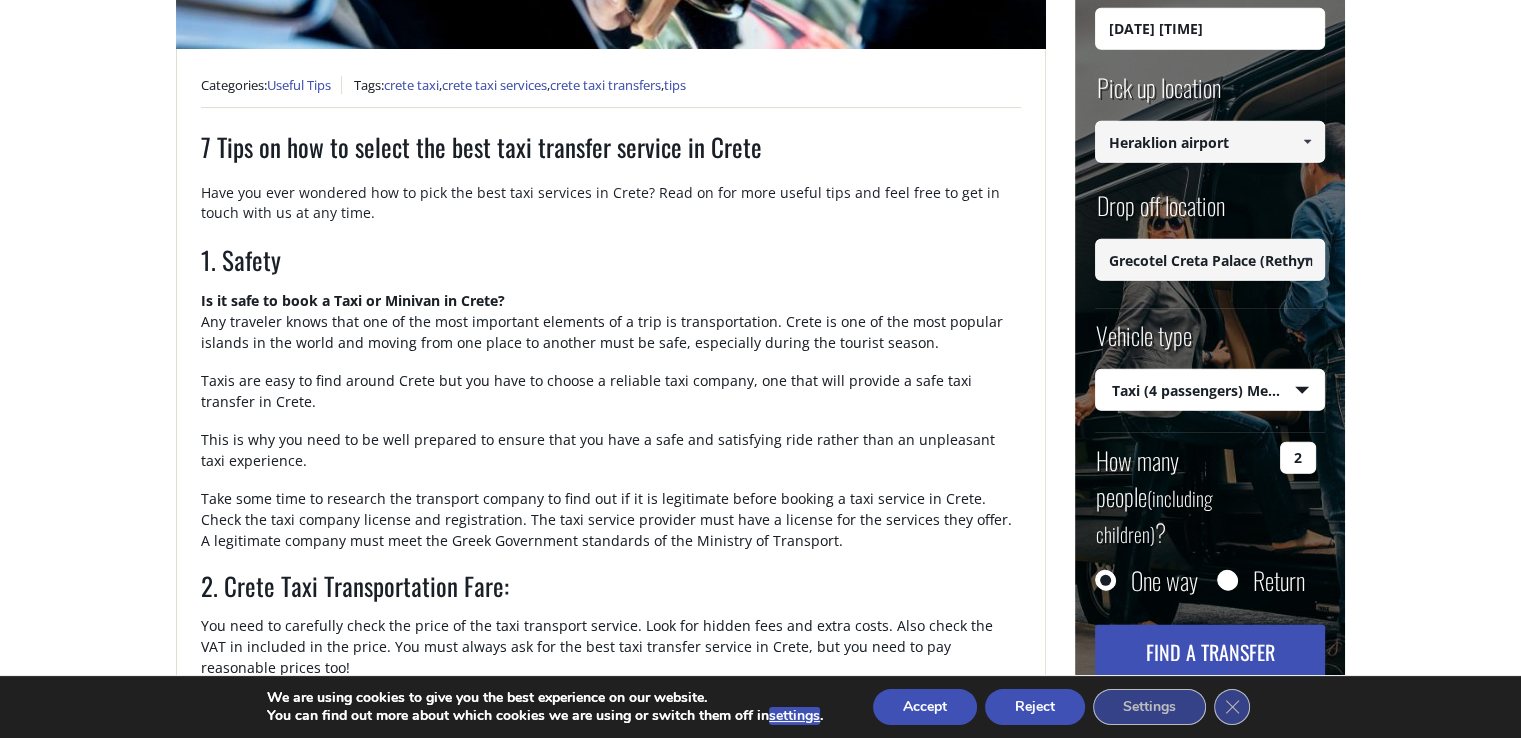 click on "Return" at bounding box center (1227, 582) 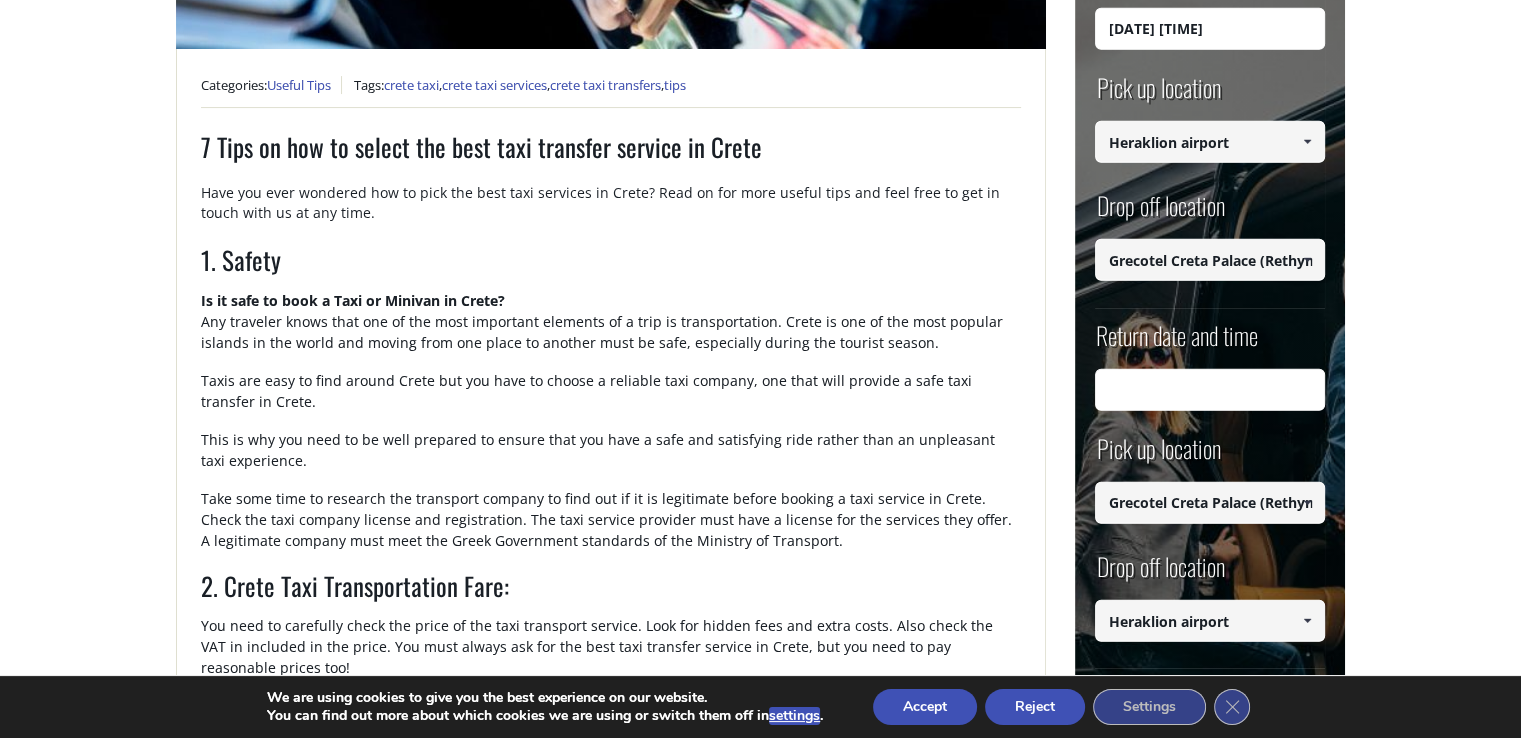click on "Return date and time" at bounding box center (1210, 390) 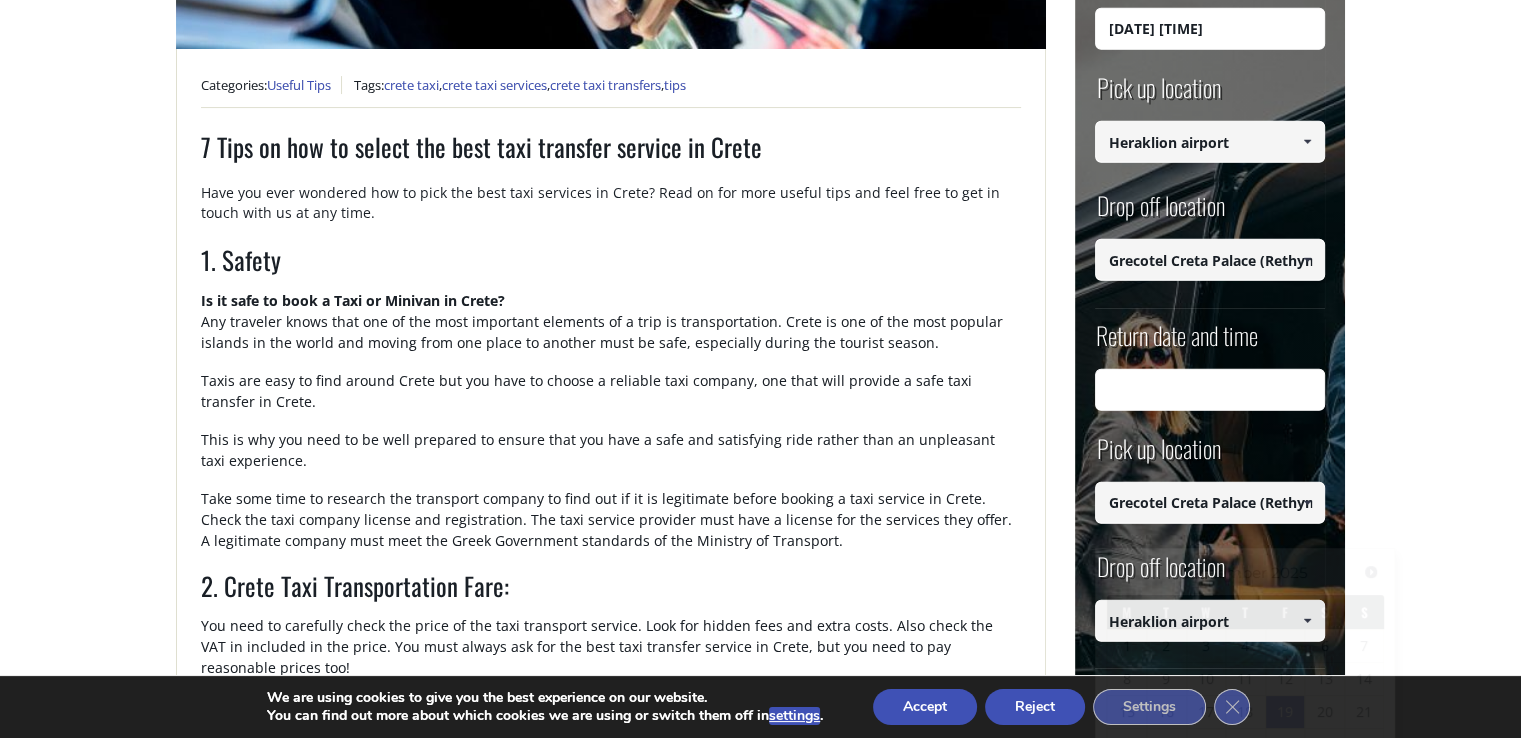 click on "[DATE] [TIME]" at bounding box center (1210, 29) 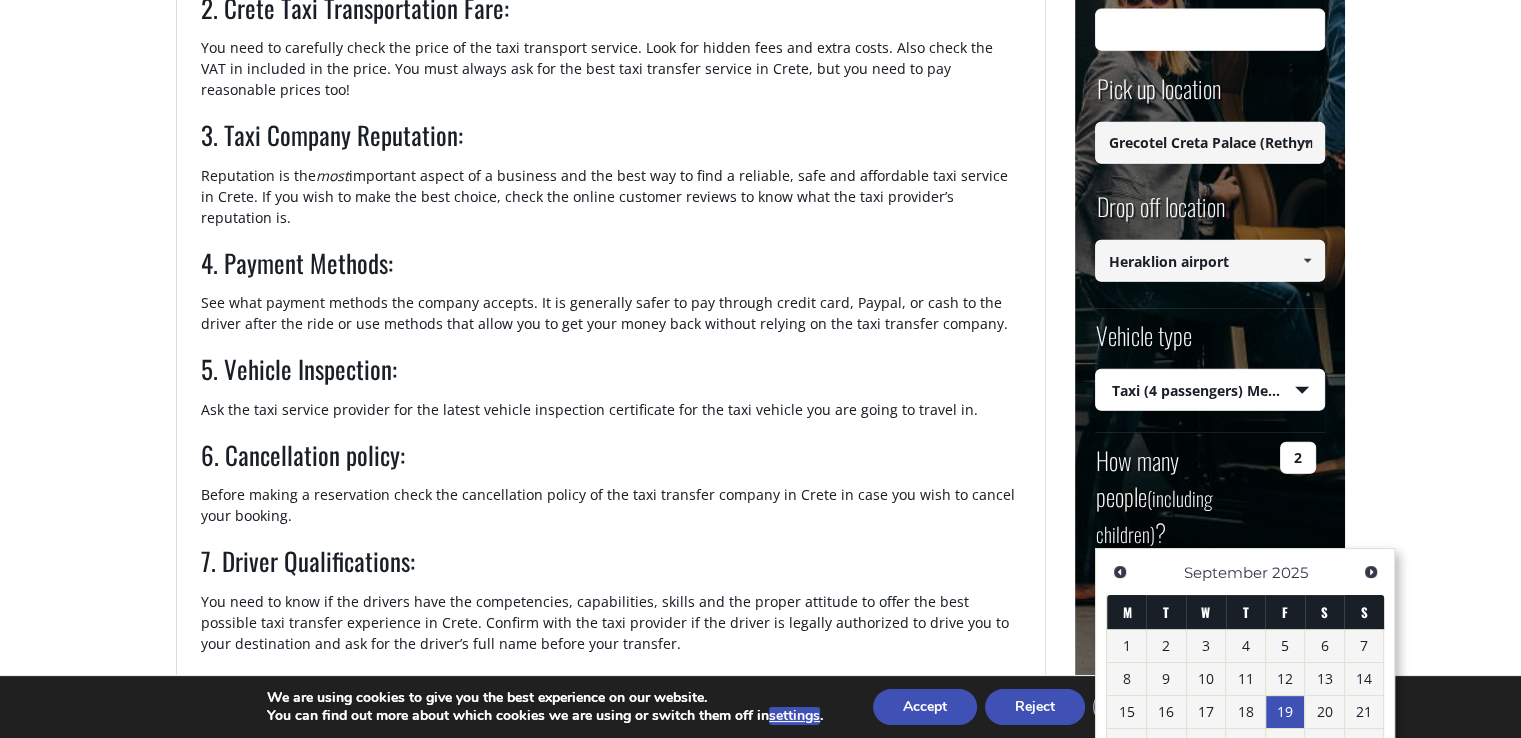 scroll, scrollTop: 1100, scrollLeft: 0, axis: vertical 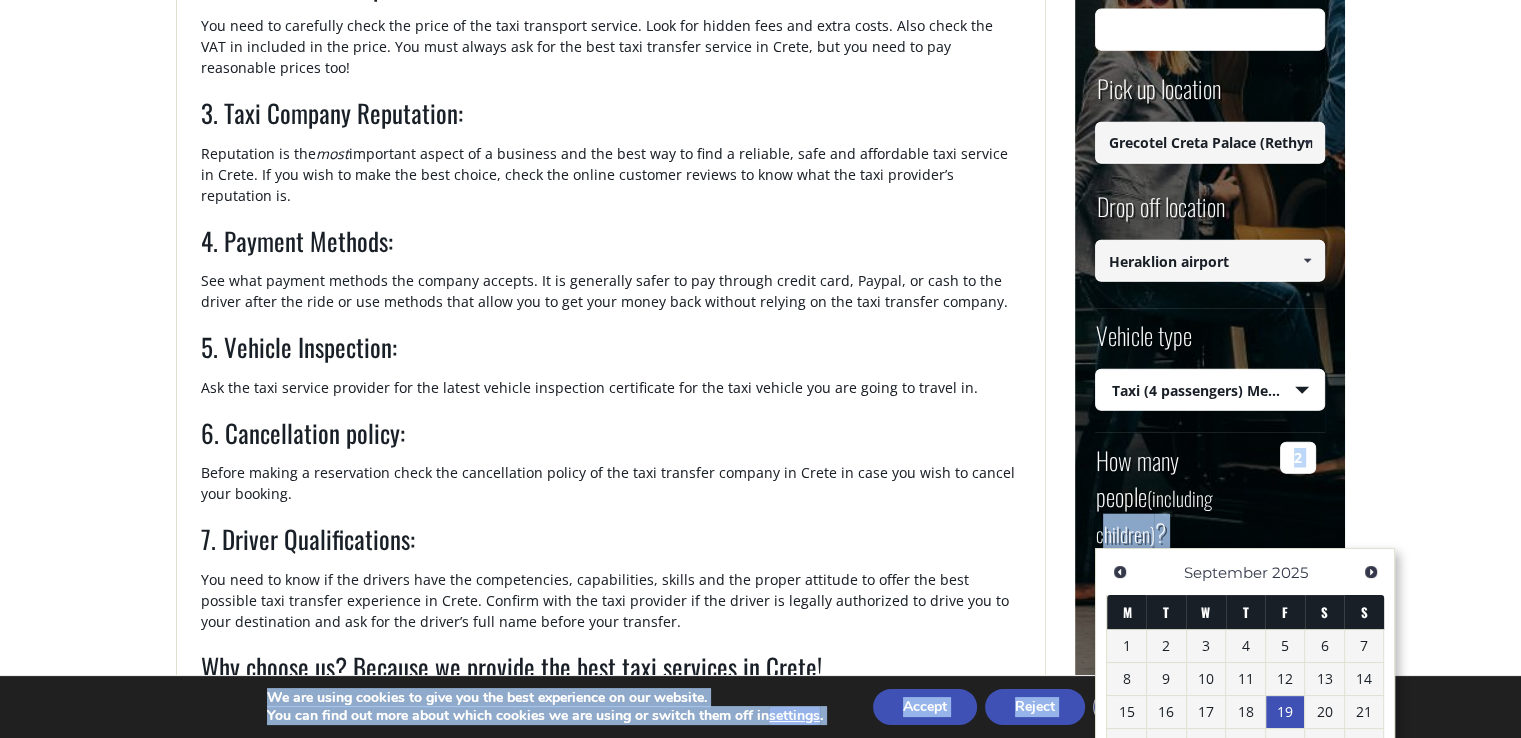 click on "Book ► Taxi ► from Chania Airport ► to Heraklion City to Heraklion Port to Rethymnon City to Hersonissos (Heraklion) to Elounda (Lasithi) to Malia (Heraklion) to Agios Nikolaos (Lasithi) from Chania City ► to Heraklion City to Heraklion Airport to Heraklion Port to Rethymno City to Hersonissos (Heraklion) to Elounda (Lasithi) to Malia (Heraklion) to Agios Nikolaos (Lasithi) from Heraklion Airport ► to Chania City to Rethymnon City to Platanias (Rethymnon) to Georgioupolis (Chania) to Panormo (Rethymnon) to Agia Marina (Chania) to Platanias (Chania) from Heraklion City ► to Chania City to Chania Airport to Rethymnon City to Platanias (Rethymnon) to Georgioupolis (Chania) to Panormo (Rethymnon) to Agia Marina (Chania) to Platanias (Chania) from Heraklion Port ► to Chania Airport to Chania City to Rethymnon City to Platanias (Rethymnon) to Georgioupolis (Chania) to Panormo (Rethymnon) to Agia Marina (Chania) to Platanias (Chania) from Rethymnon City ► to Chania Airport to Heraklion Airport ►" at bounding box center (760, 1257) 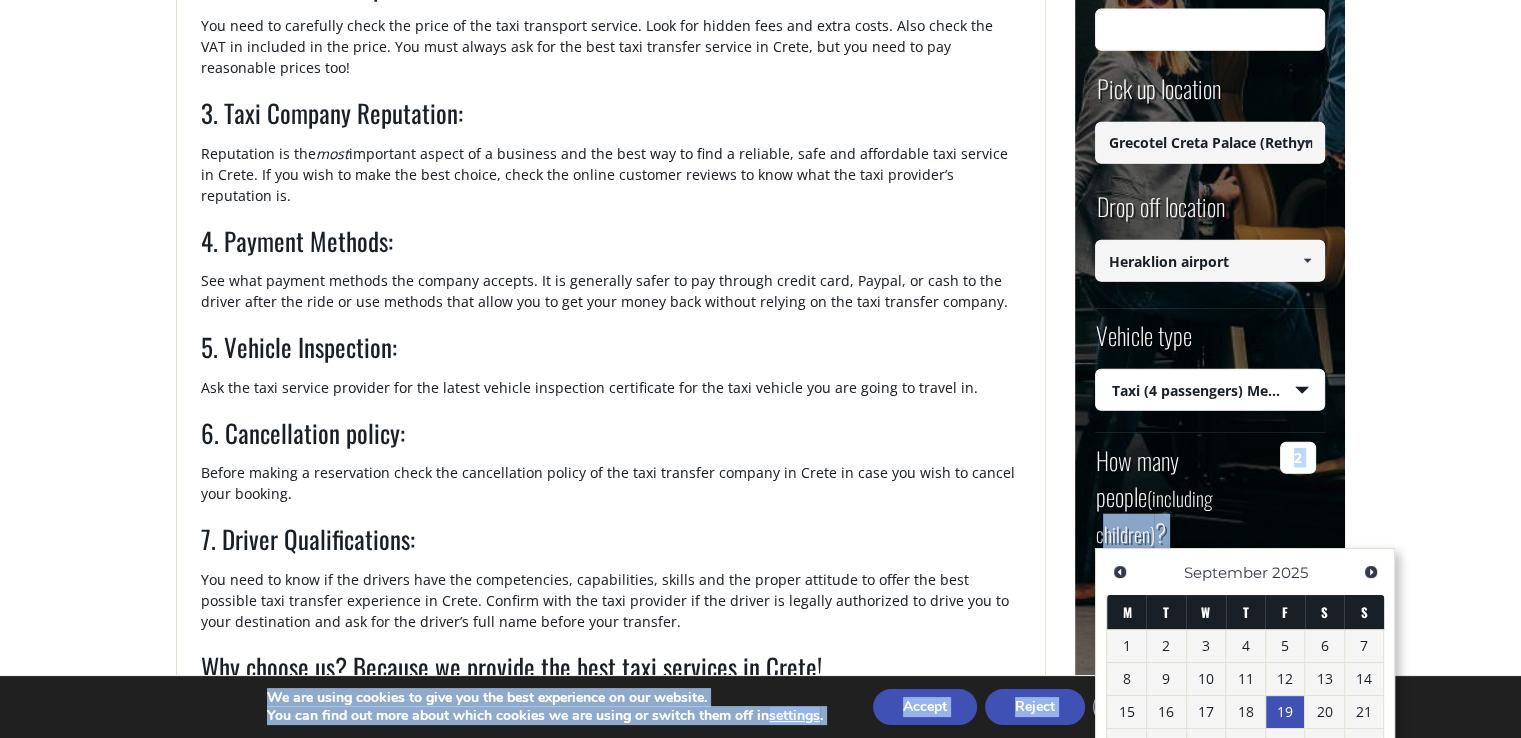 click on "Return date and time" at bounding box center [1210, 29] 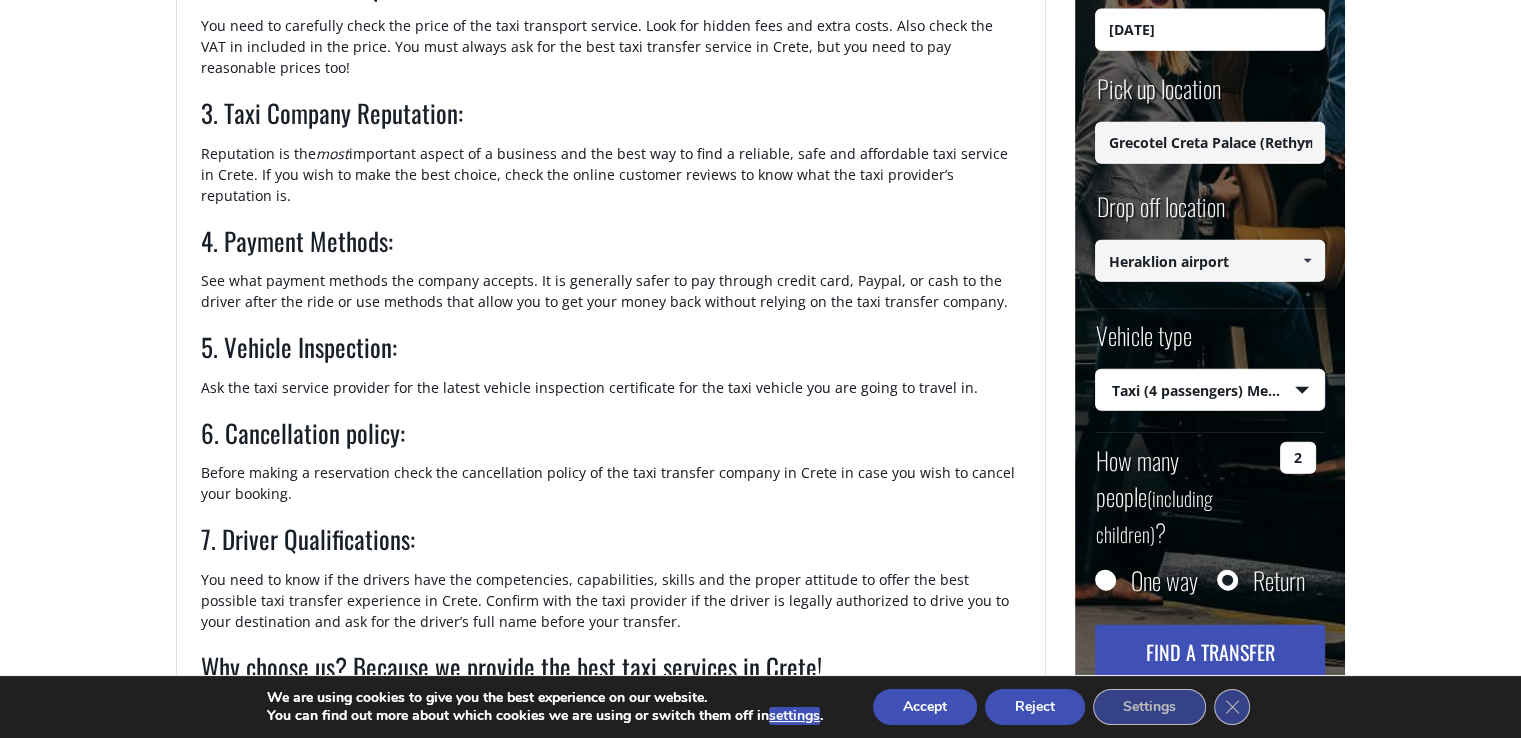 type on "[DATE]" 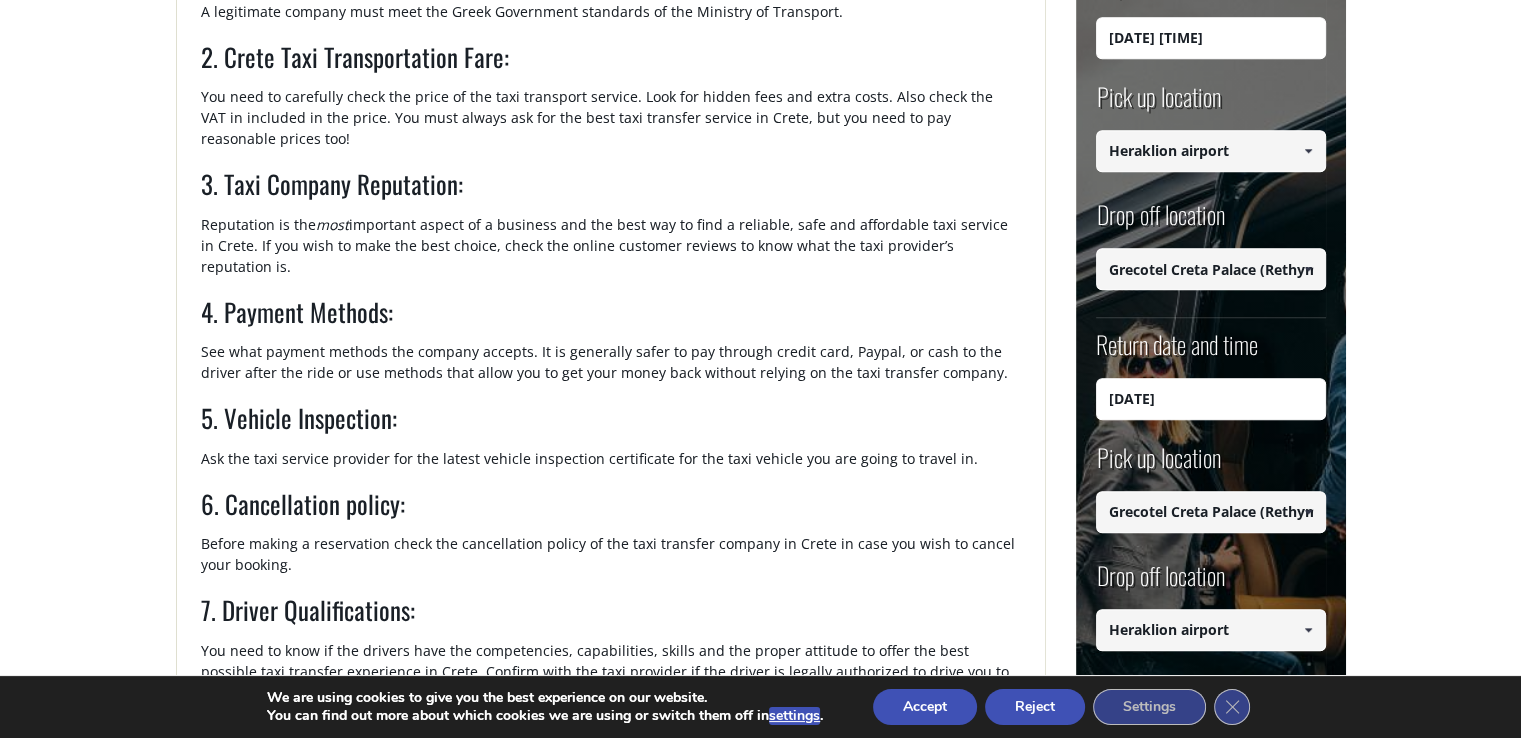 scroll, scrollTop: 900, scrollLeft: 0, axis: vertical 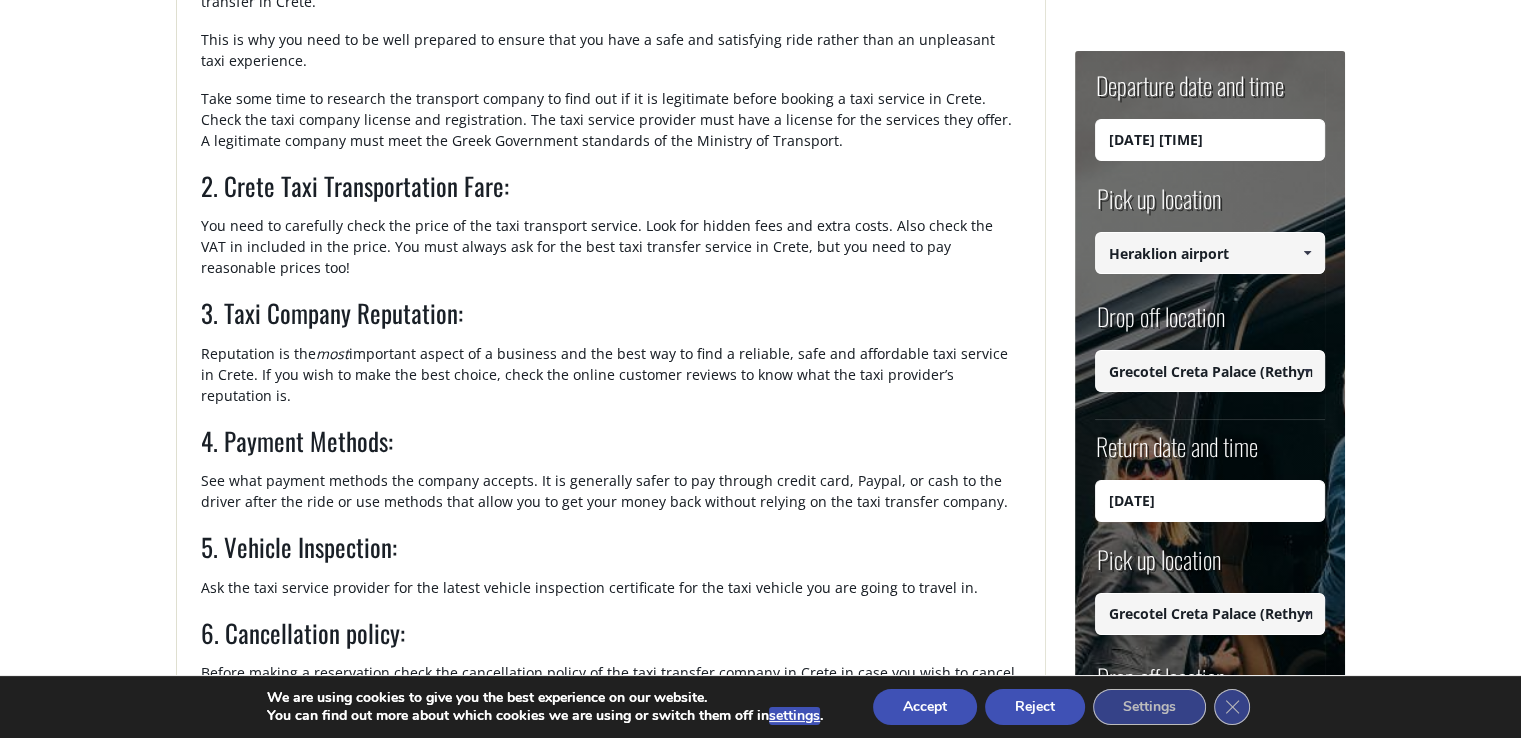 click on "[DATE] [TIME]" at bounding box center (1210, 140) 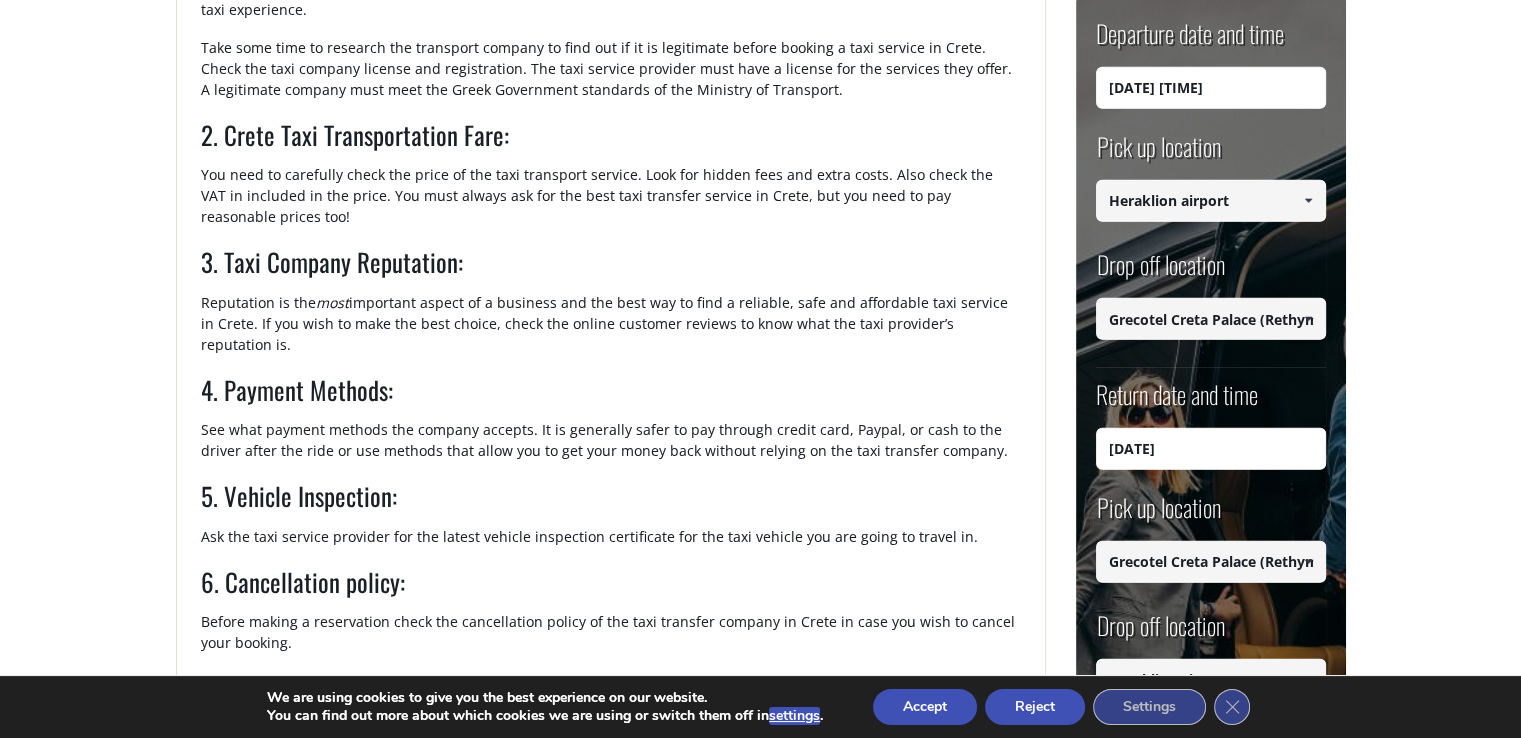 scroll, scrollTop: 1000, scrollLeft: 0, axis: vertical 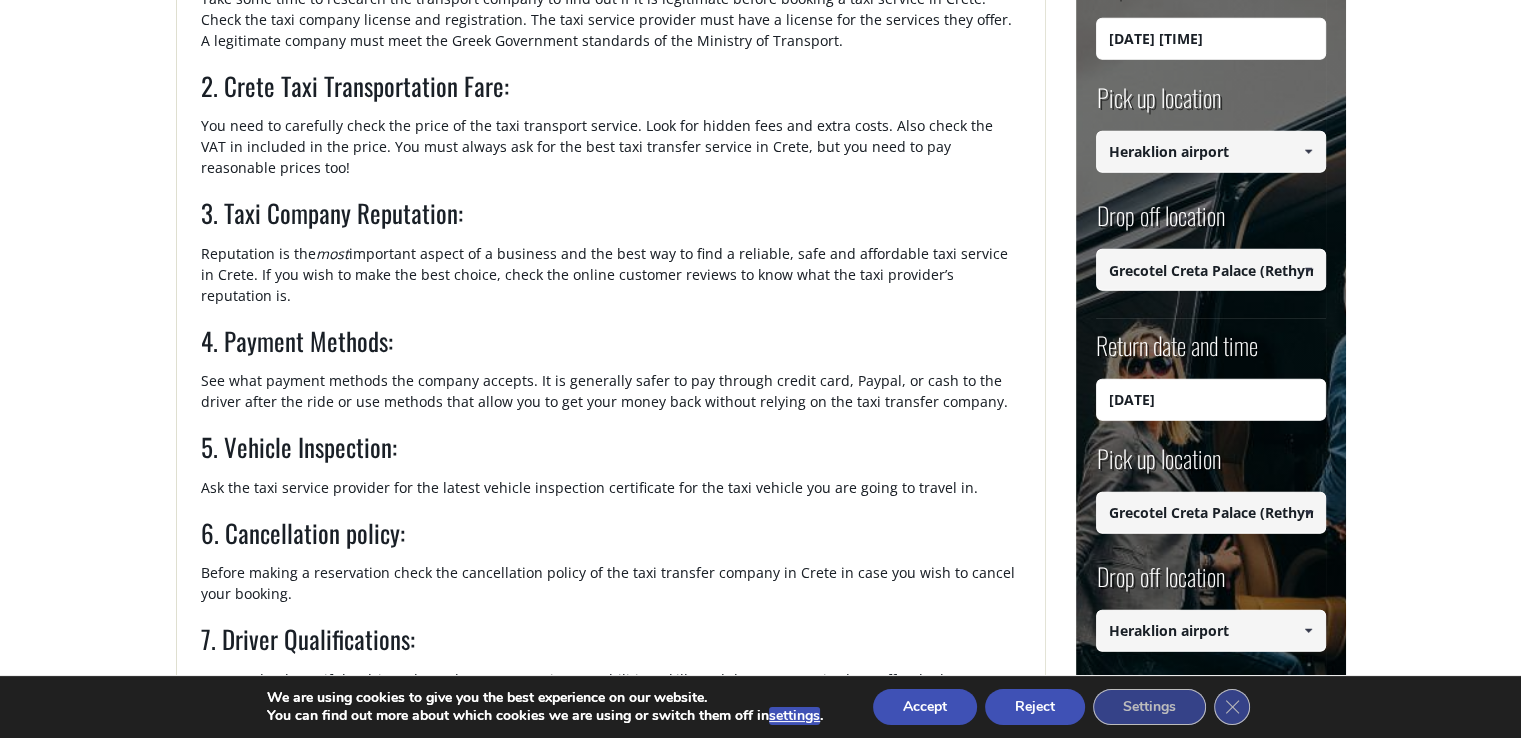 drag, startPoint x: 1241, startPoint y: 31, endPoint x: 1060, endPoint y: 27, distance: 181.04419 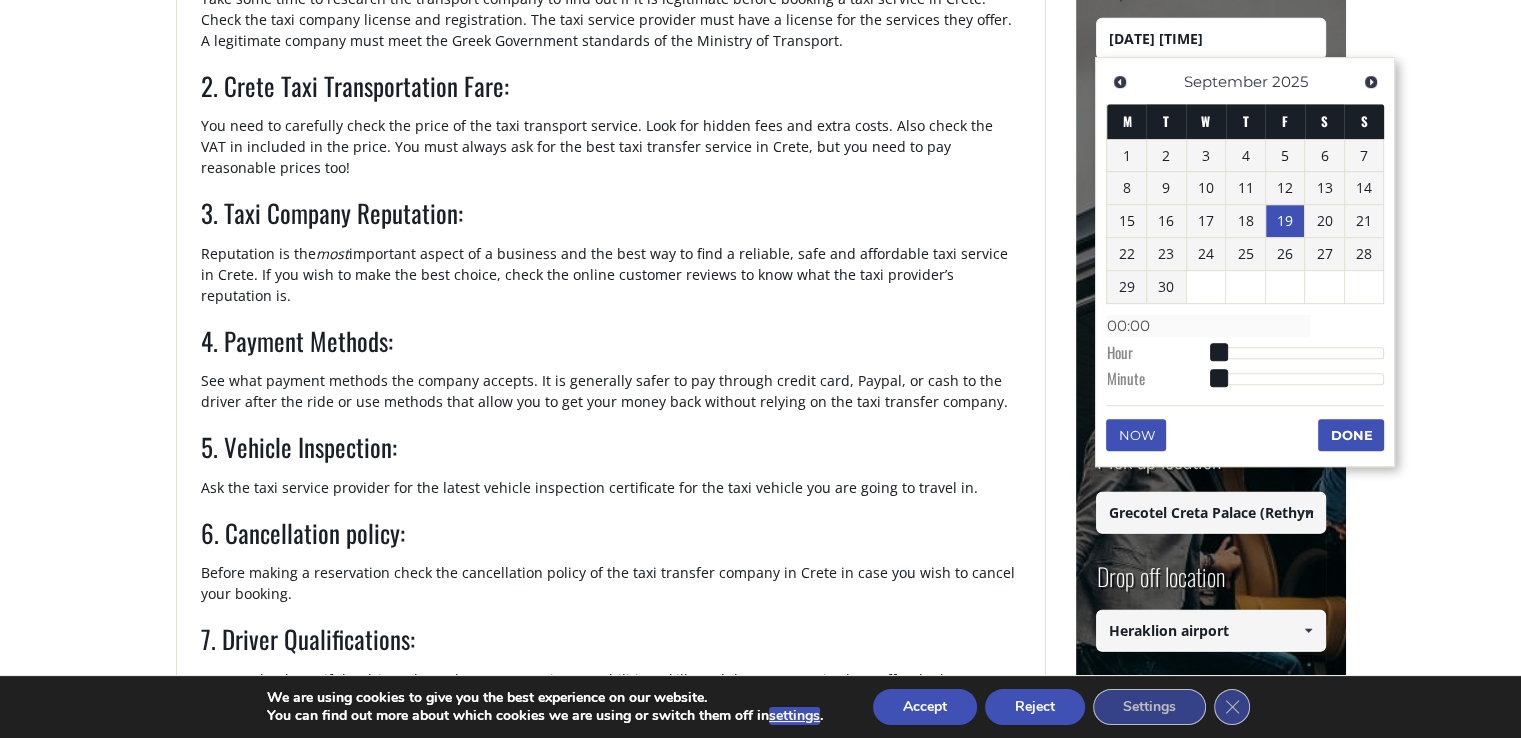 drag, startPoint x: 1112, startPoint y: 34, endPoint x: 1373, endPoint y: 31, distance: 261.01724 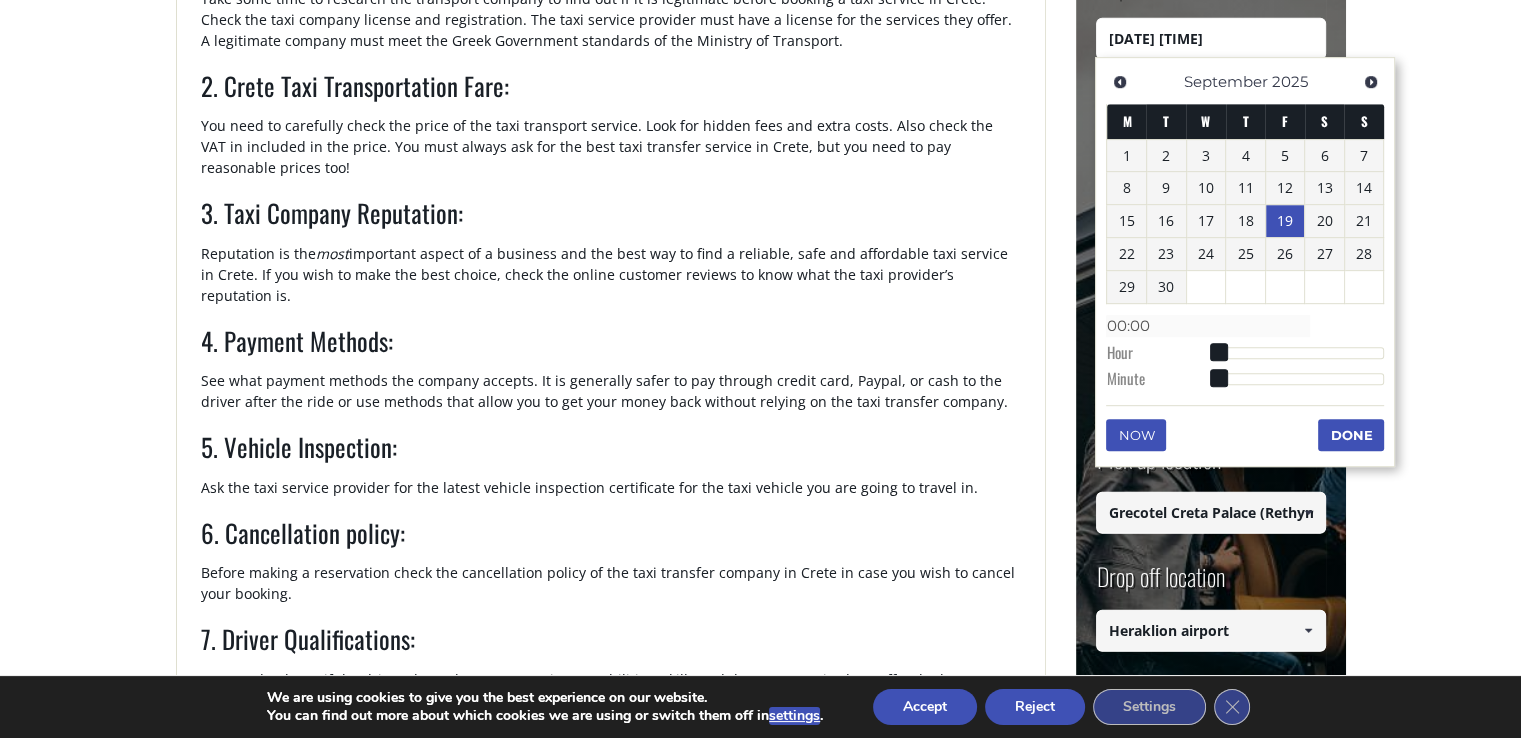 click on "Crete Taxi Services: Don’t book before you read this Home Useful Tips Crete Taxi Services: Don’t book before you read this     +   Categories:  Useful Tips   Tags:  crete taxi ,  crete taxi services ,  crete taxi transfers ,  tips 7 Tips on how to select the best taxi transfer service in Crete Have you ever wondered how to pick the best taxi services in Crete? Read on for more useful tips and feel free to get in touch with us at any time.   1. Safety Is it safe to book a Taxi or Minivan in Crete? Any traveler knows that one of the most important elements of a trip is transportation. Crete is one of the most popular islands in the world and moving from one place to another must be safe, especially during the tourist season. Taxis are easy to find around Crete but you have to choose a reliable taxi company, one that will provide a safe taxi transfer in Crete. This is why you need to be well prepared to ensure that you have a safe and satisfying ride rather than an unpleasant taxi experience. most" at bounding box center (760, 600) 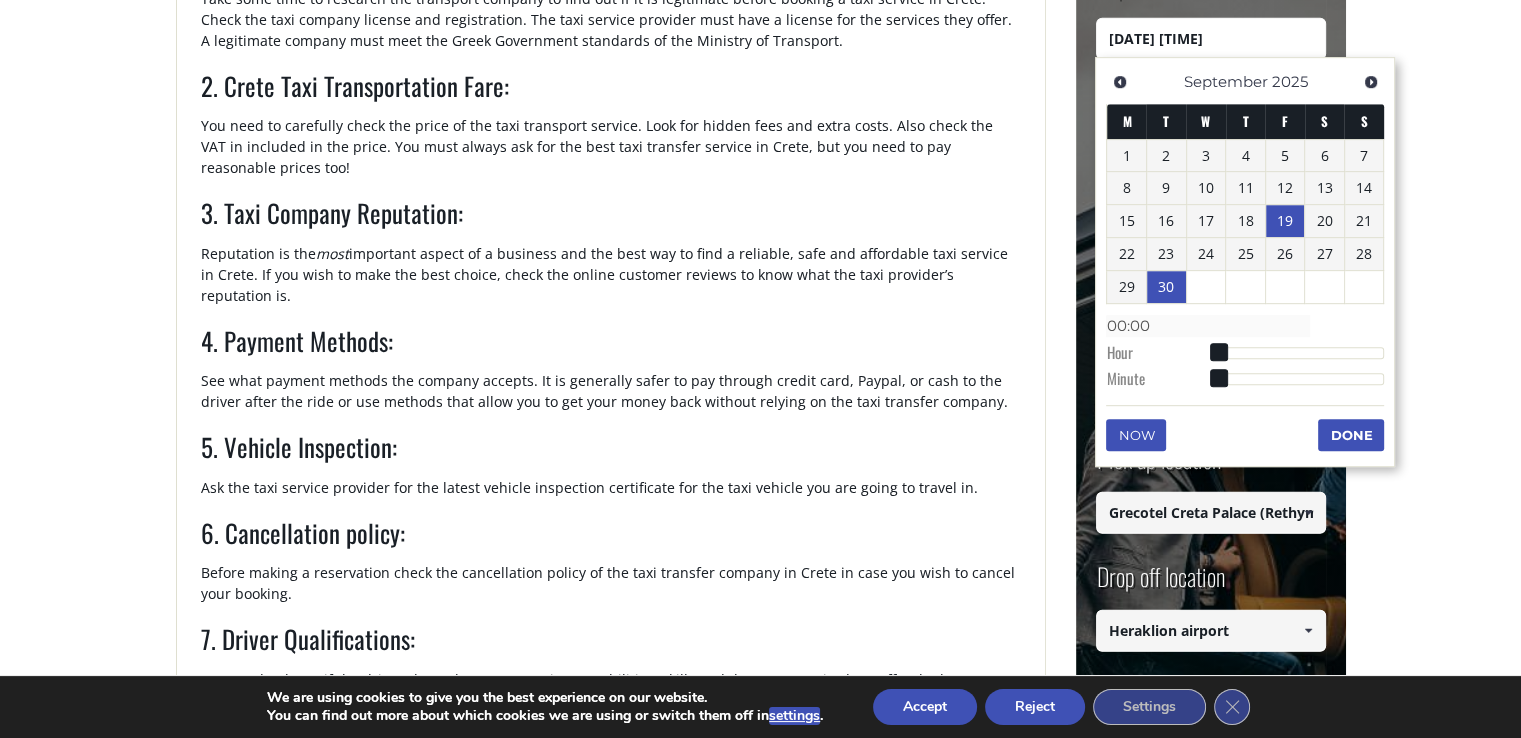 click on "30" at bounding box center [1166, 287] 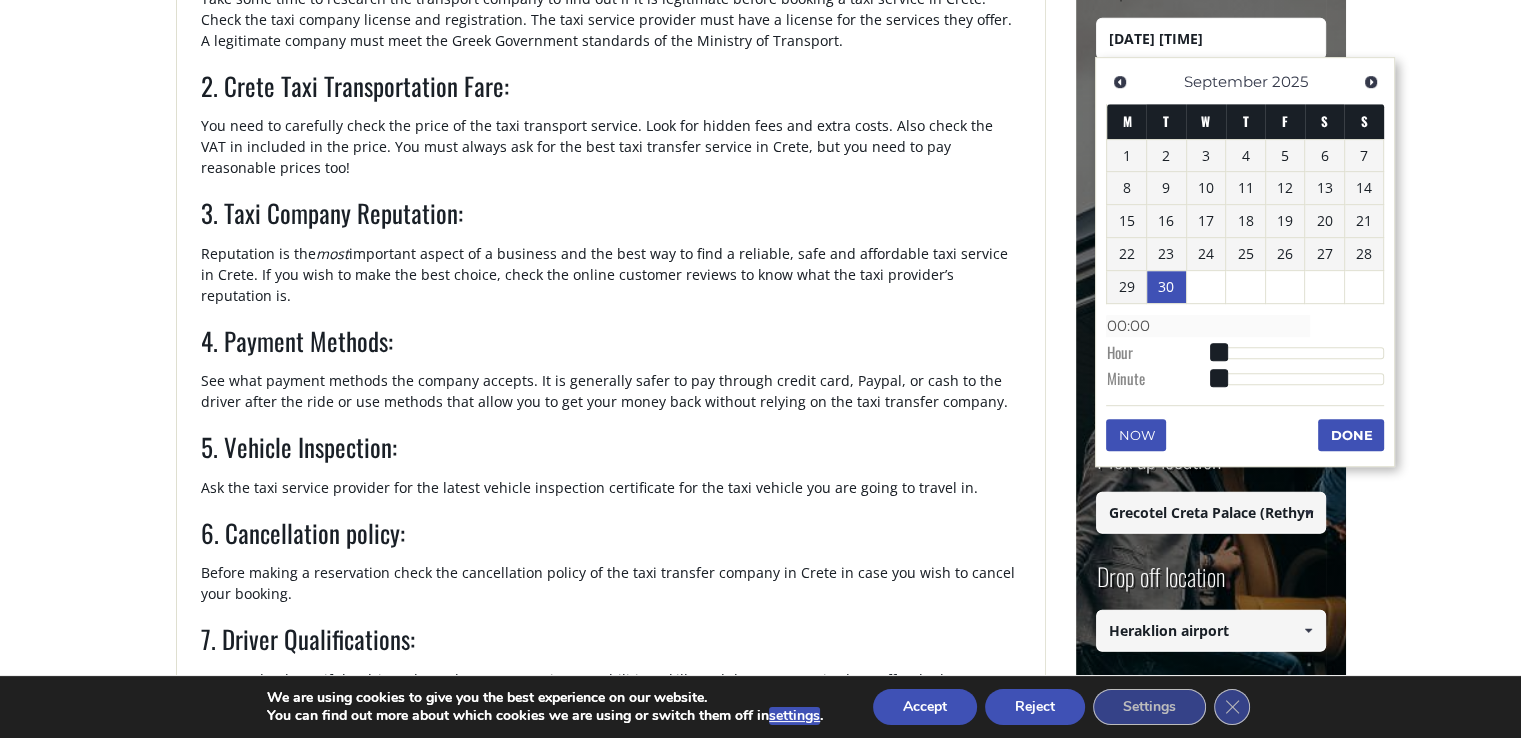 type on "[DATE] [TIME]" 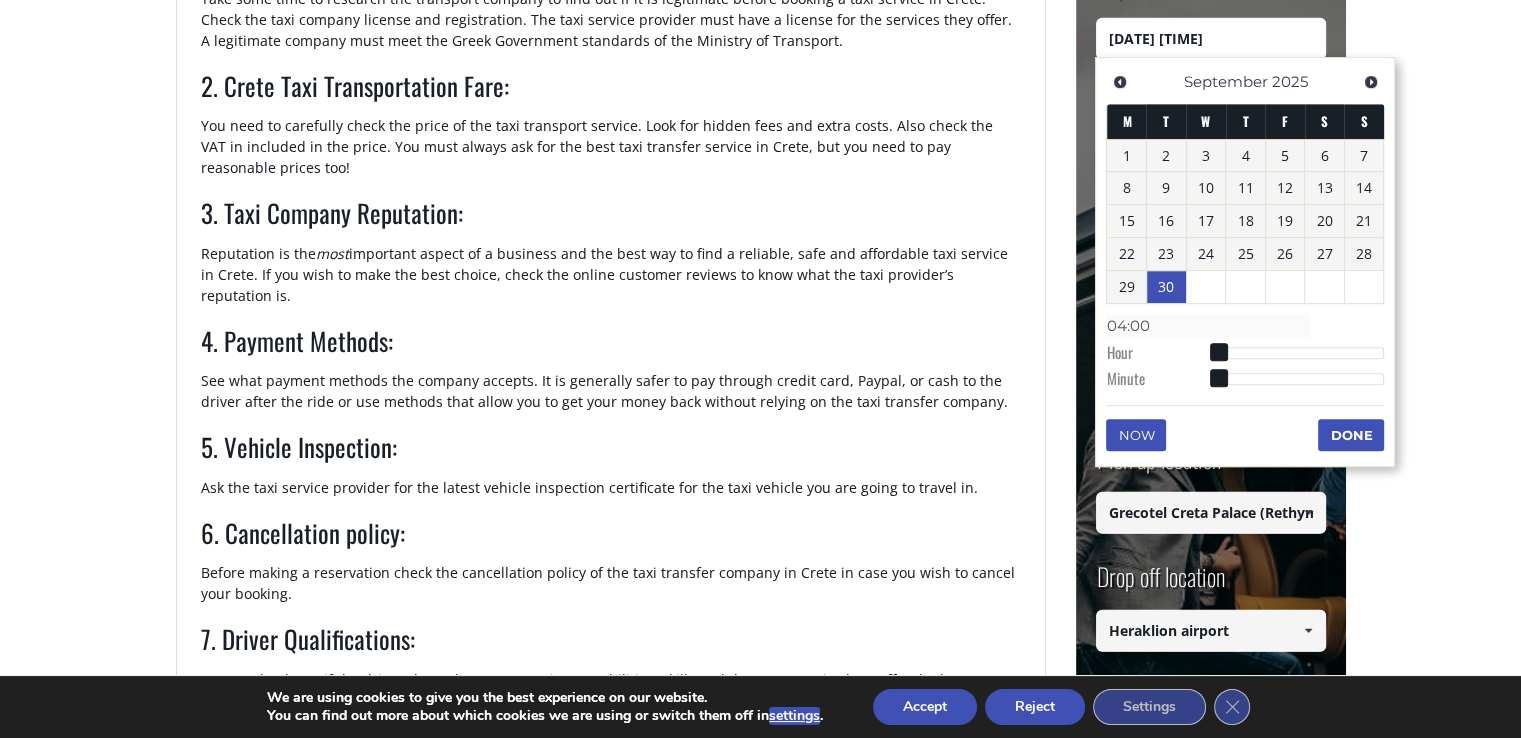 click at bounding box center (1301, 353) 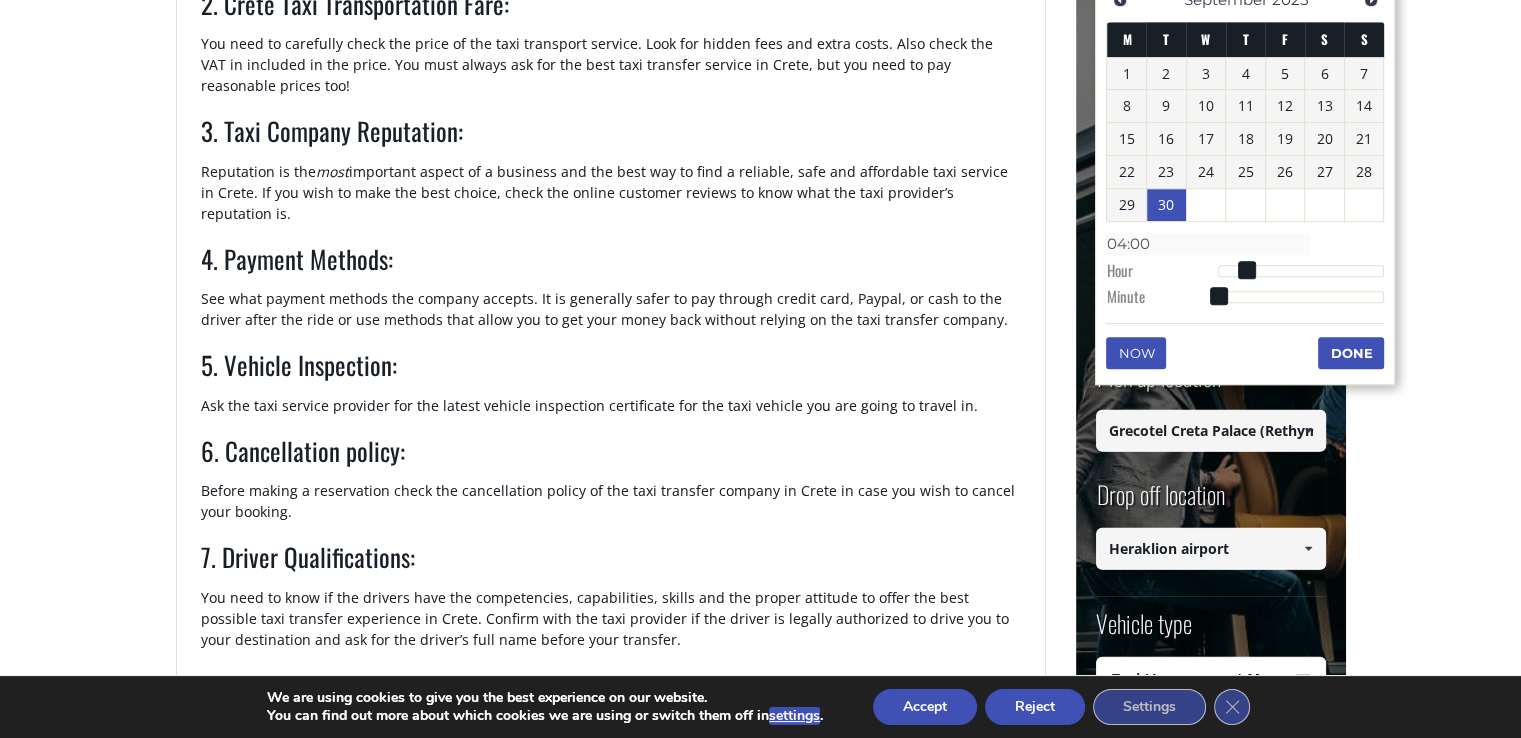 scroll, scrollTop: 1000, scrollLeft: 0, axis: vertical 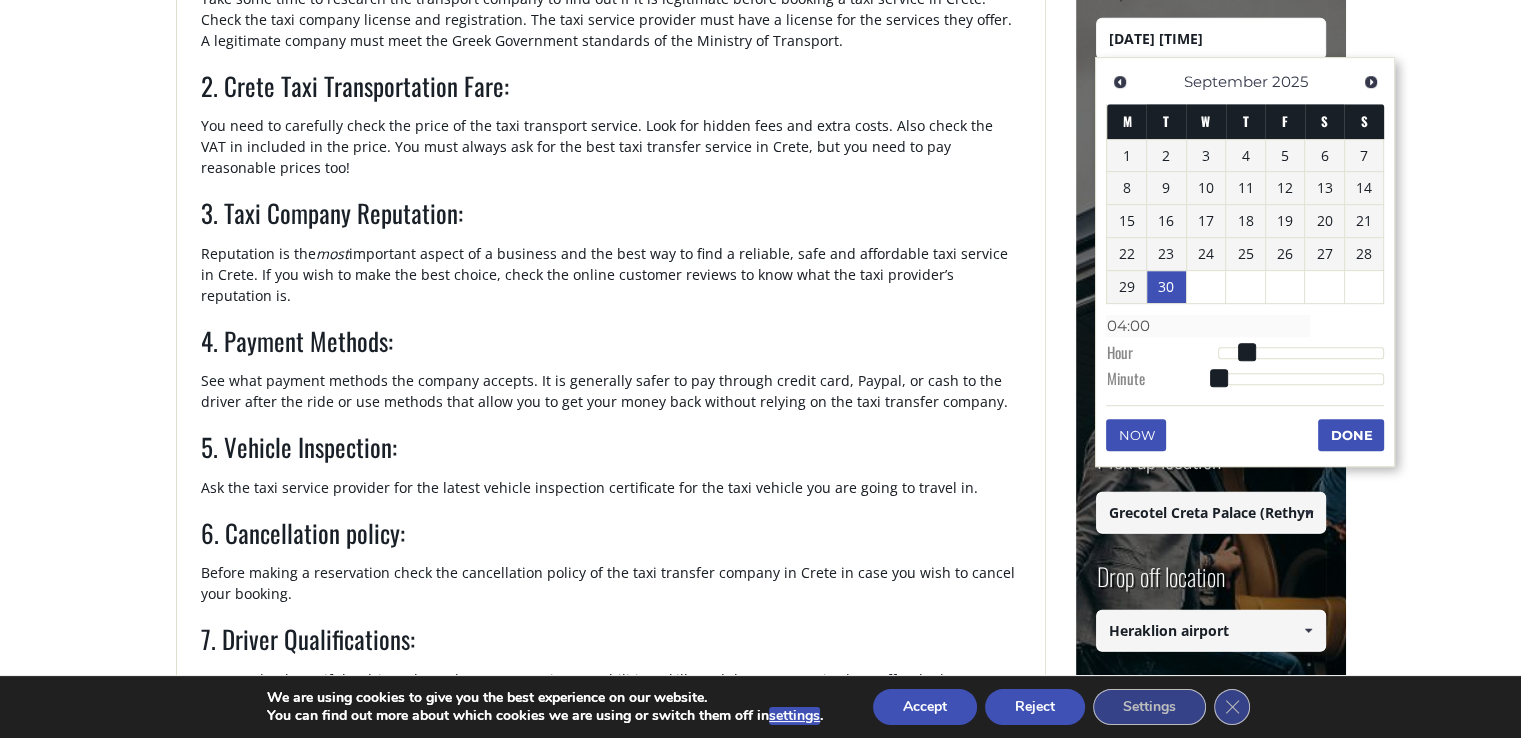 click on "Book ► Taxi ► from Chania Airport ► to Heraklion City to Heraklion Port to Rethymnon City to Hersonissos (Heraklion) to Elounda (Lasithi) to Malia (Heraklion) to Agios Nikolaos (Lasithi) from Chania City ► to Heraklion City to Heraklion Airport to Heraklion Port to Rethymno City to Hersonissos (Heraklion) to Elounda (Lasithi) to Malia (Heraklion) to Agios Nikolaos (Lasithi) from Heraklion Airport ► to Chania City to Rethymnon City to Platanias (Rethymnon) to Georgioupolis (Chania) to Panormo (Rethymnon) to Agia Marina (Chania) to Platanias (Chania) from Heraklion City ► to Chania City to Chania Airport to Rethymnon City to Platanias (Rethymnon) to Georgioupolis (Chania) to Panormo (Rethymnon) to Agia Marina (Chania) to Platanias (Chania) from Heraklion Port ► to Chania Airport to Chania City to Rethymnon City to Platanias (Rethymnon) to Georgioupolis (Chania) to Panormo (Rethymnon) to Agia Marina (Chania) to Platanias (Chania) from Rethymnon City ► to Chania Airport to Heraklion Airport ►" at bounding box center (760, 1357) 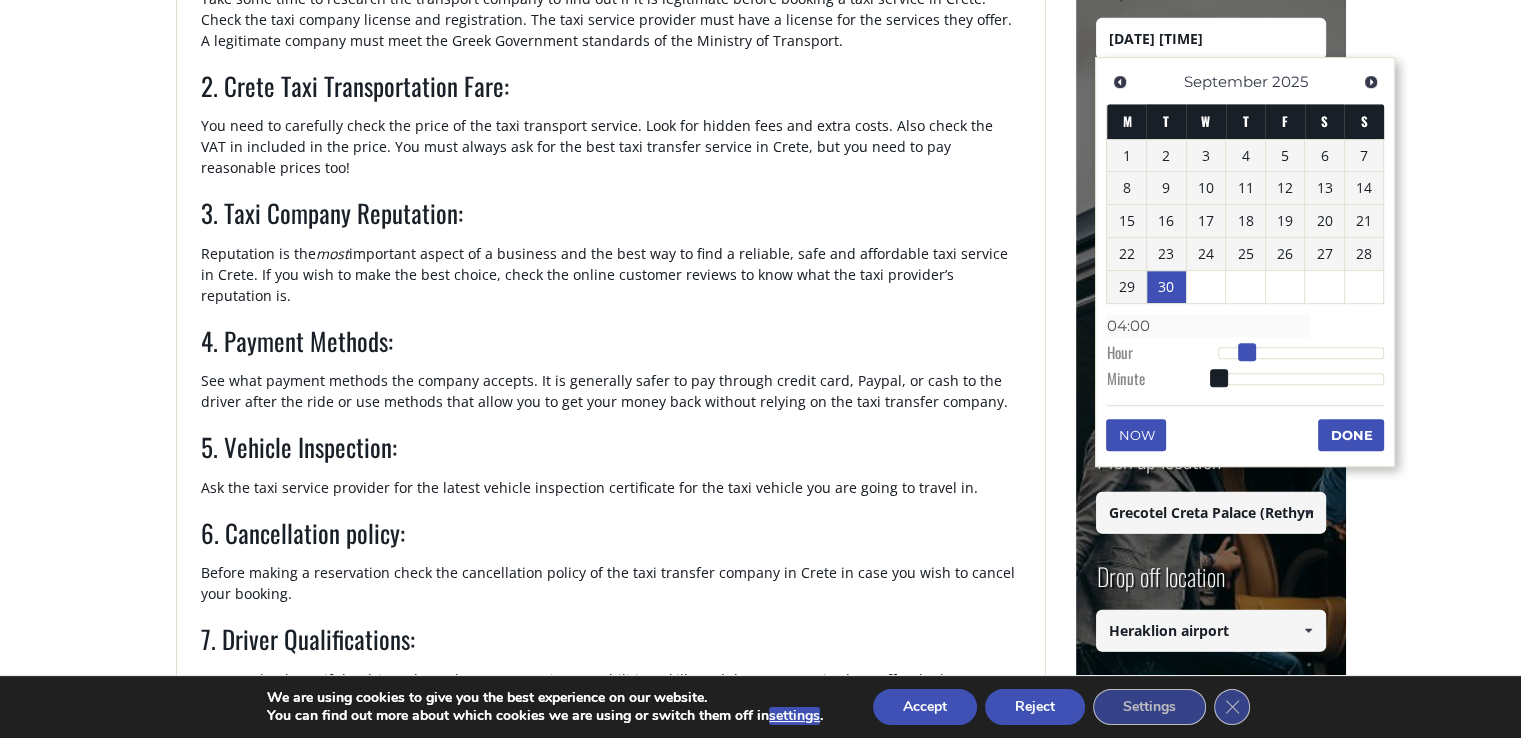 type on "[DATE] [TIME]" 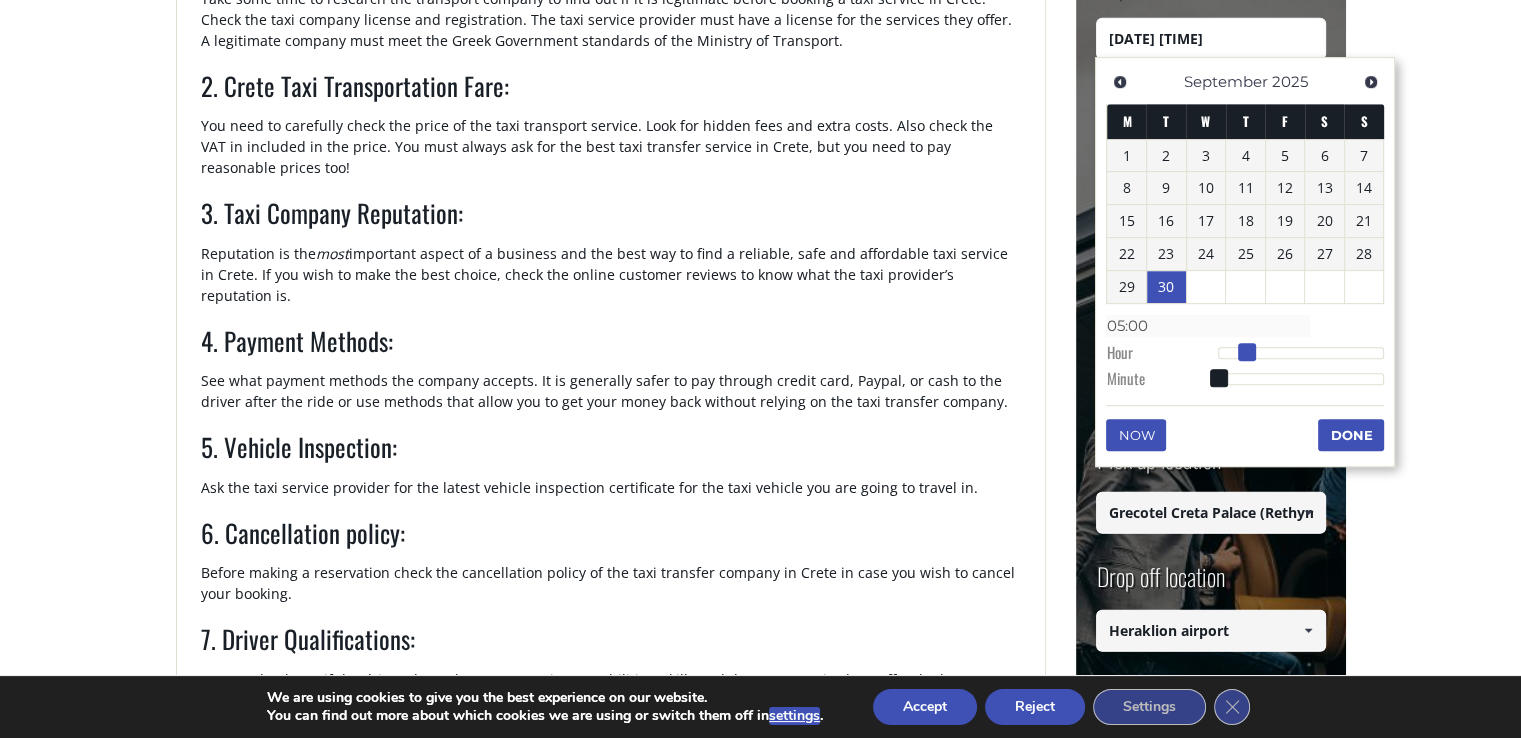 type on "[DATE] [TIME]" 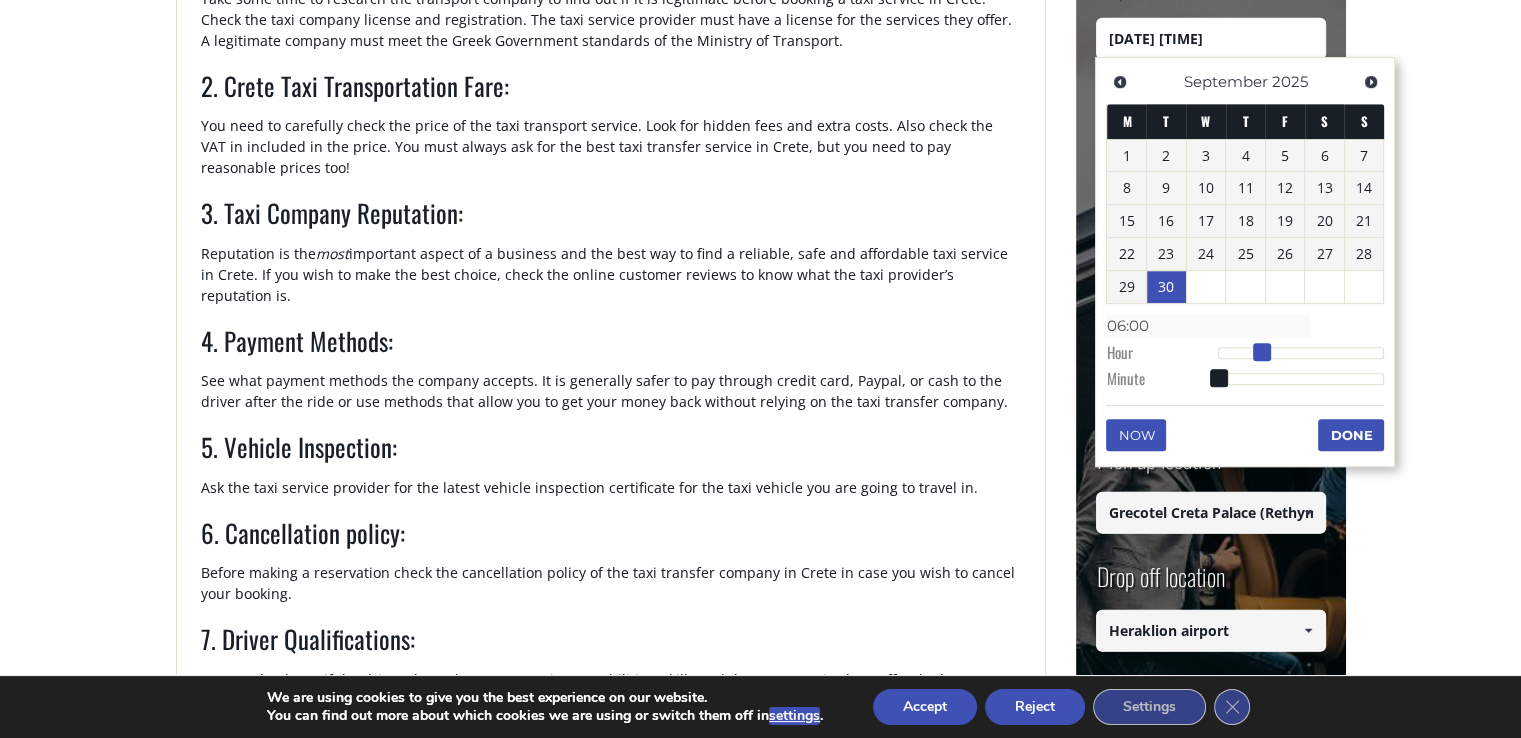 type on "[DATE] [TIME]" 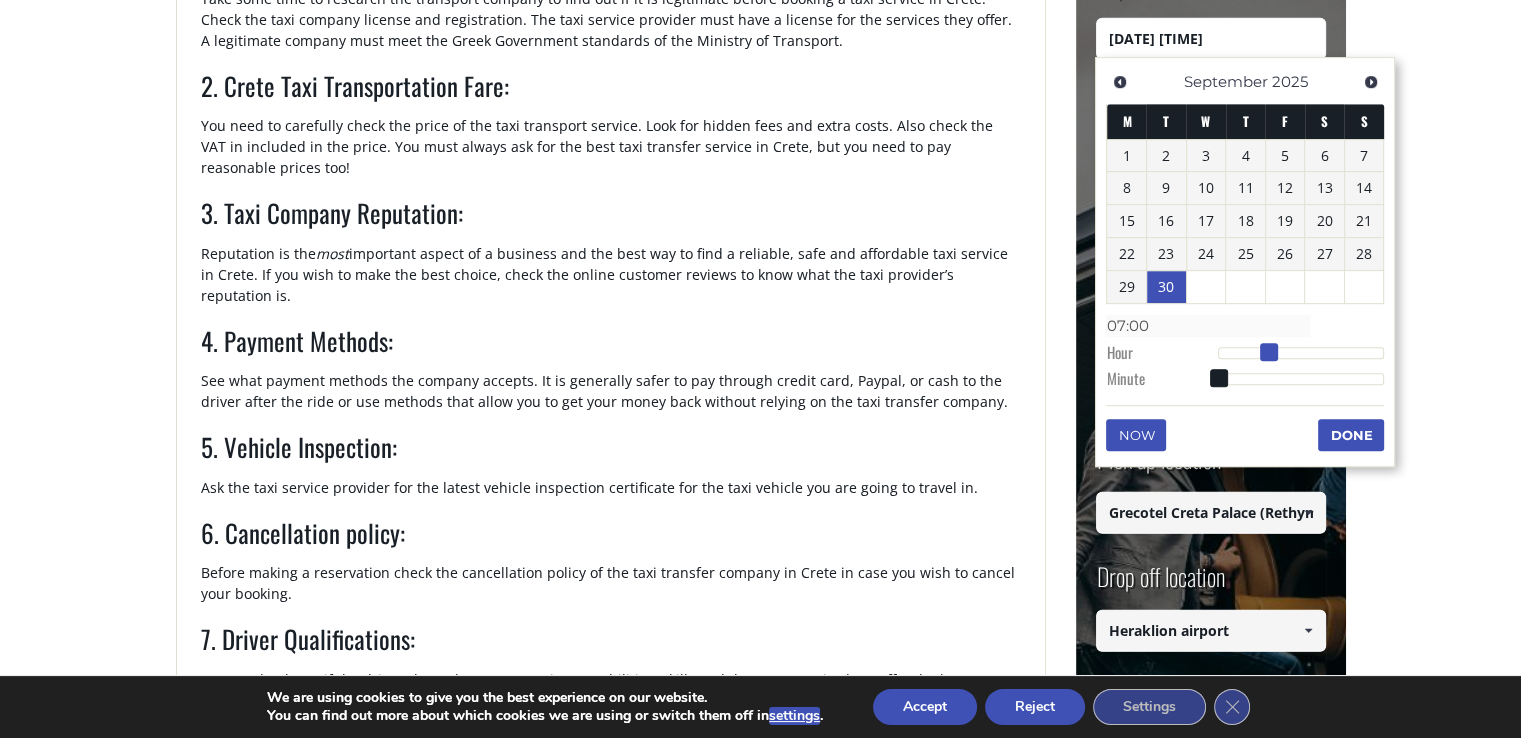 type on "[DATE] [TIME]" 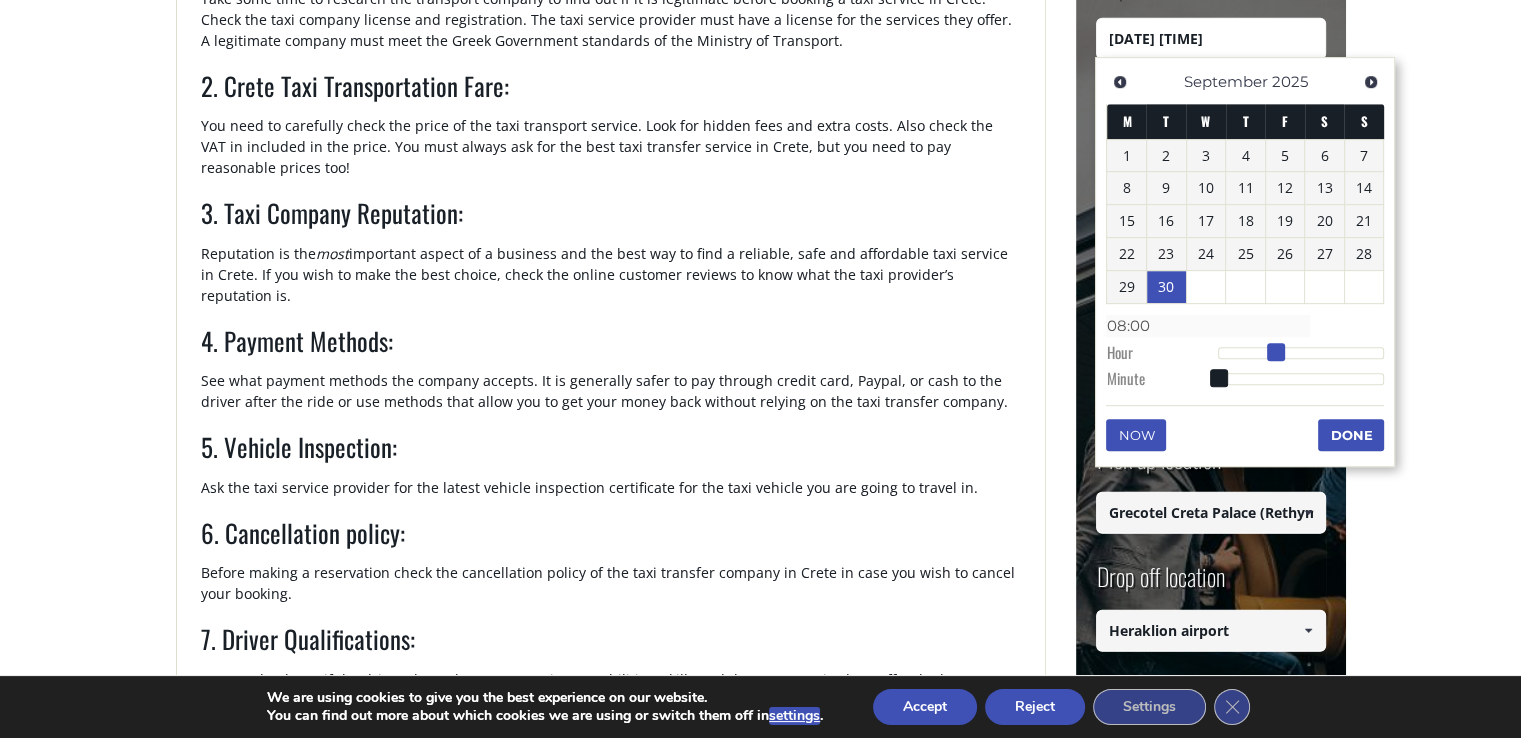 type on "[DATE] [TIME]" 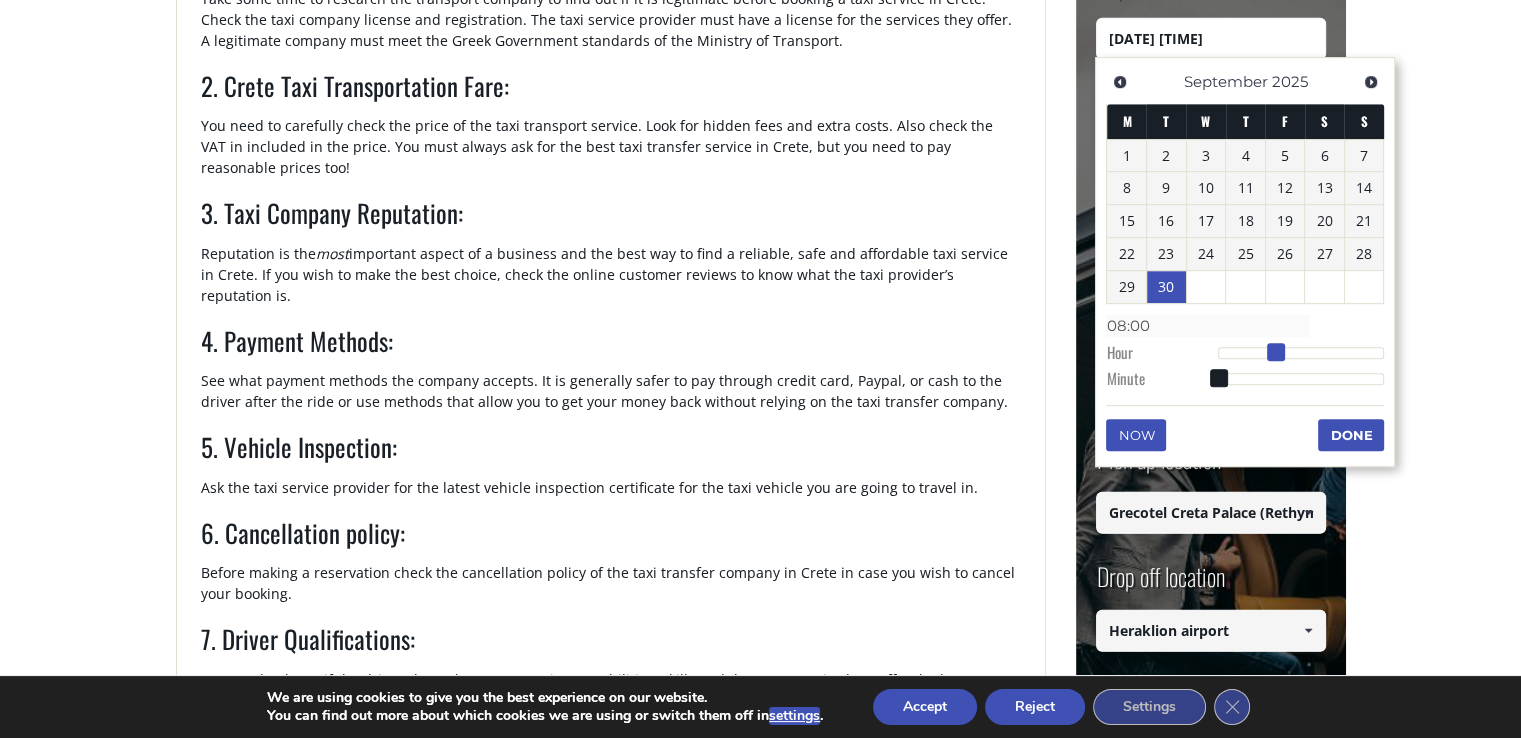 type on "09:00" 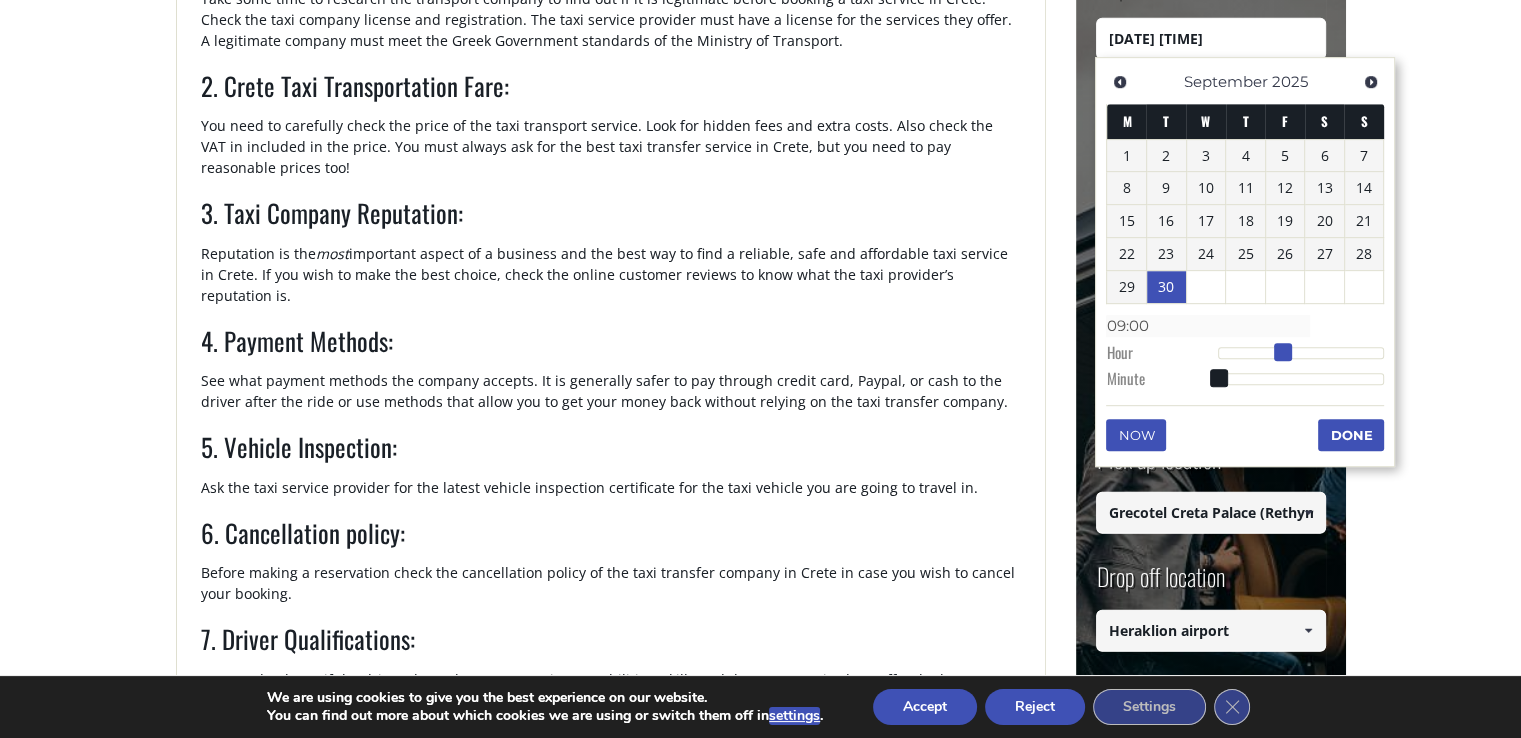type on "[DATE] [TIME]" 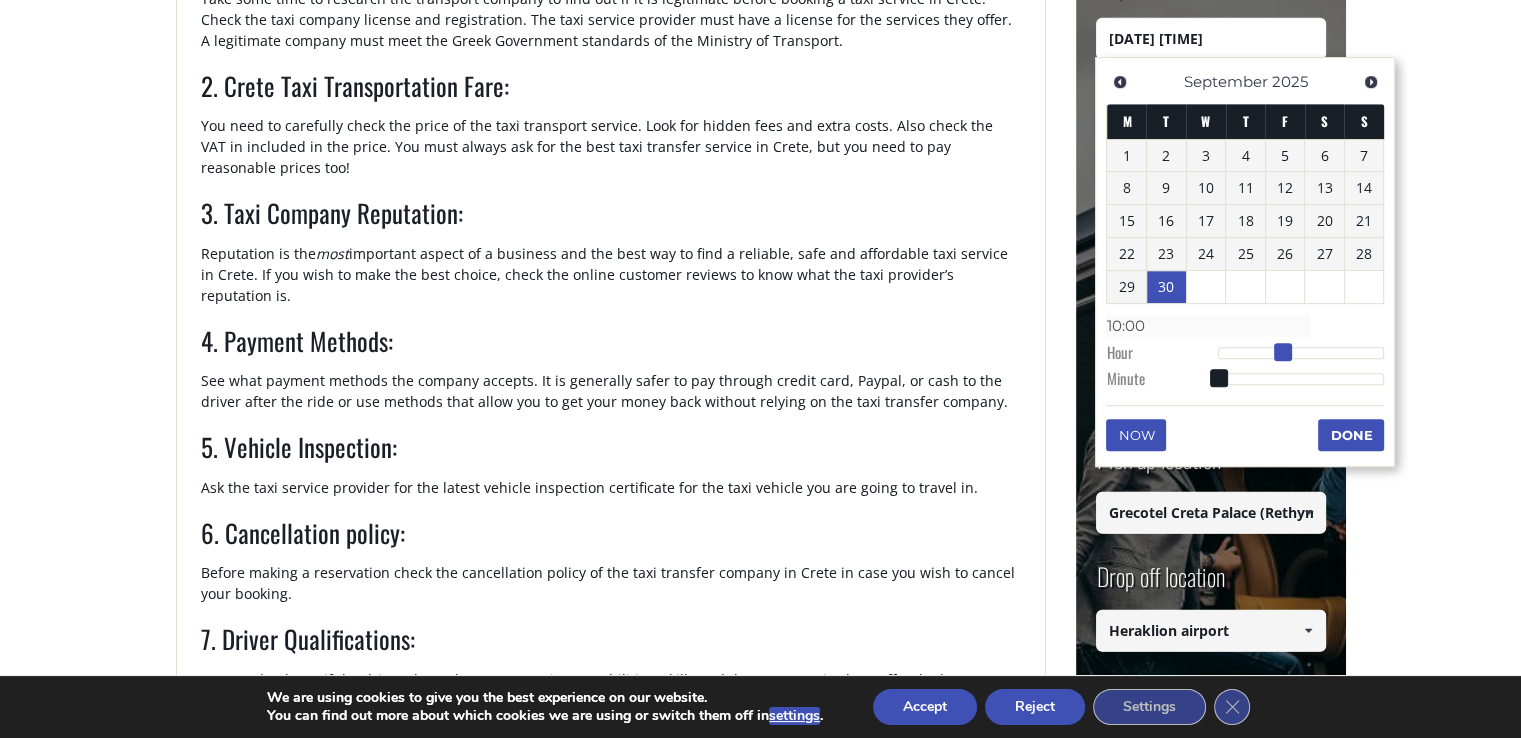 type on "[DATE] [TIME]" 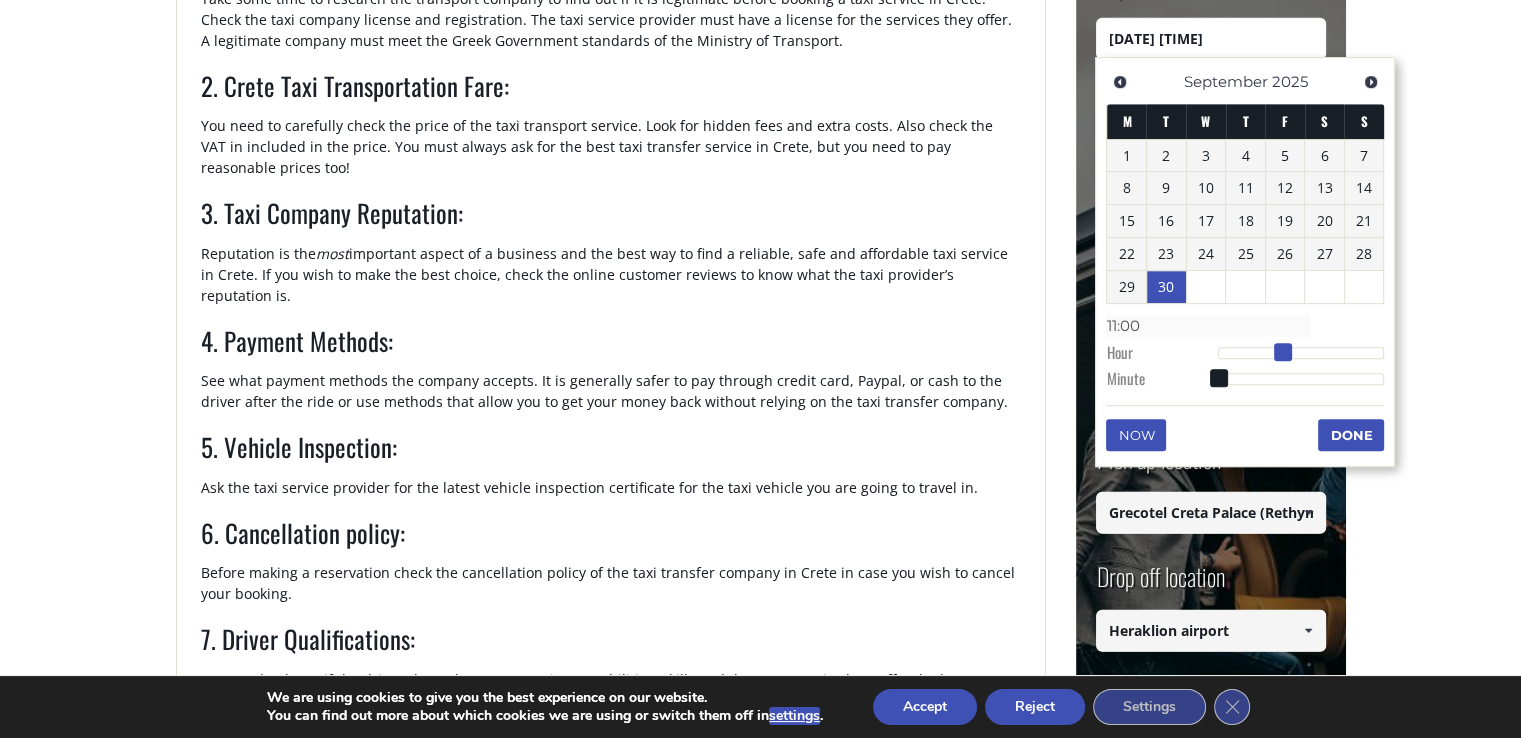 type on "[DATE] [TIME]" 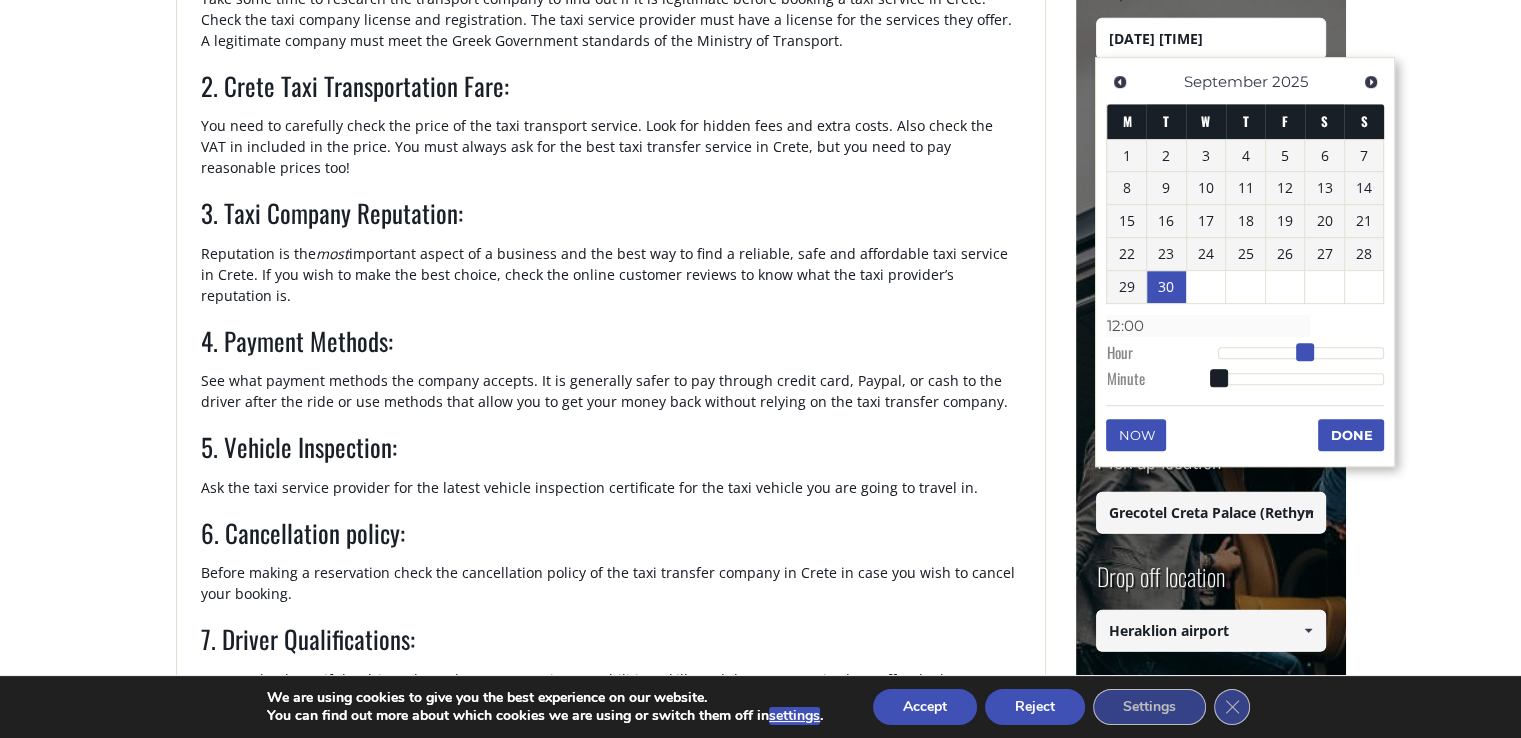 type on "[DATE] [TIME]" 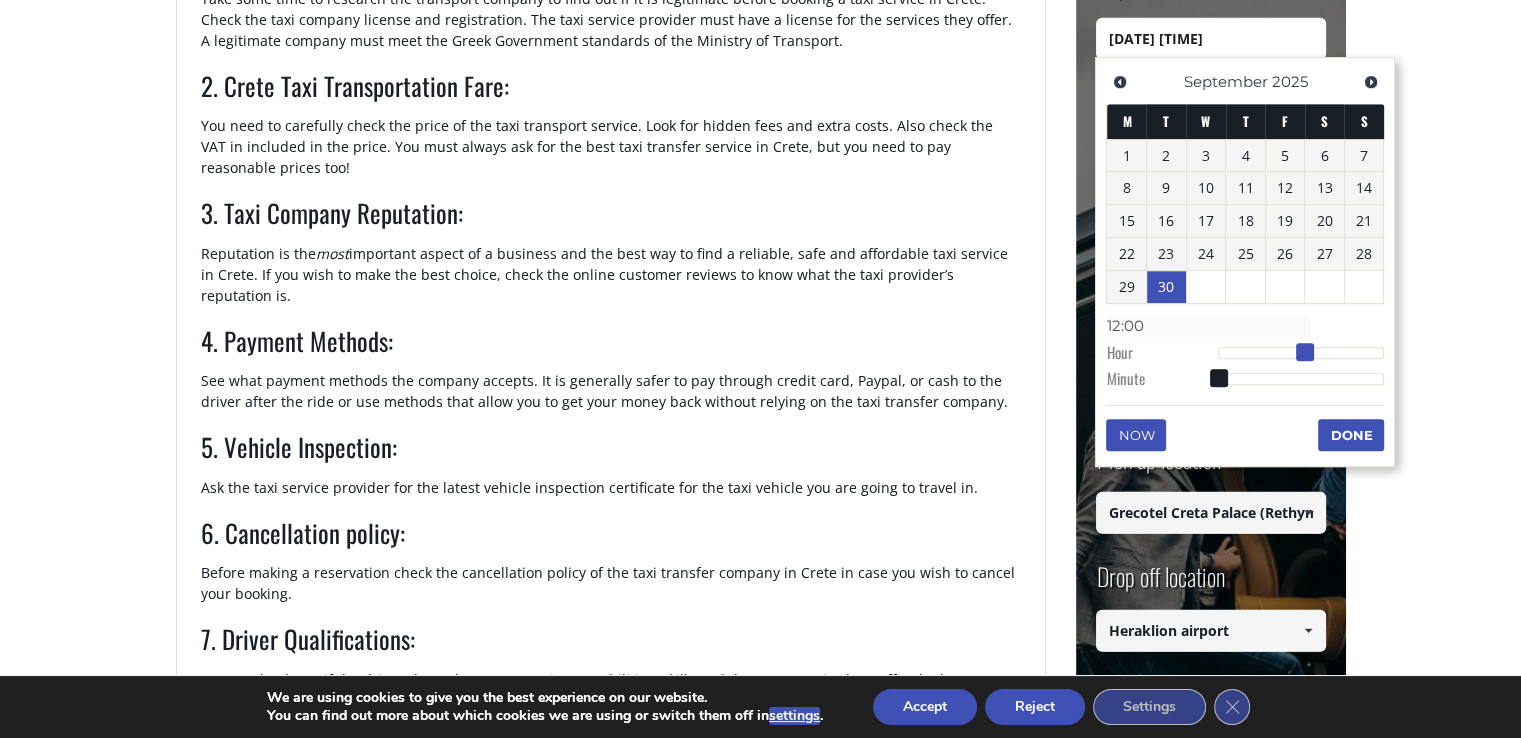 type on "13:00" 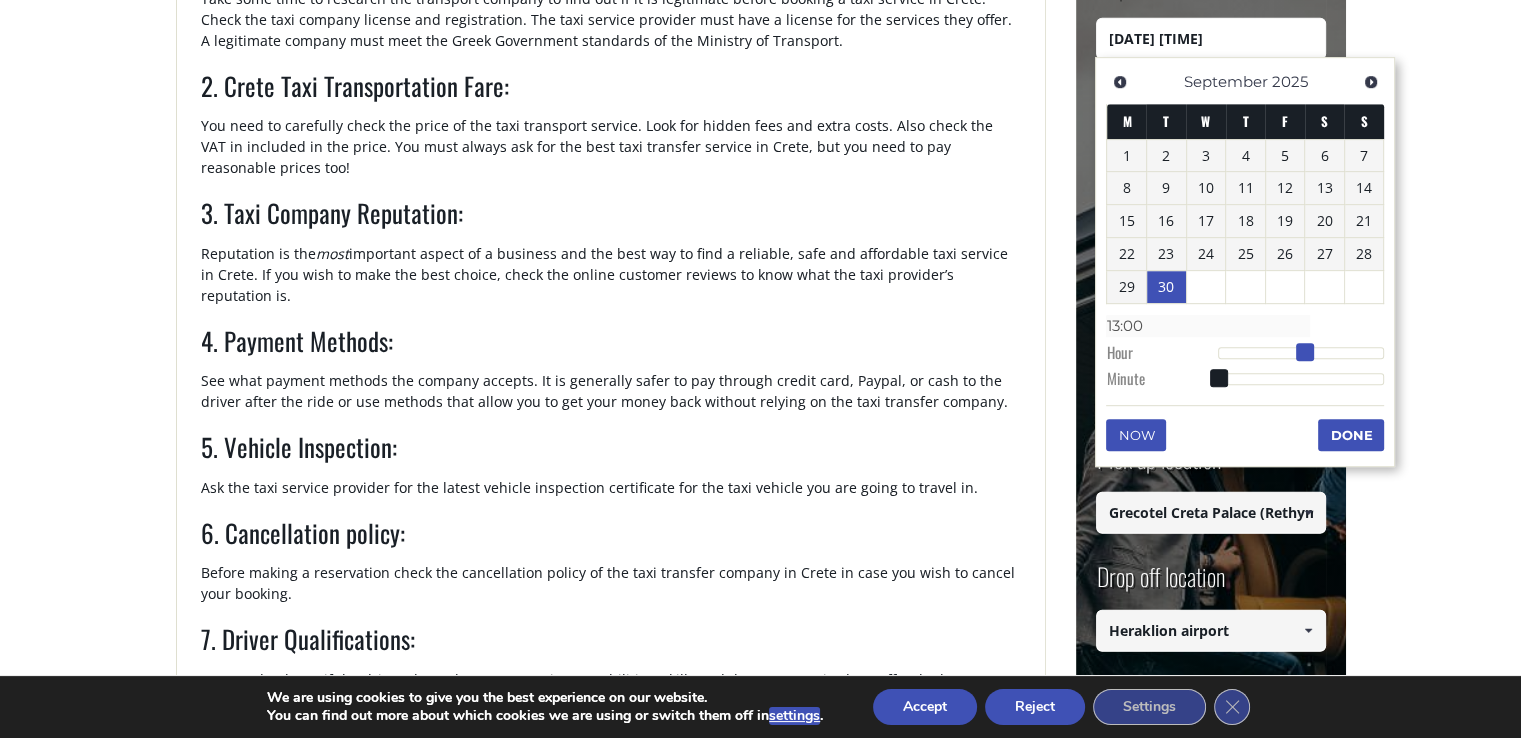 type on "[DATE] [TIME]" 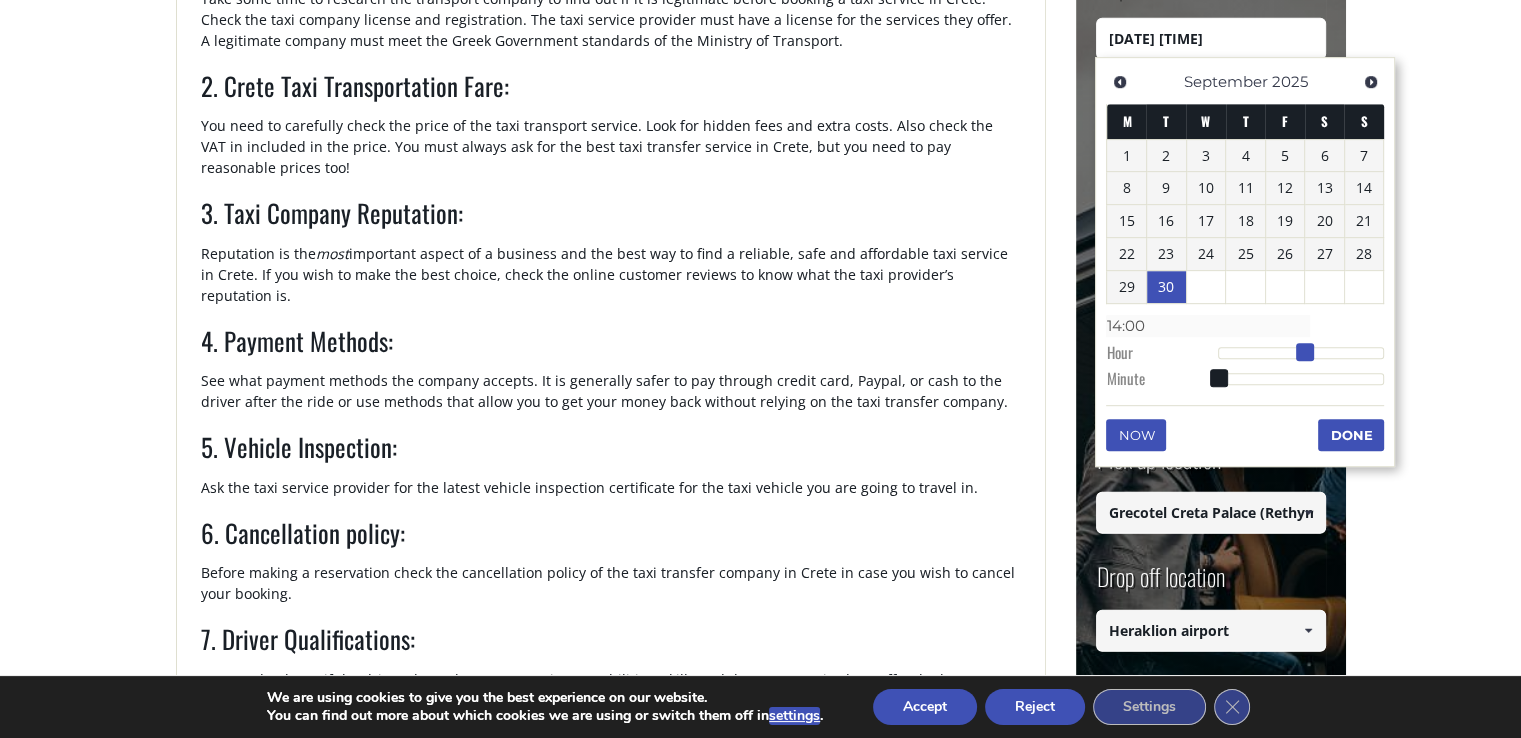 type on "[DATE] [TIME]" 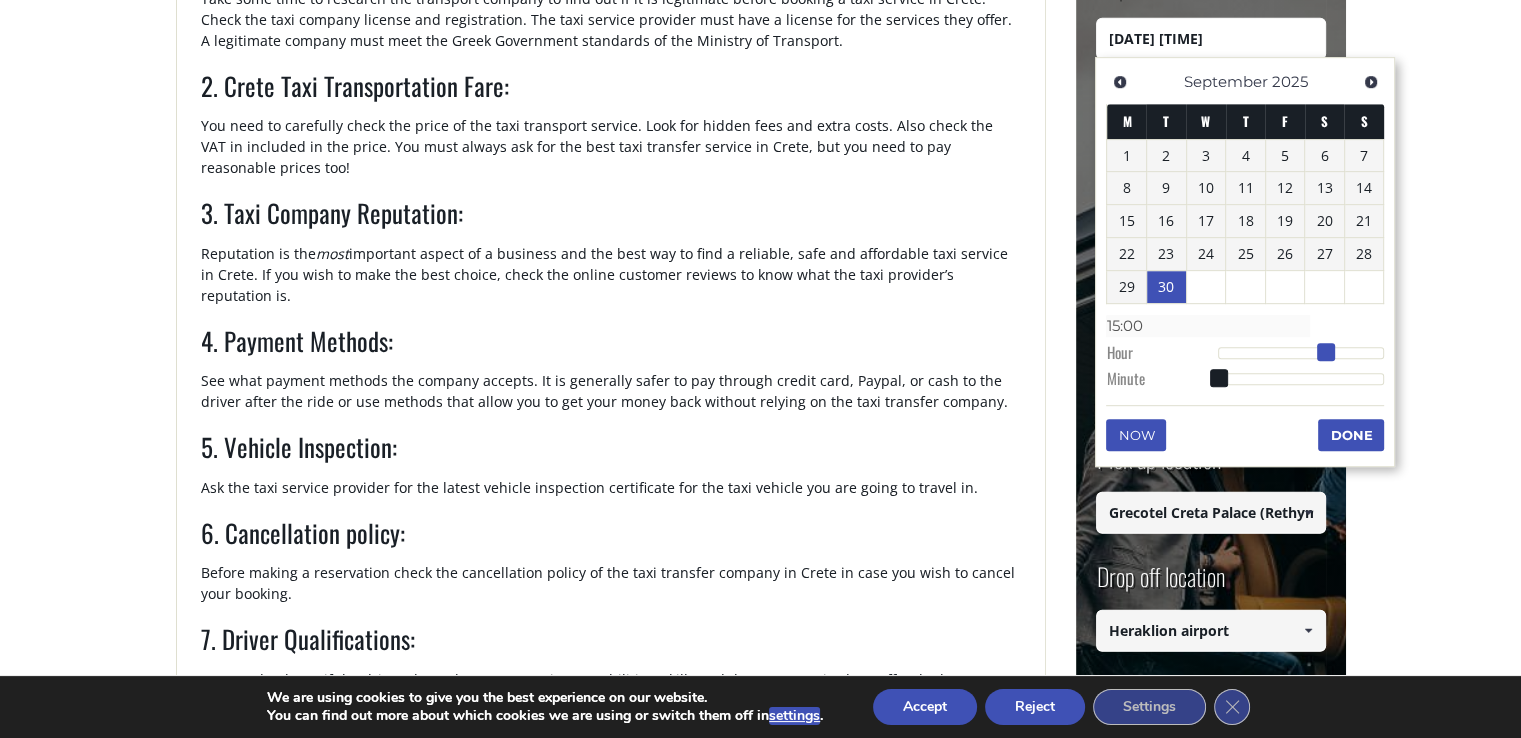 type on "[DATE] [TIME]" 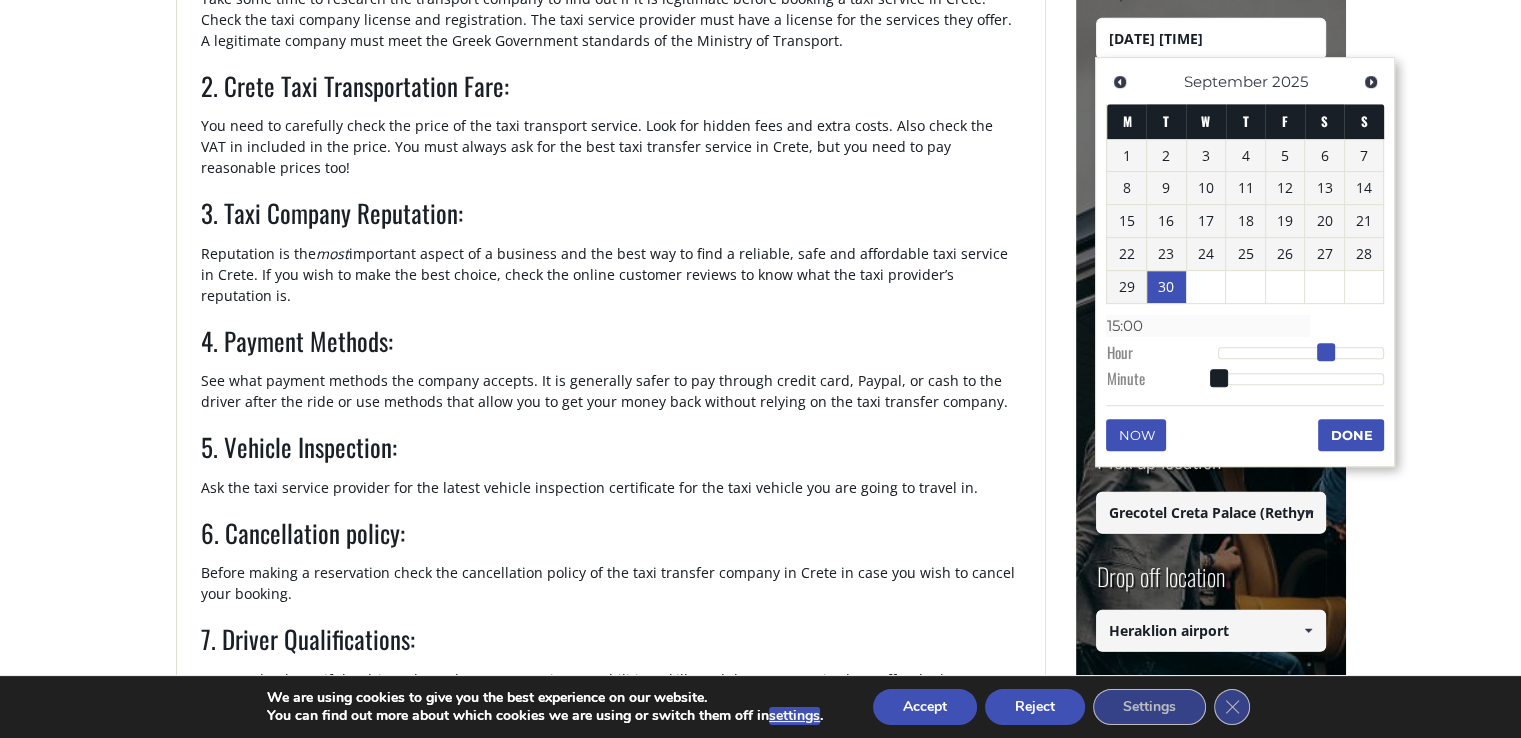 type on "16:00" 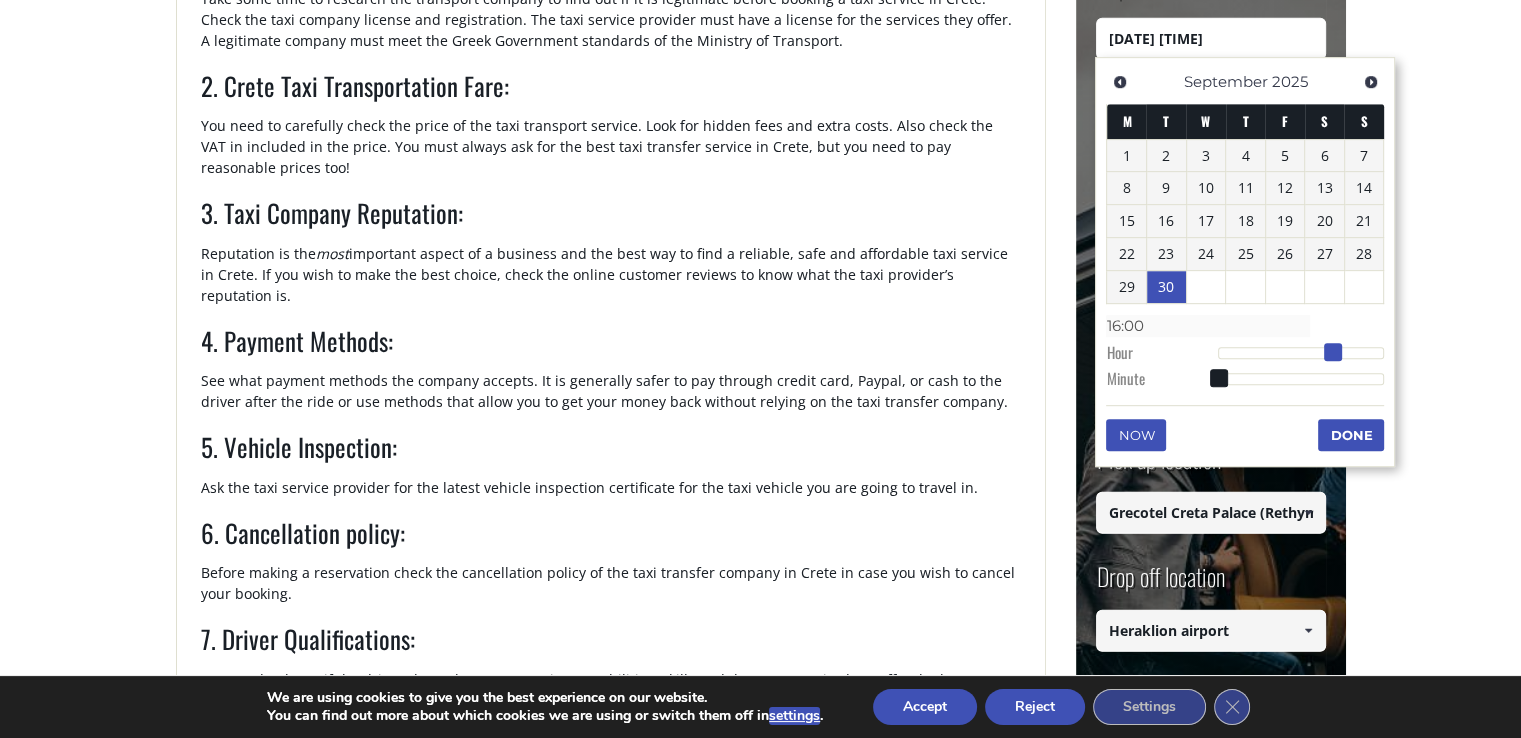 type on "[DATE] [TIME]" 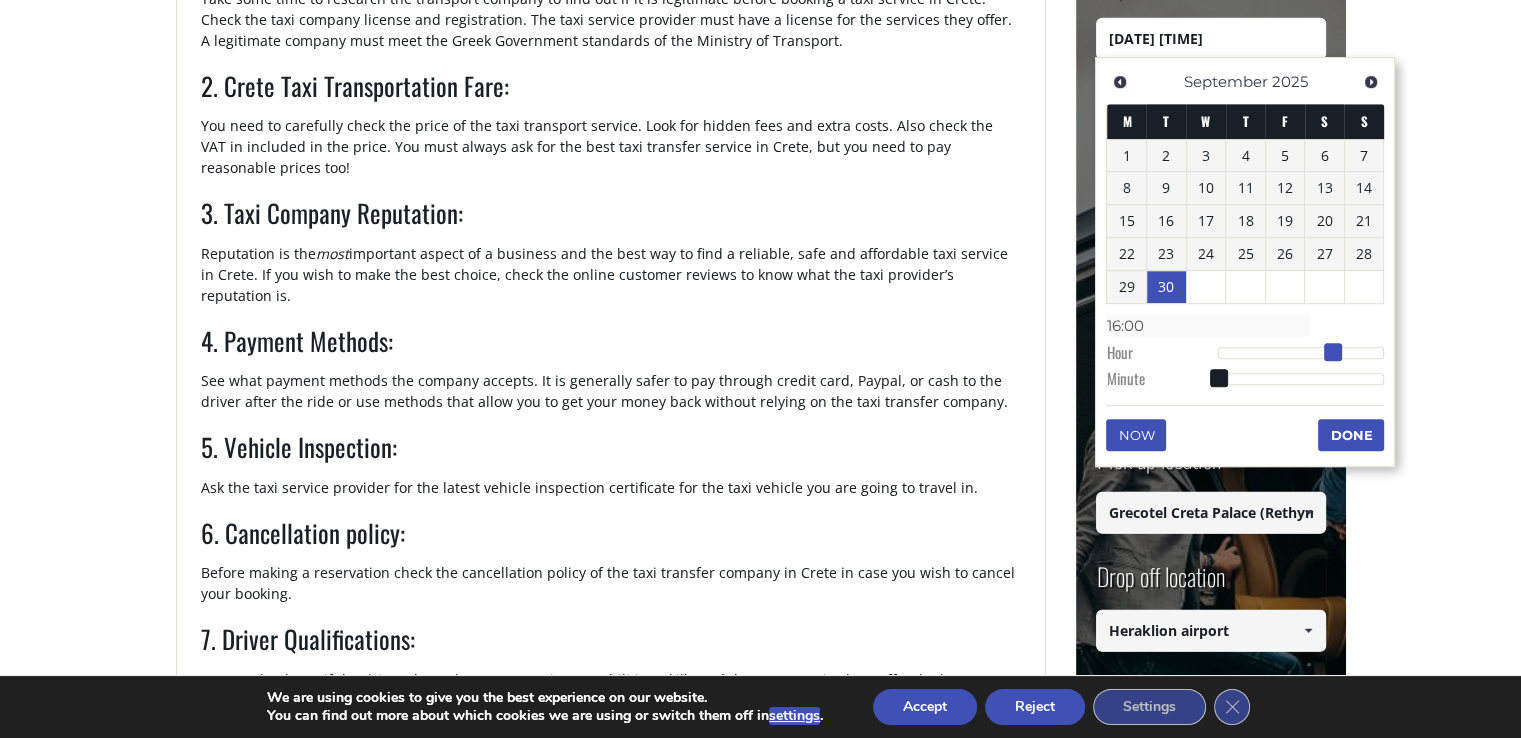 type on "17:00" 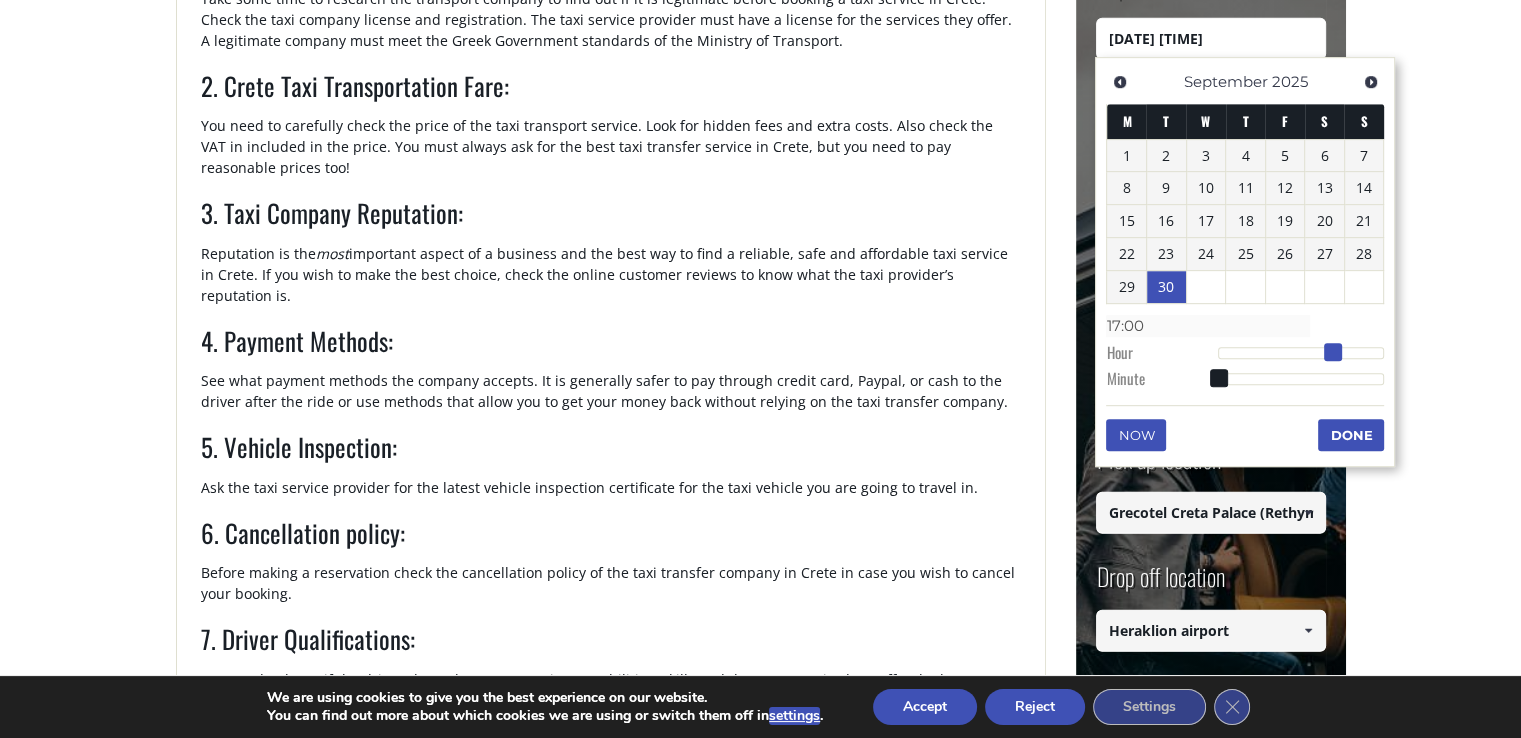 type on "[DATE] [TIME]" 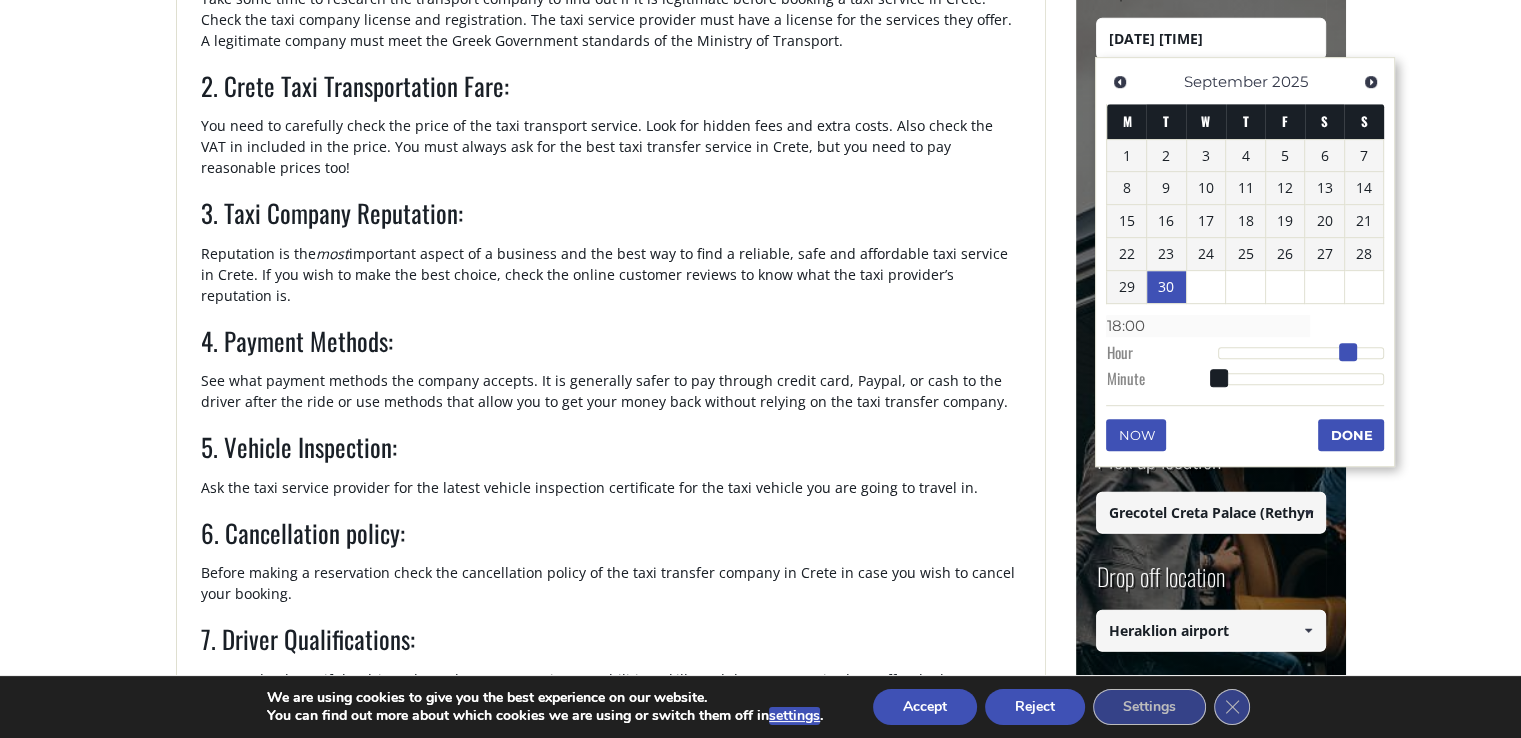 type on "[DATE] [TIME]" 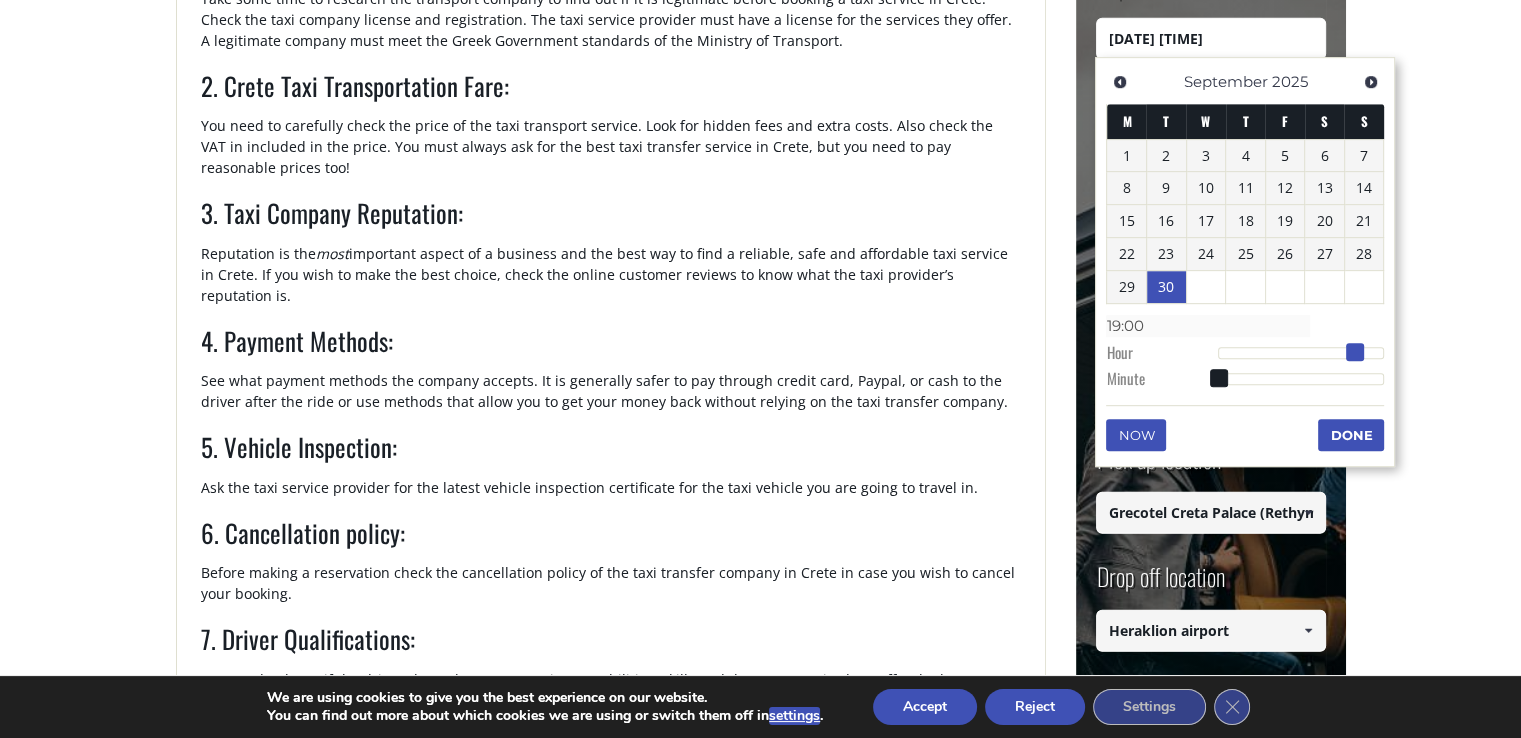 drag, startPoint x: 1250, startPoint y: 351, endPoint x: 1358, endPoint y: 360, distance: 108.37435 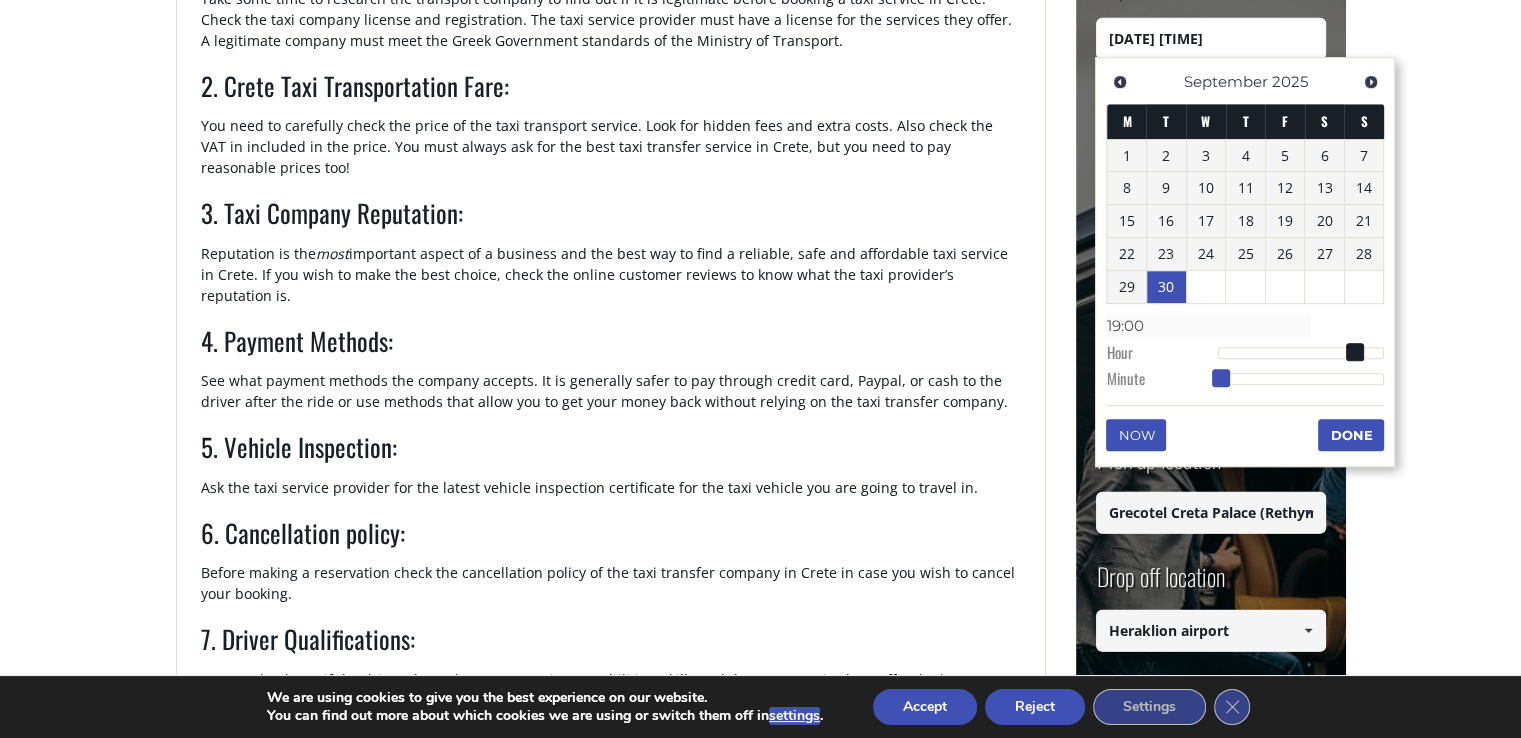 type on "[DATE] [TIME]" 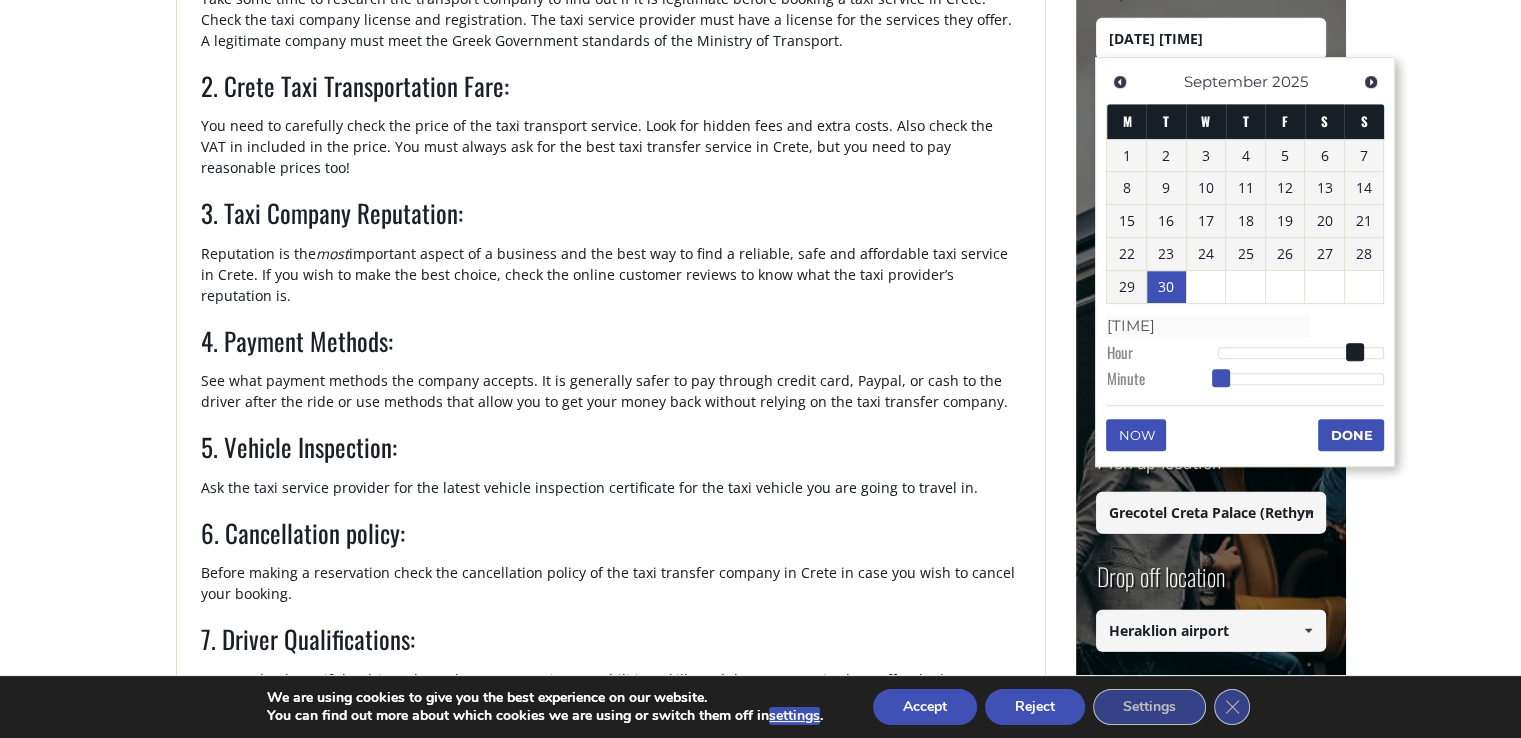 type on "[DATE] [TIME]" 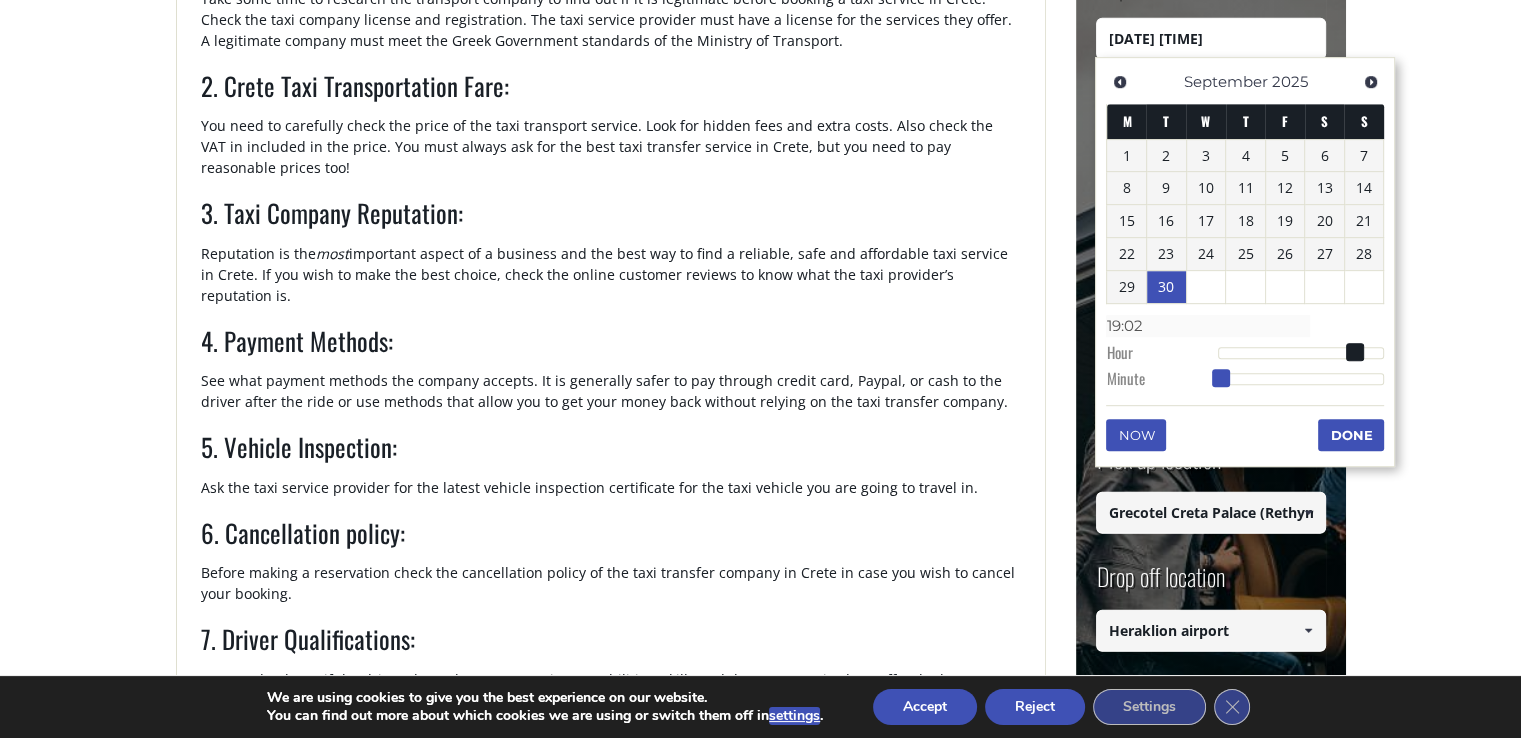 type on "[DATE] [TIME]" 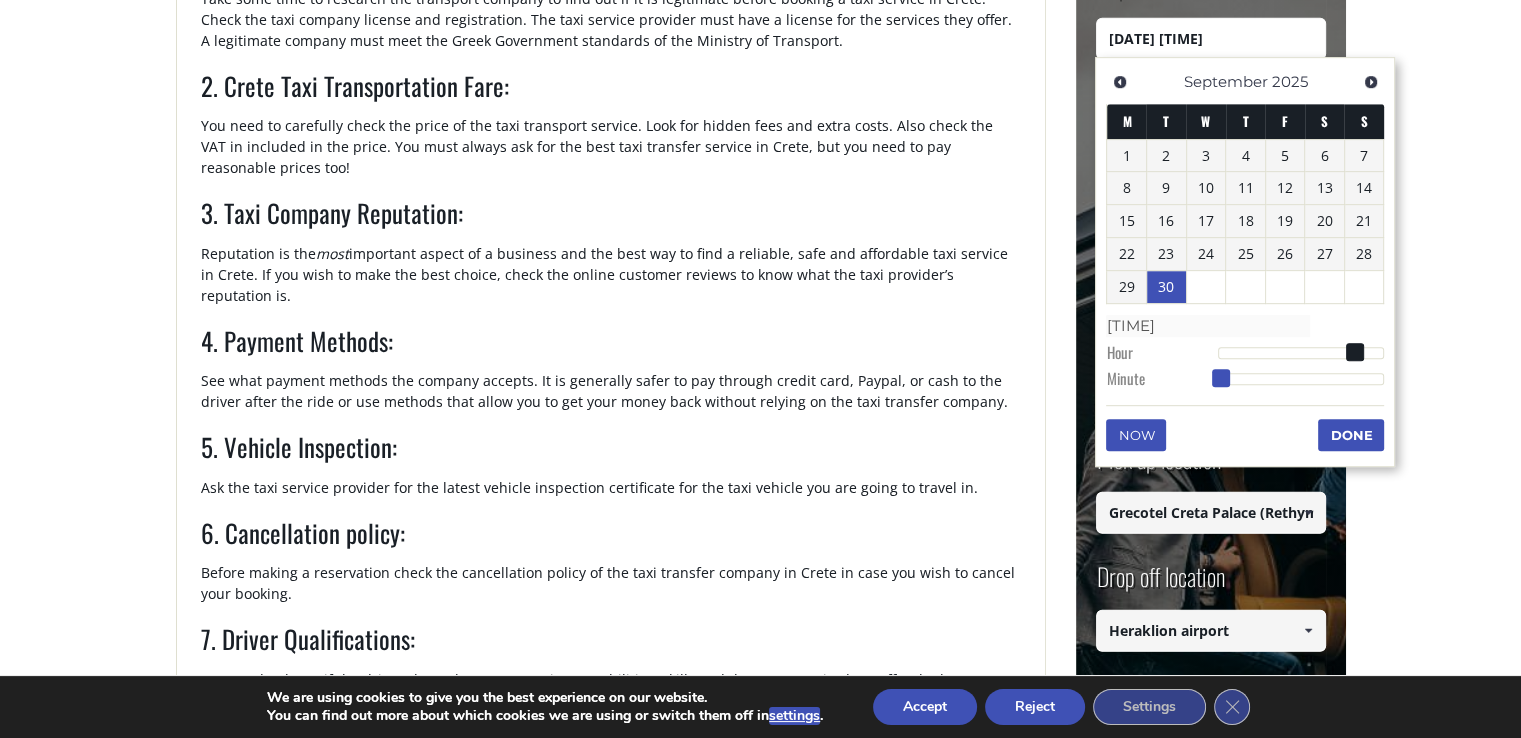type on "[DATE] [TIME]" 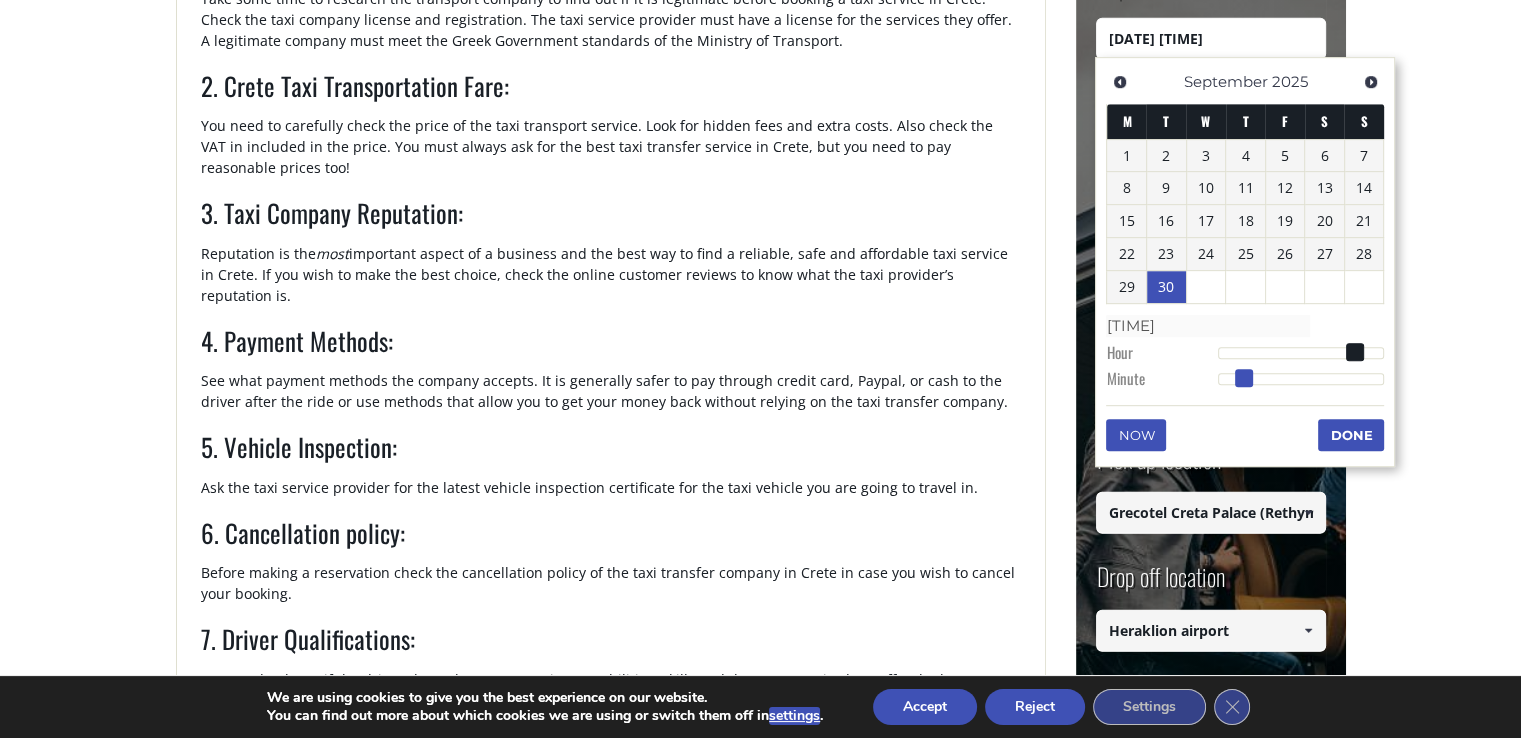 type on "[DATE] [TIME]" 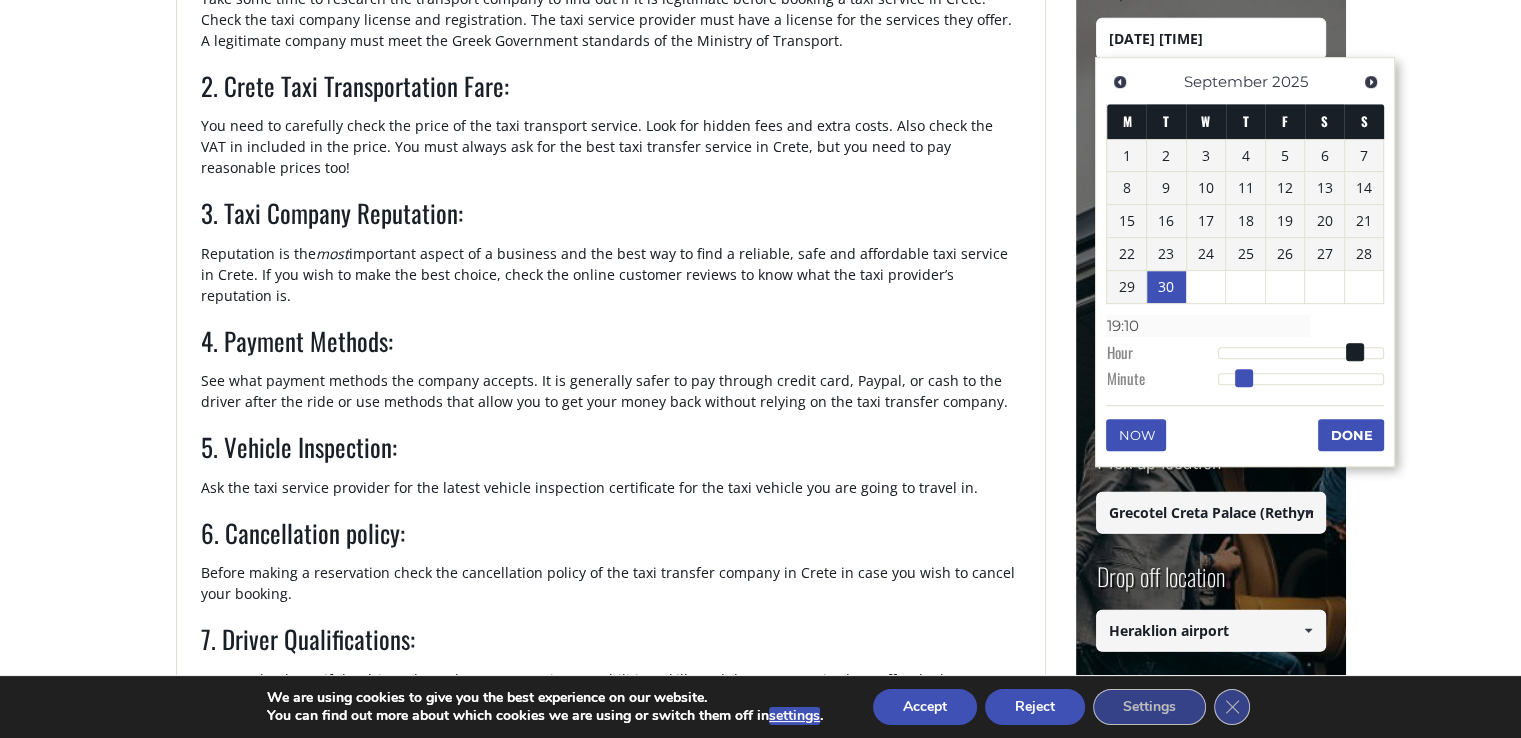 type on "[DATE] [TIME]" 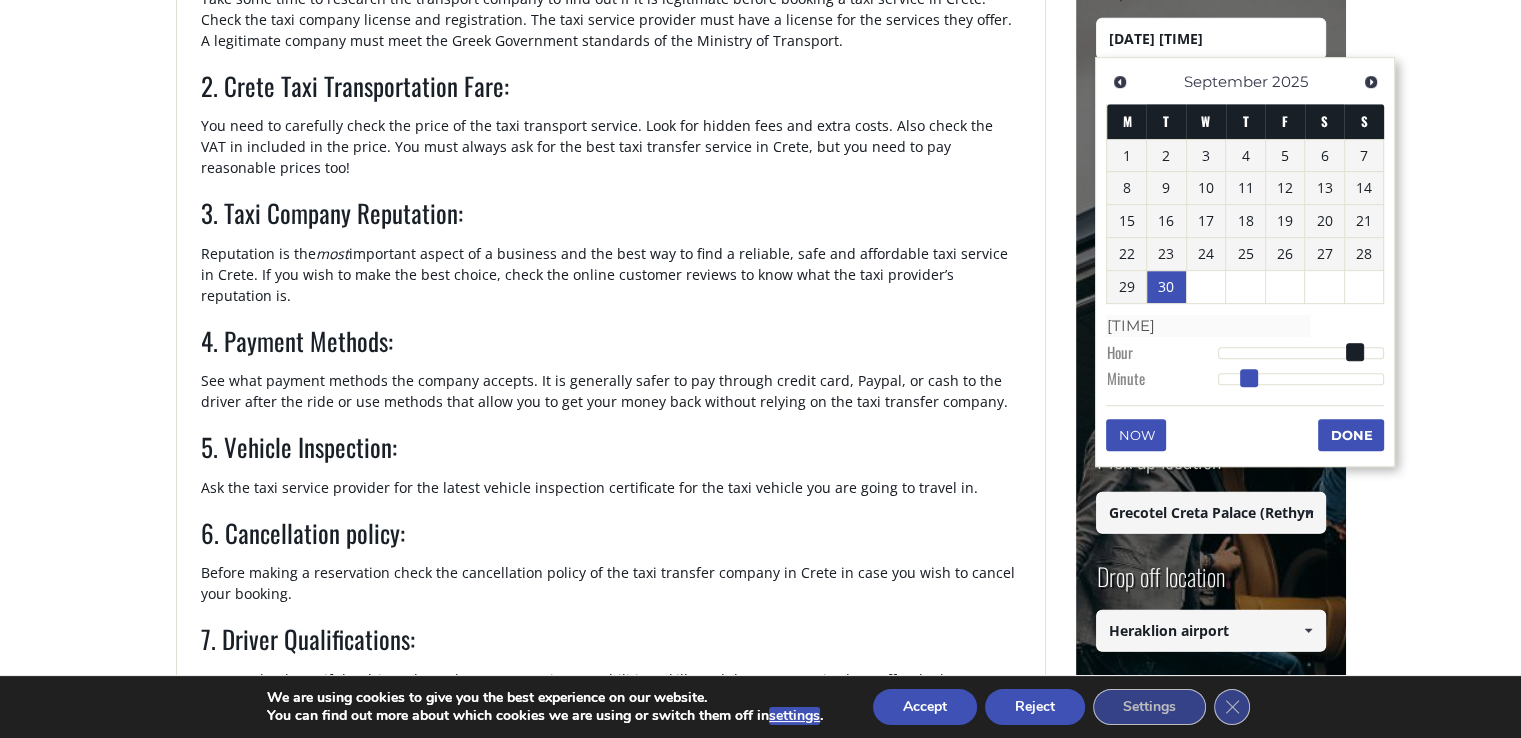 type on "[DATE] [TIME]" 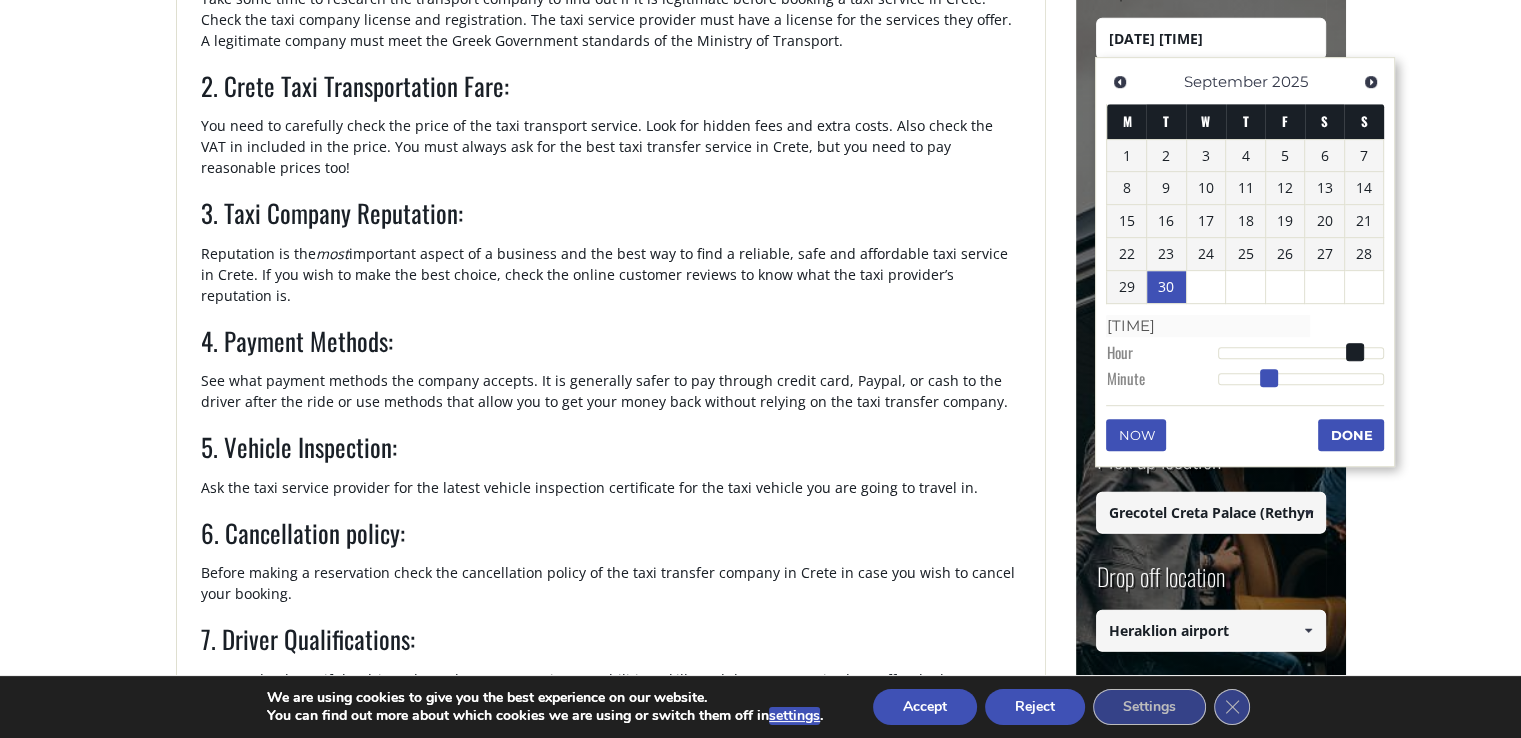 type on "[DATE] [TIME]" 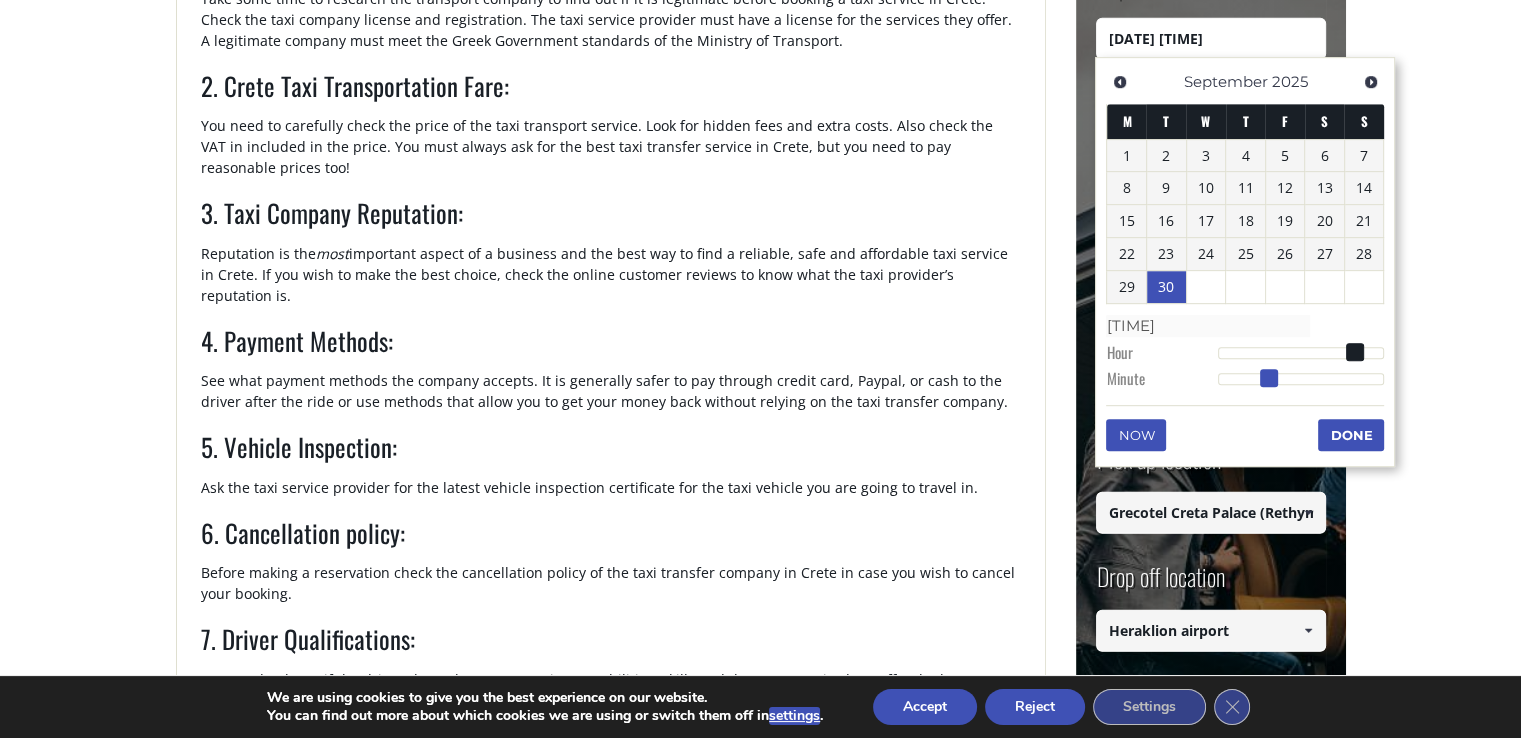 type on "[TIME]" 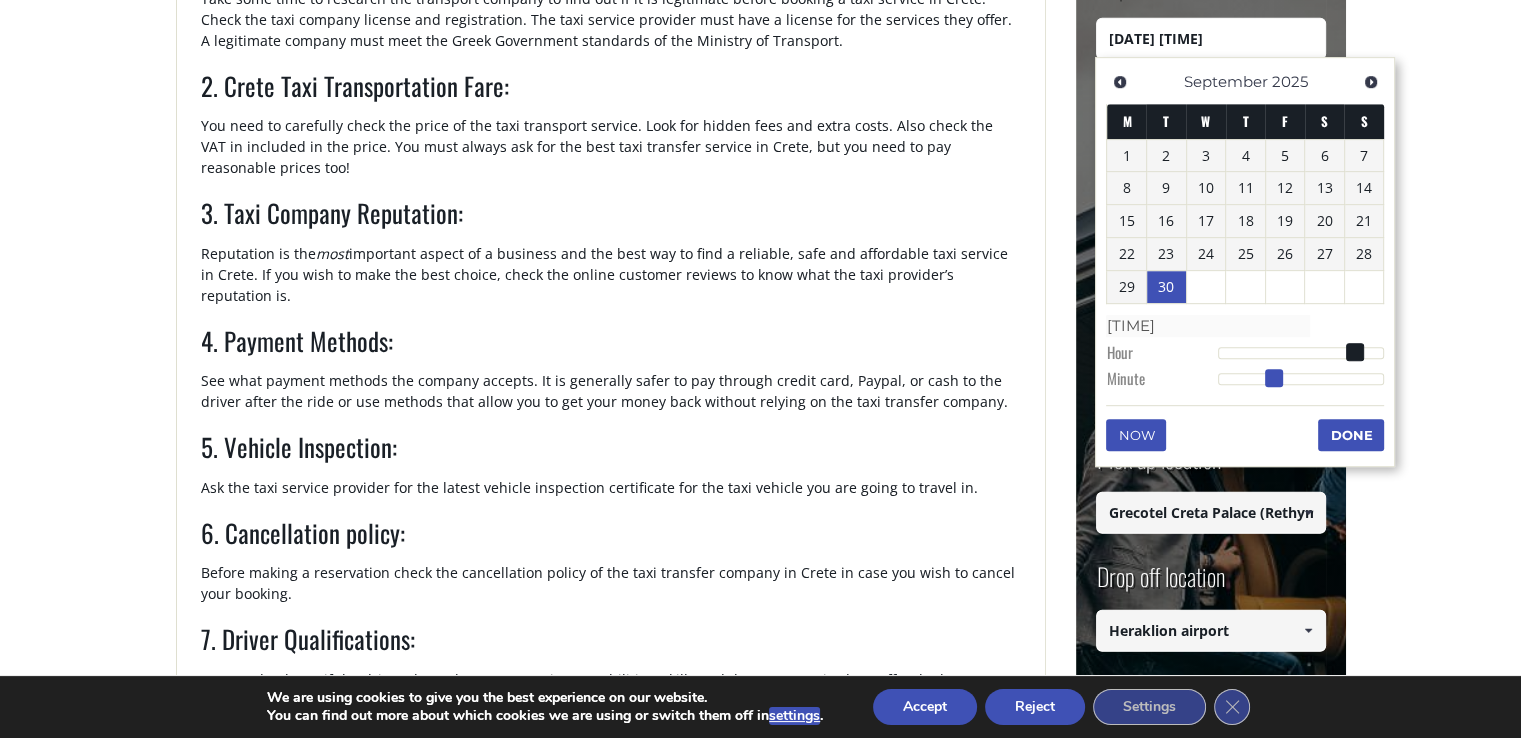 type on "[DATE] [TIME]" 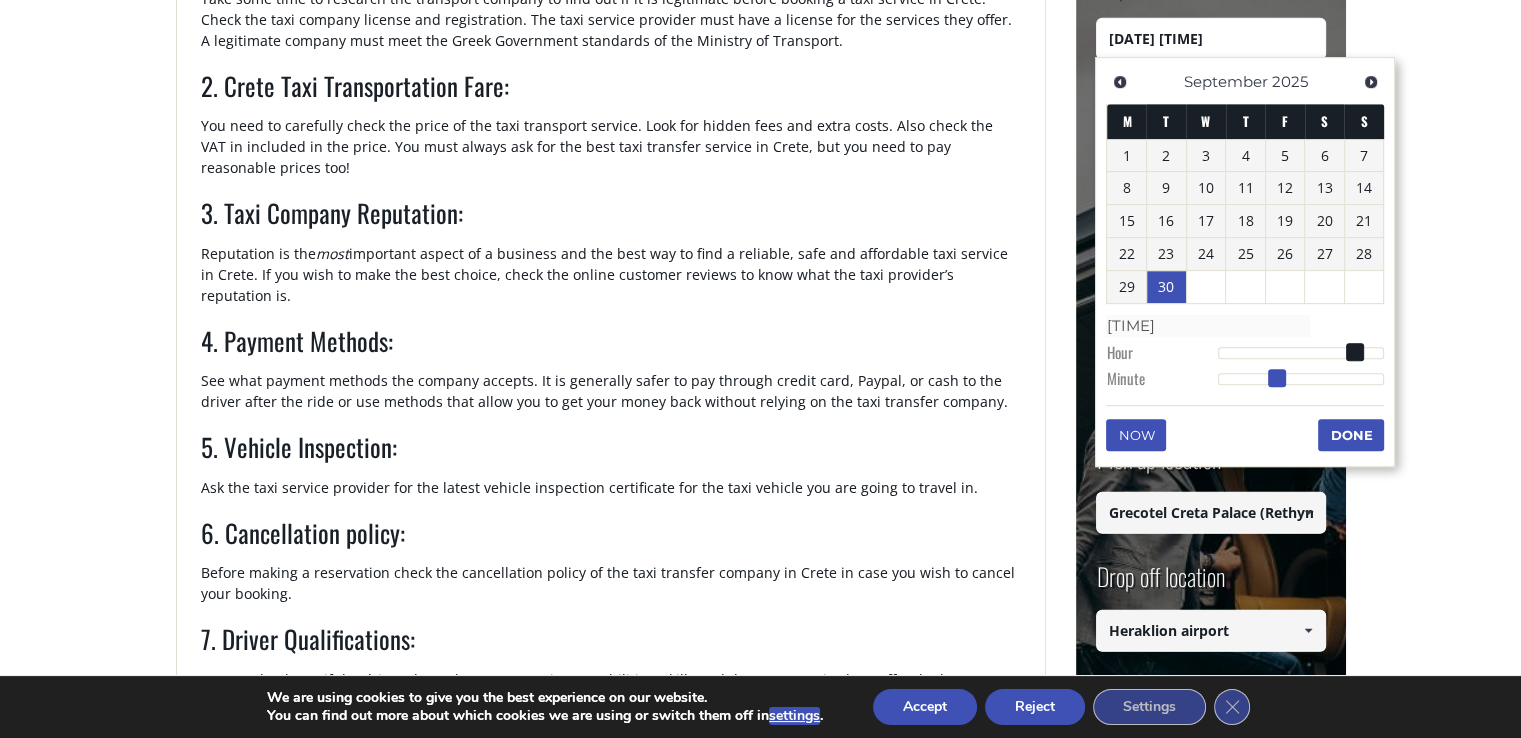 type on "[DATE] [TIME]" 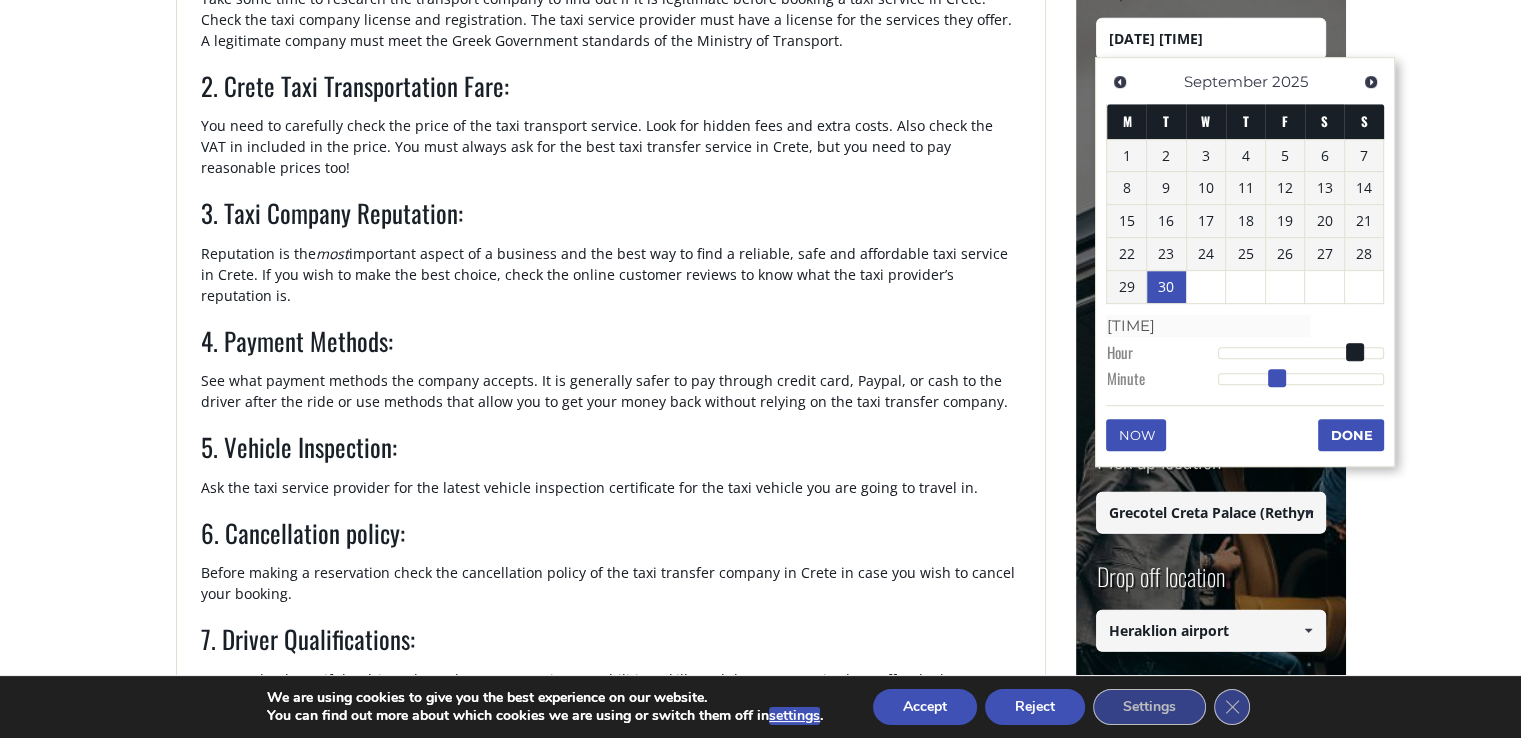 type on "[TIME]" 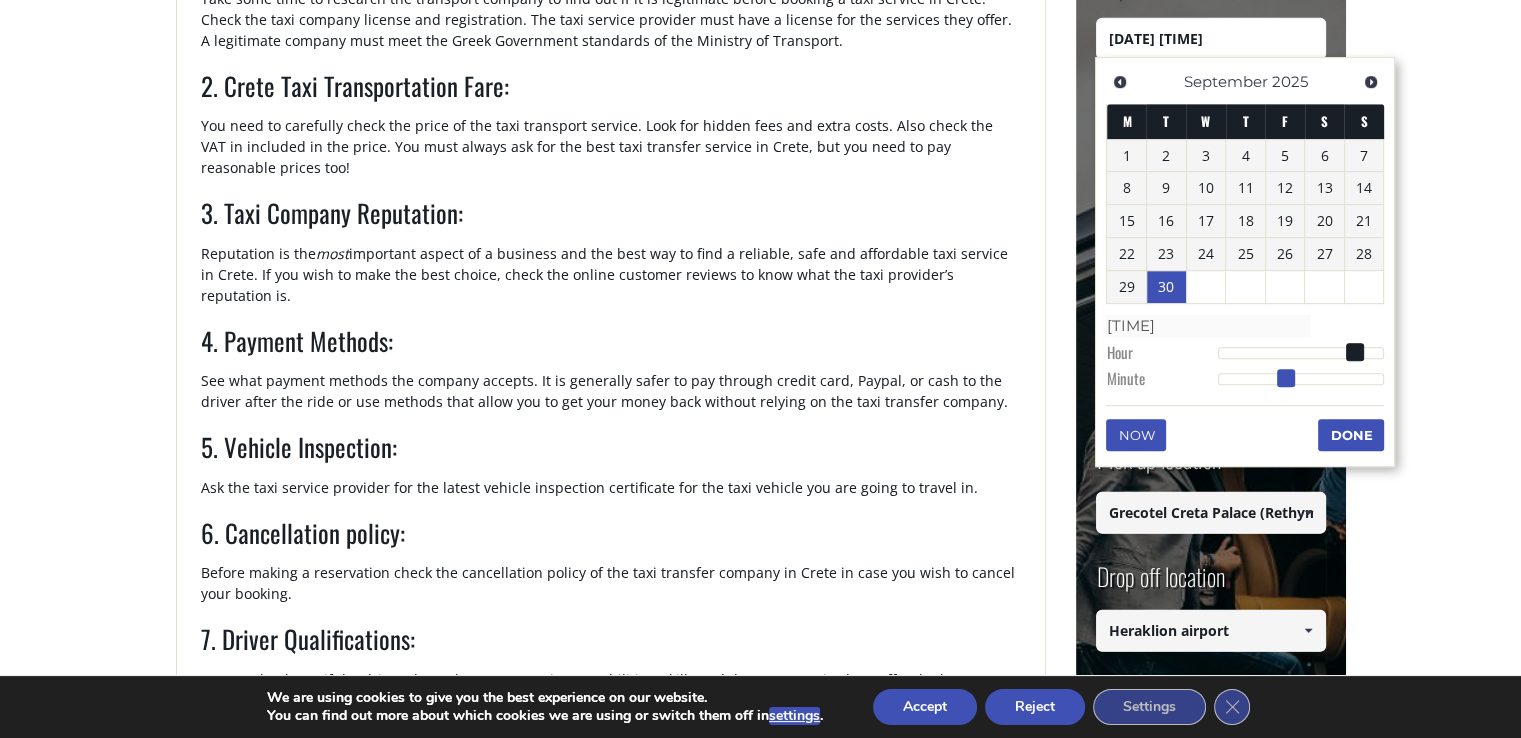 type on "[DATE] [TIME]" 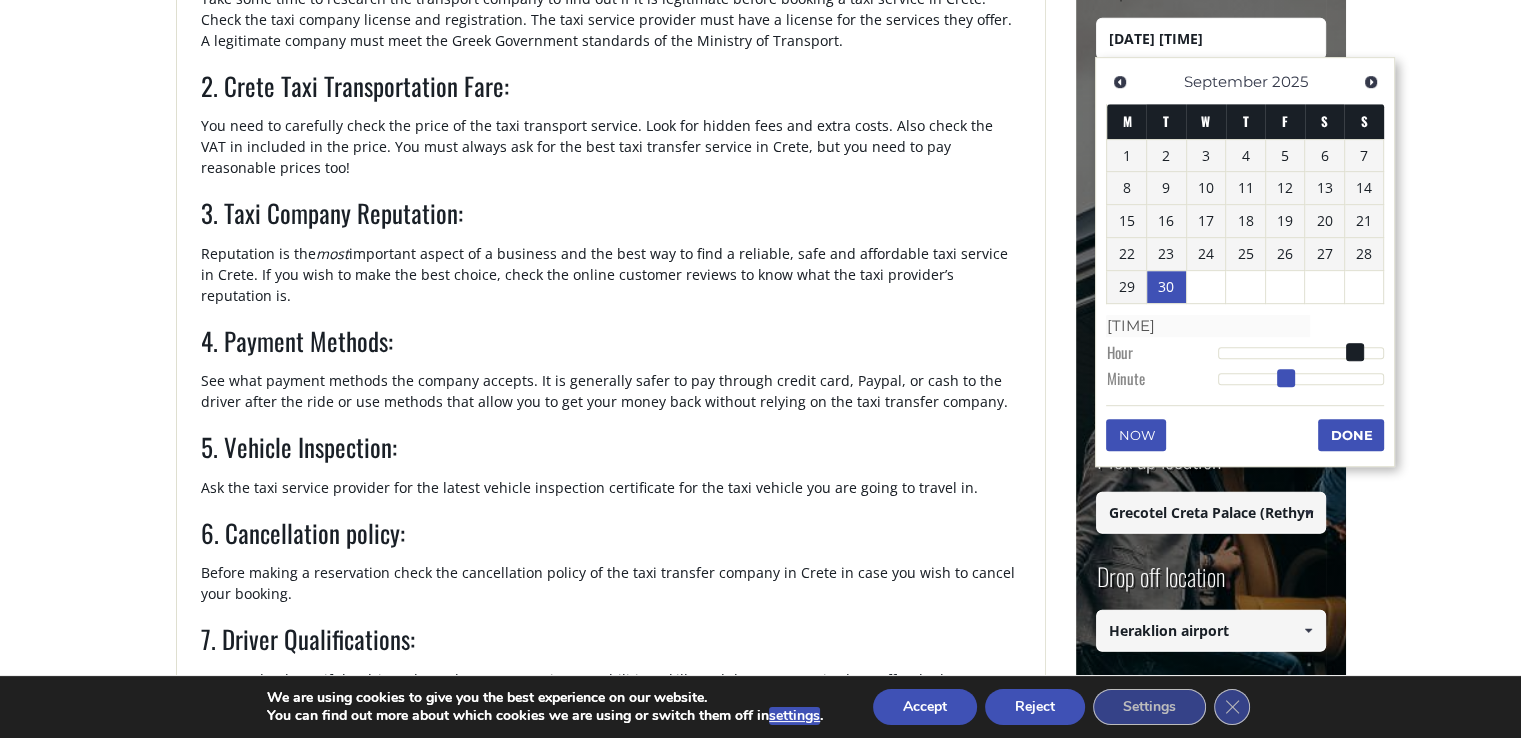 type on "[TIME]" 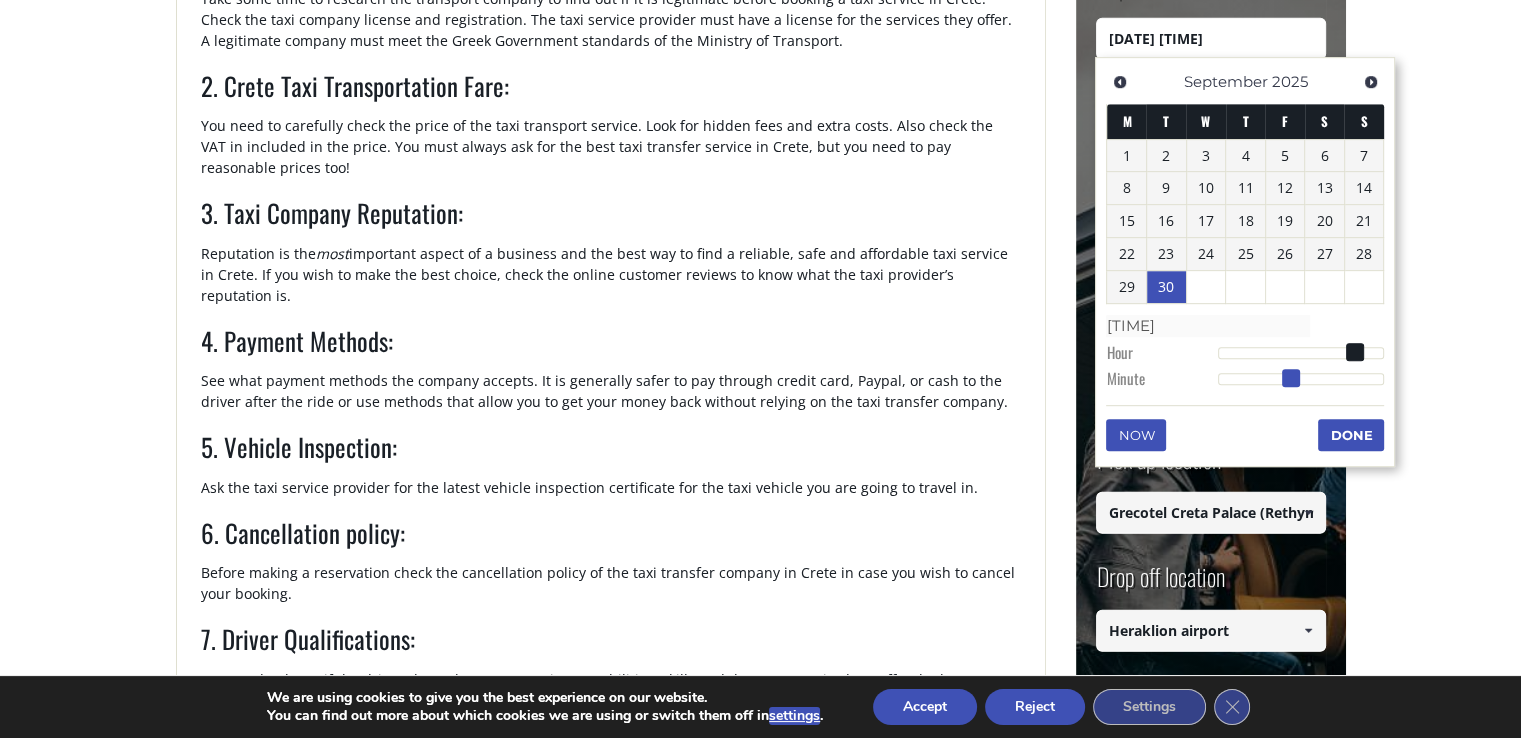 type on "[DATE] [TIME]" 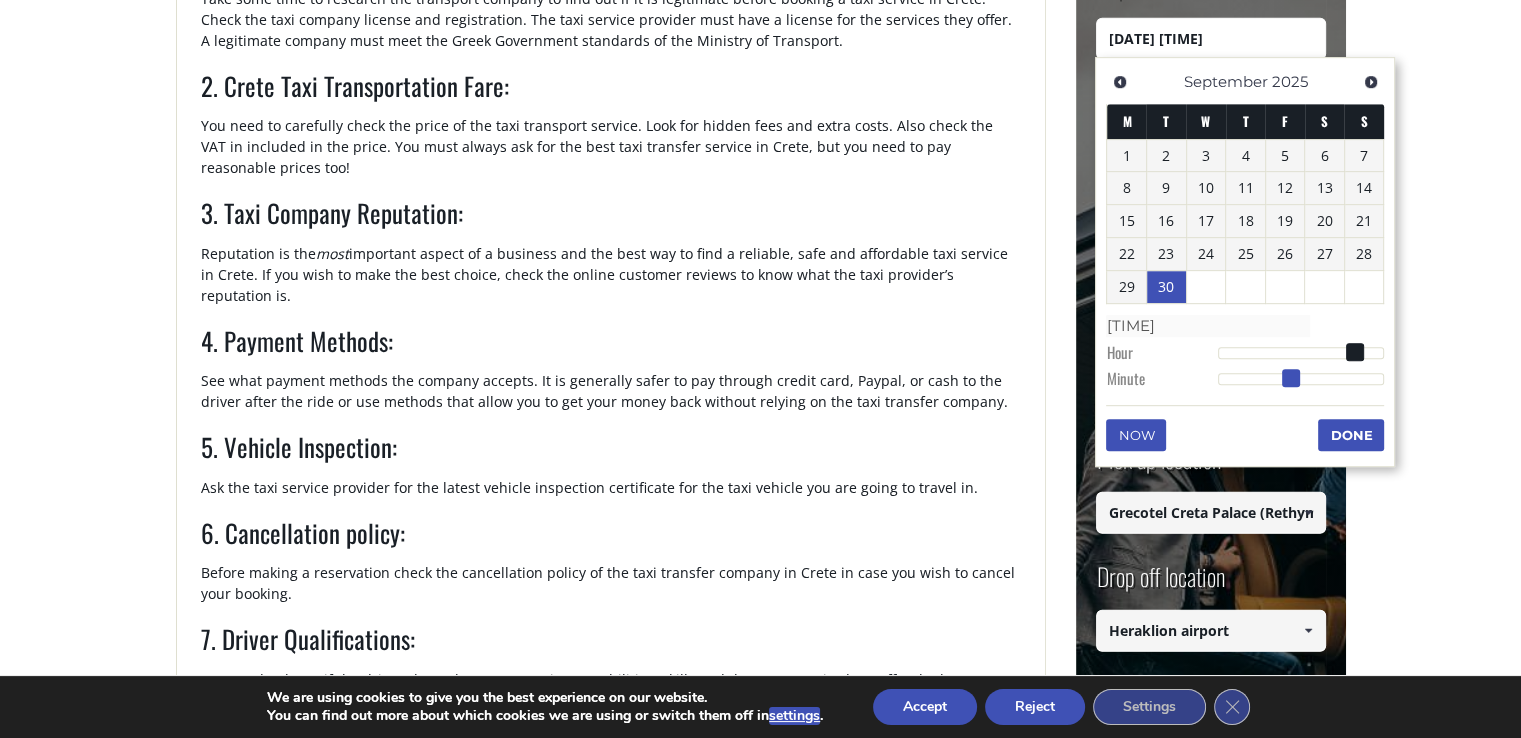 type on "[TIME]" 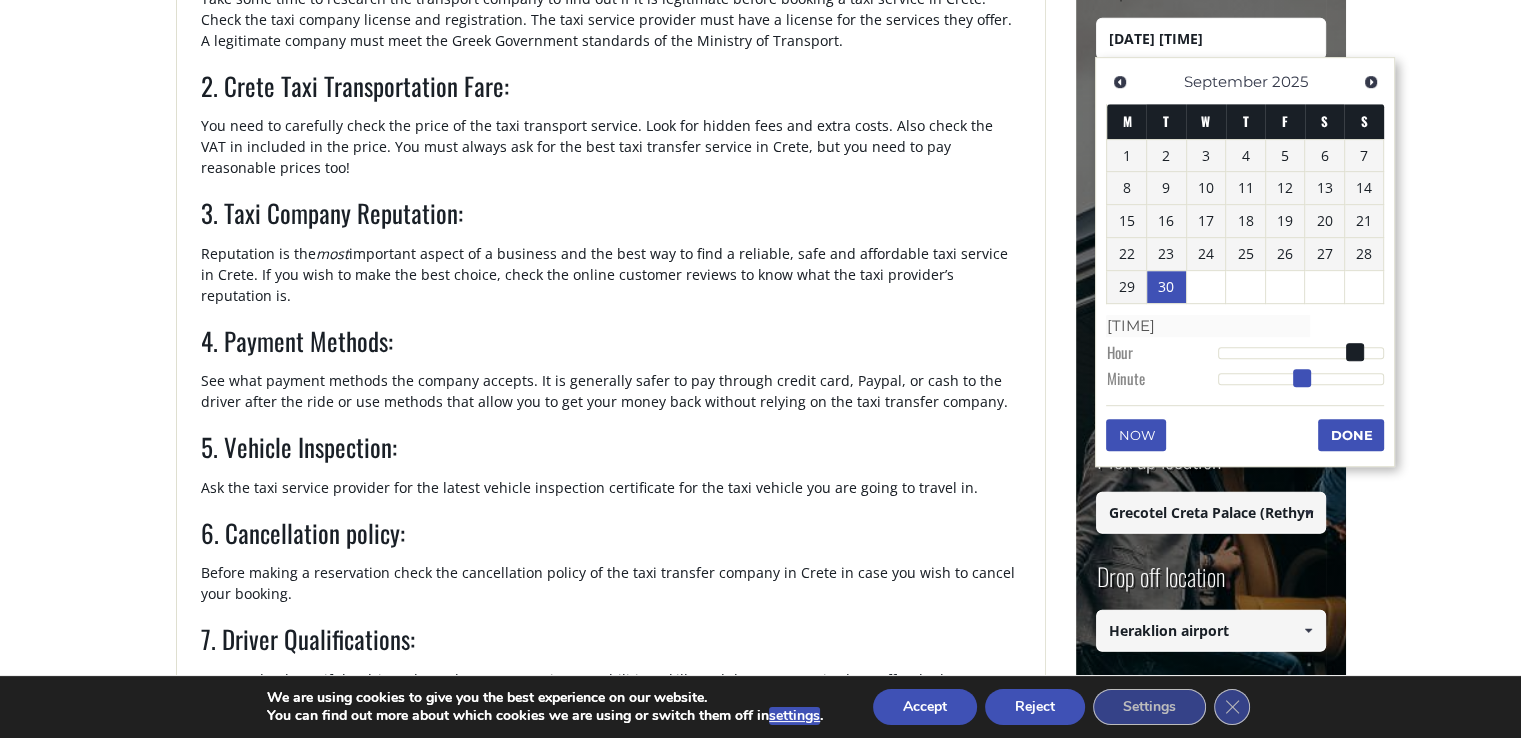 drag, startPoint x: 1216, startPoint y: 373, endPoint x: 1300, endPoint y: 381, distance: 84.38009 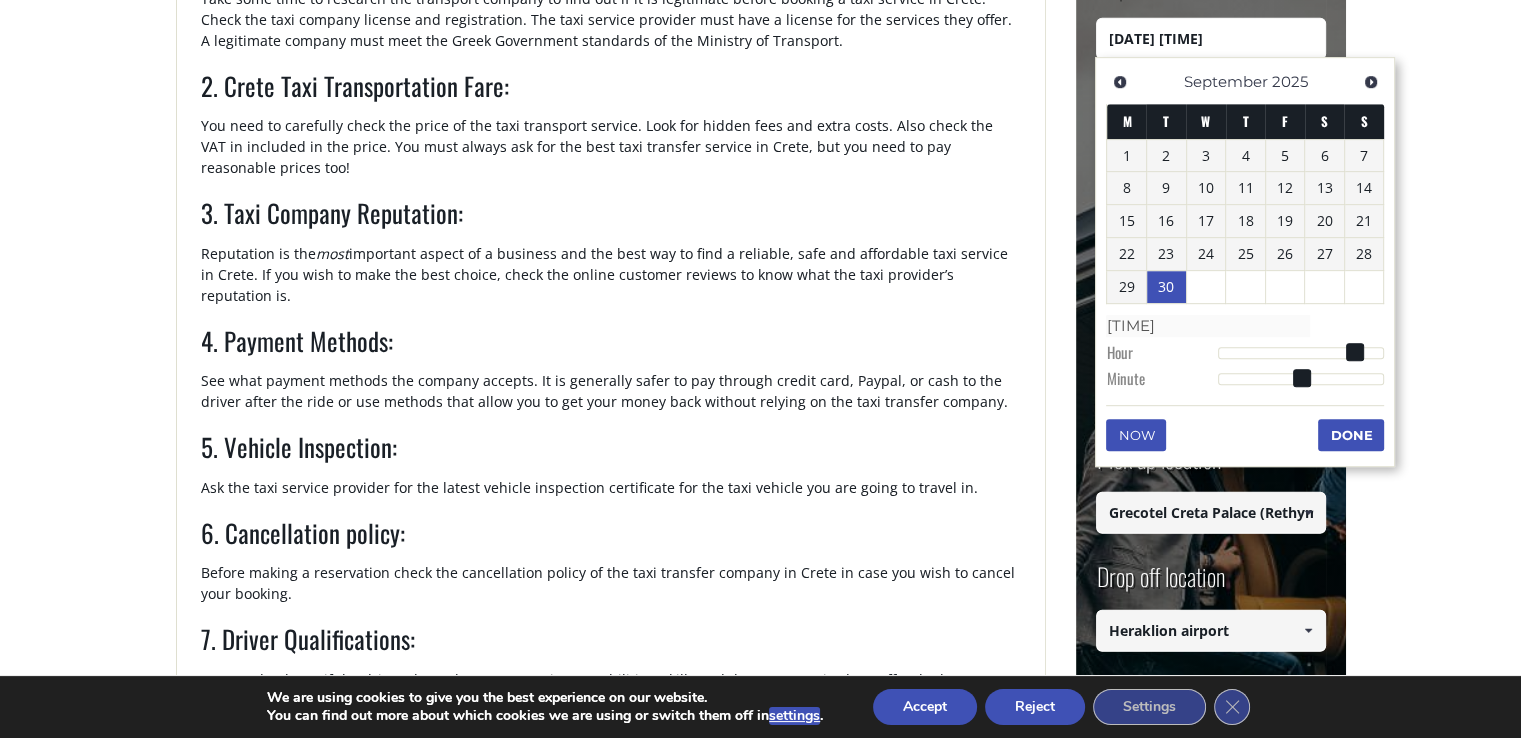 click on "Done" at bounding box center (1351, 435) 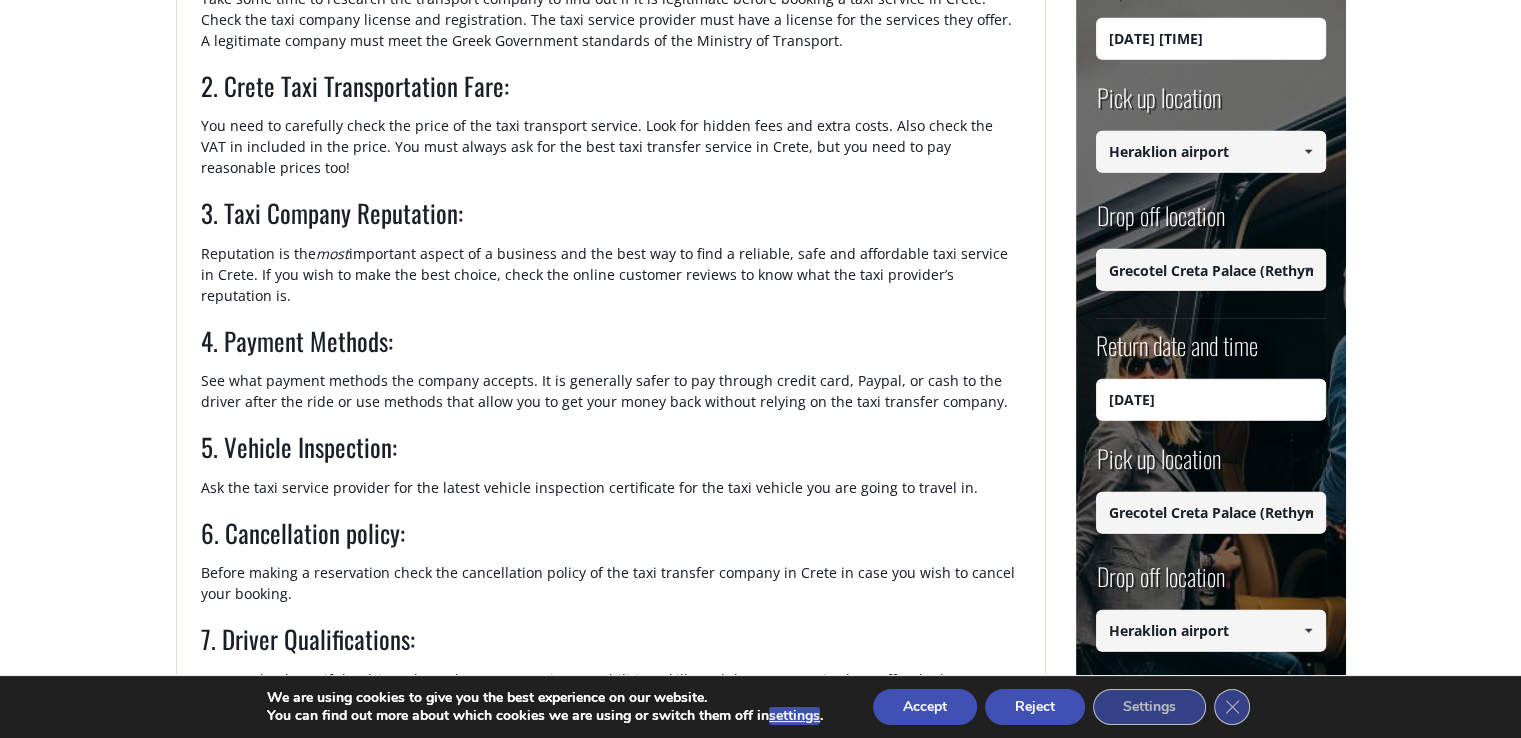 click on "[DATE]" at bounding box center (1211, 399) 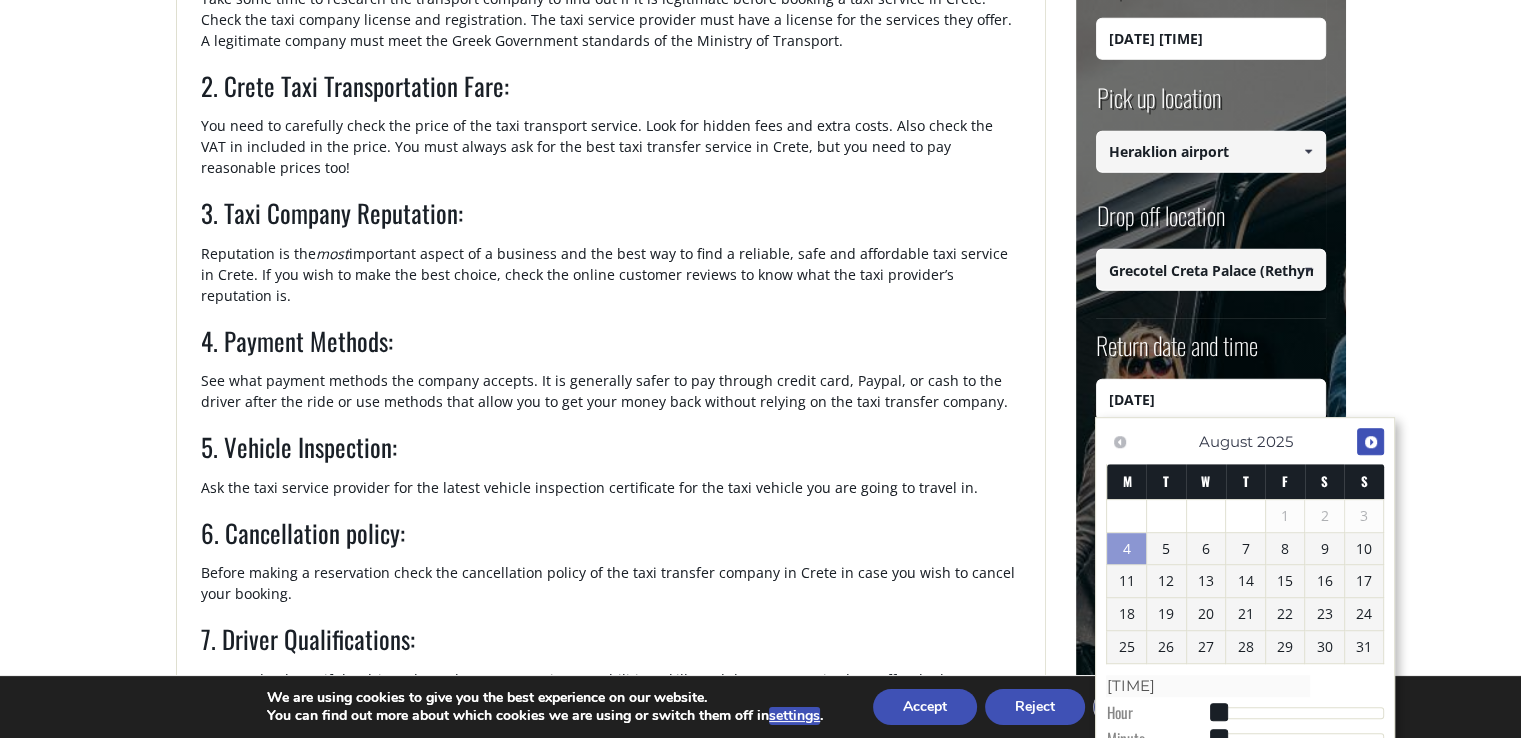 click on "Next" at bounding box center [1371, 442] 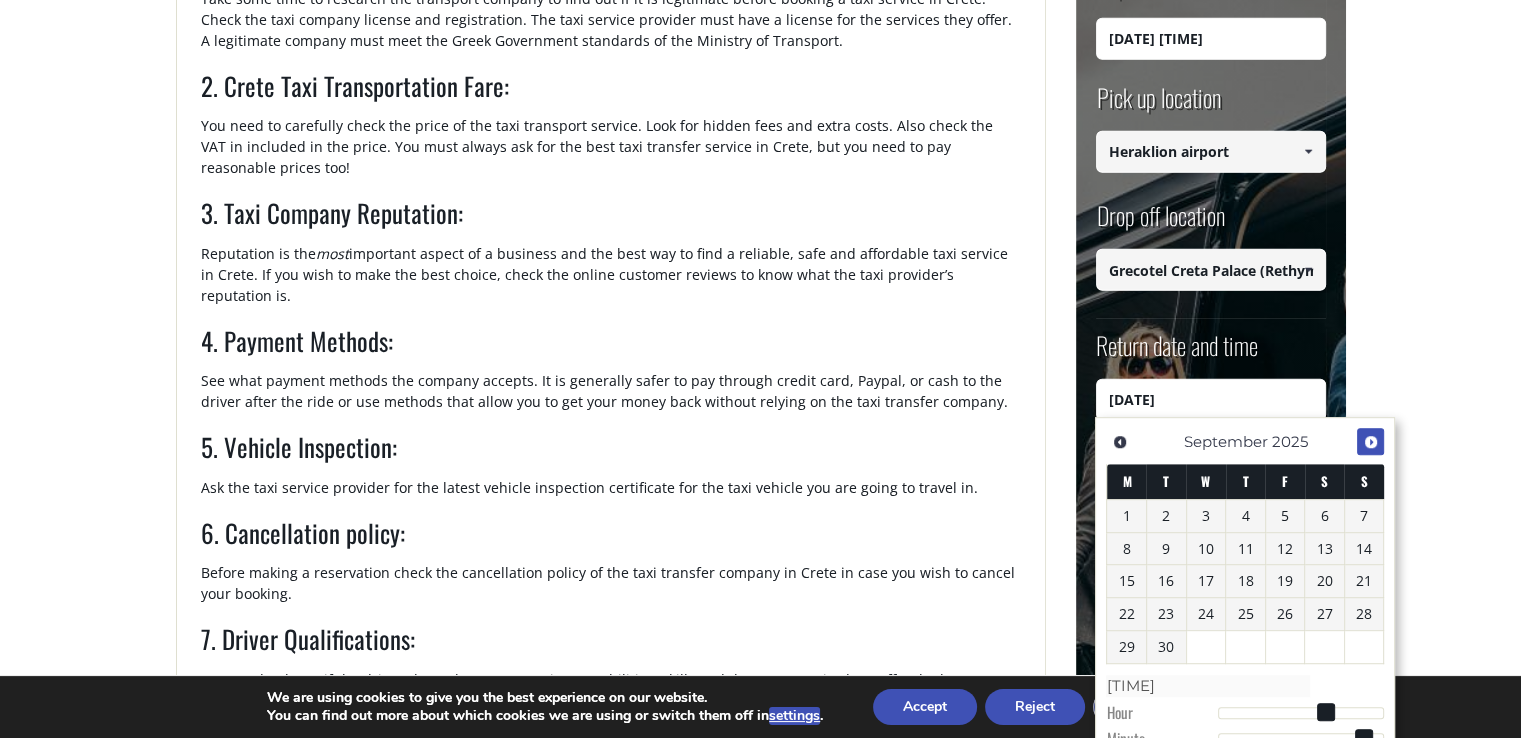 click on "Next" at bounding box center (1371, 442) 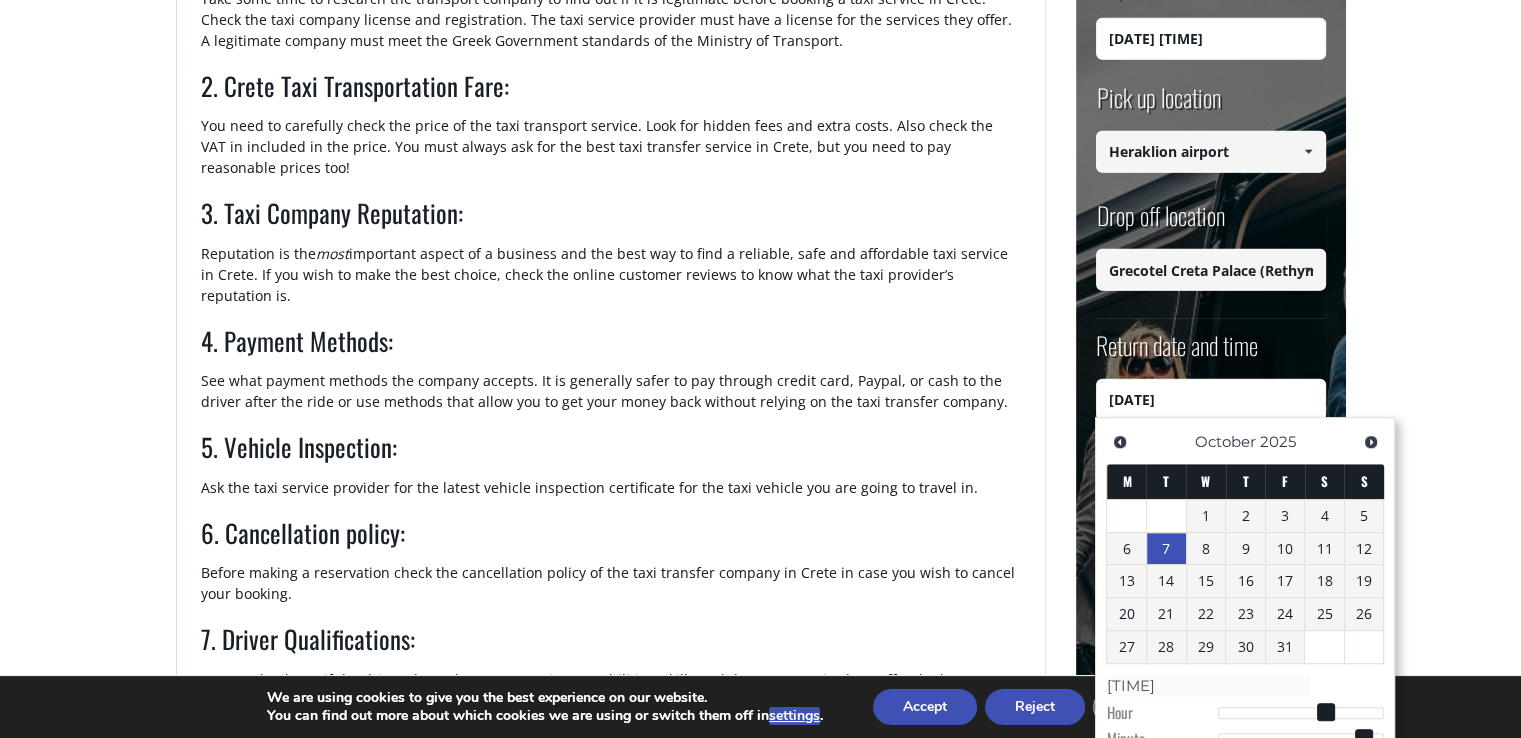 click on "7" at bounding box center (1166, 549) 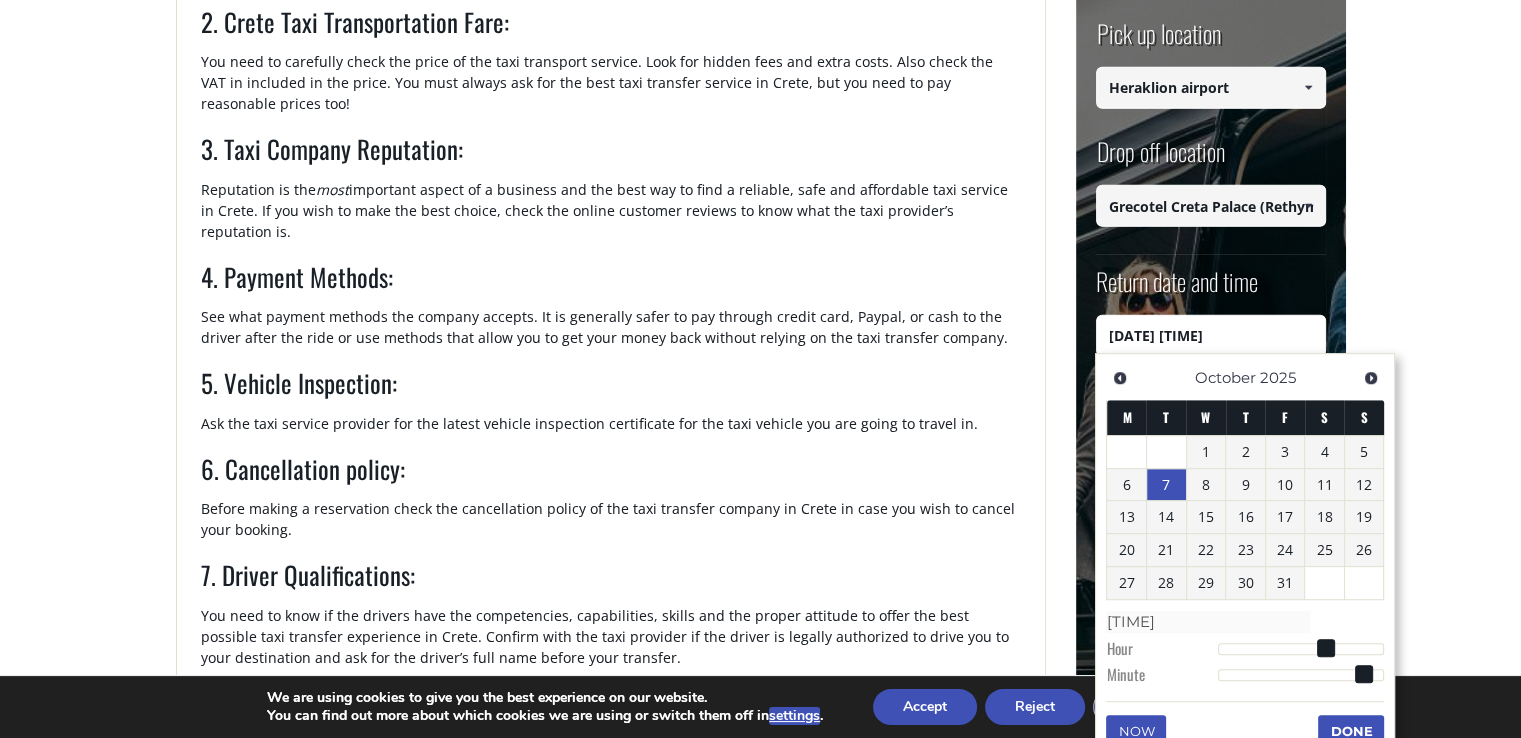 scroll, scrollTop: 1100, scrollLeft: 0, axis: vertical 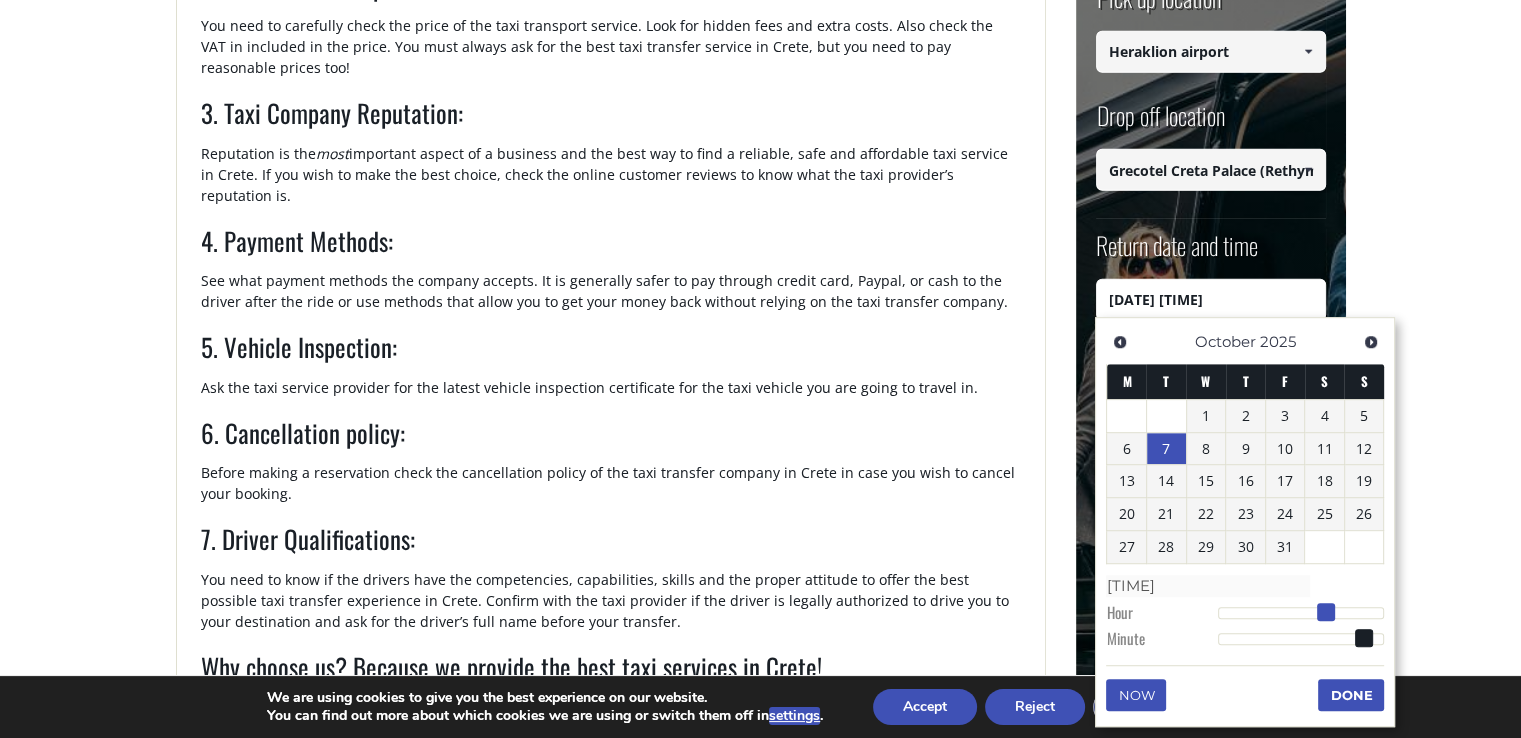 type on "[DATE] [TIME]" 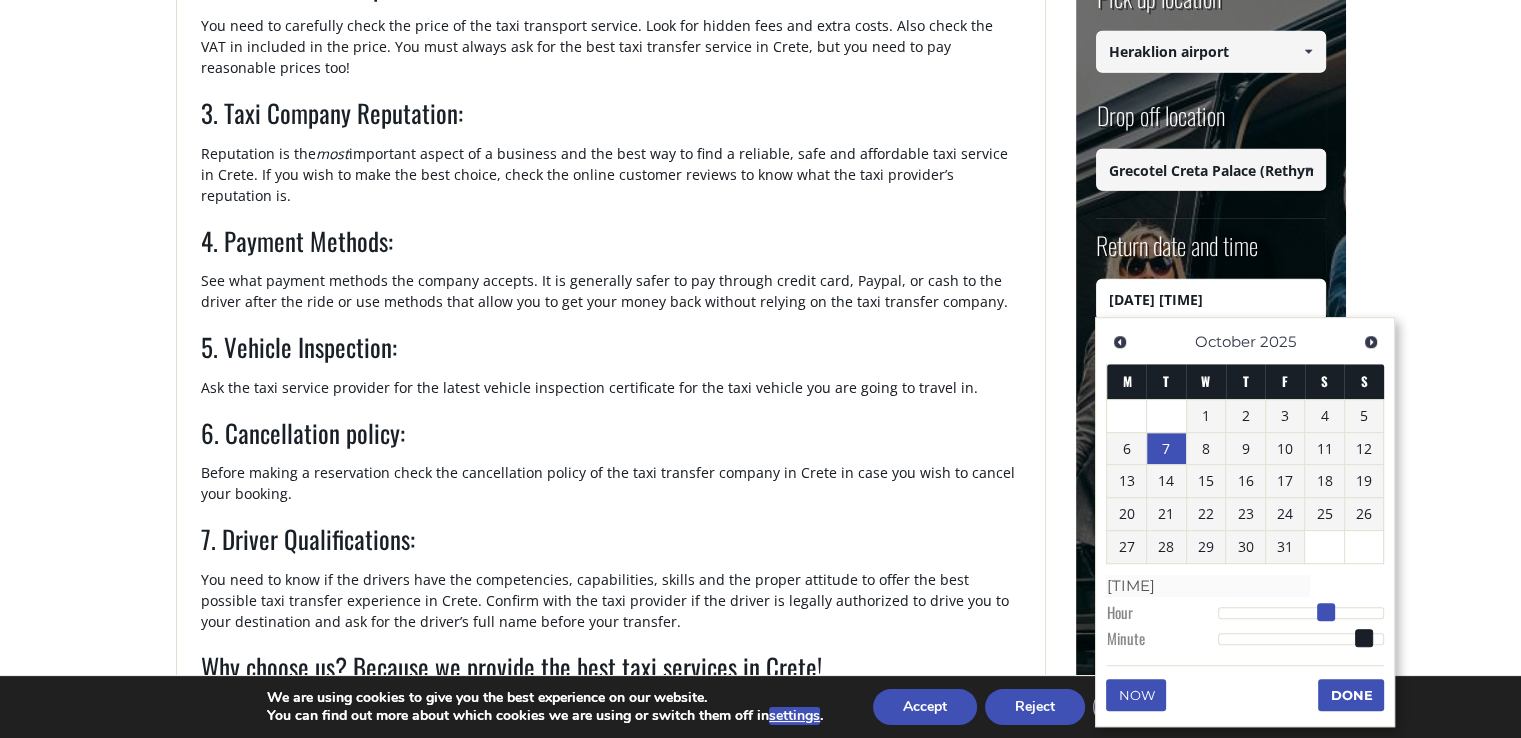 type on "[TIME]" 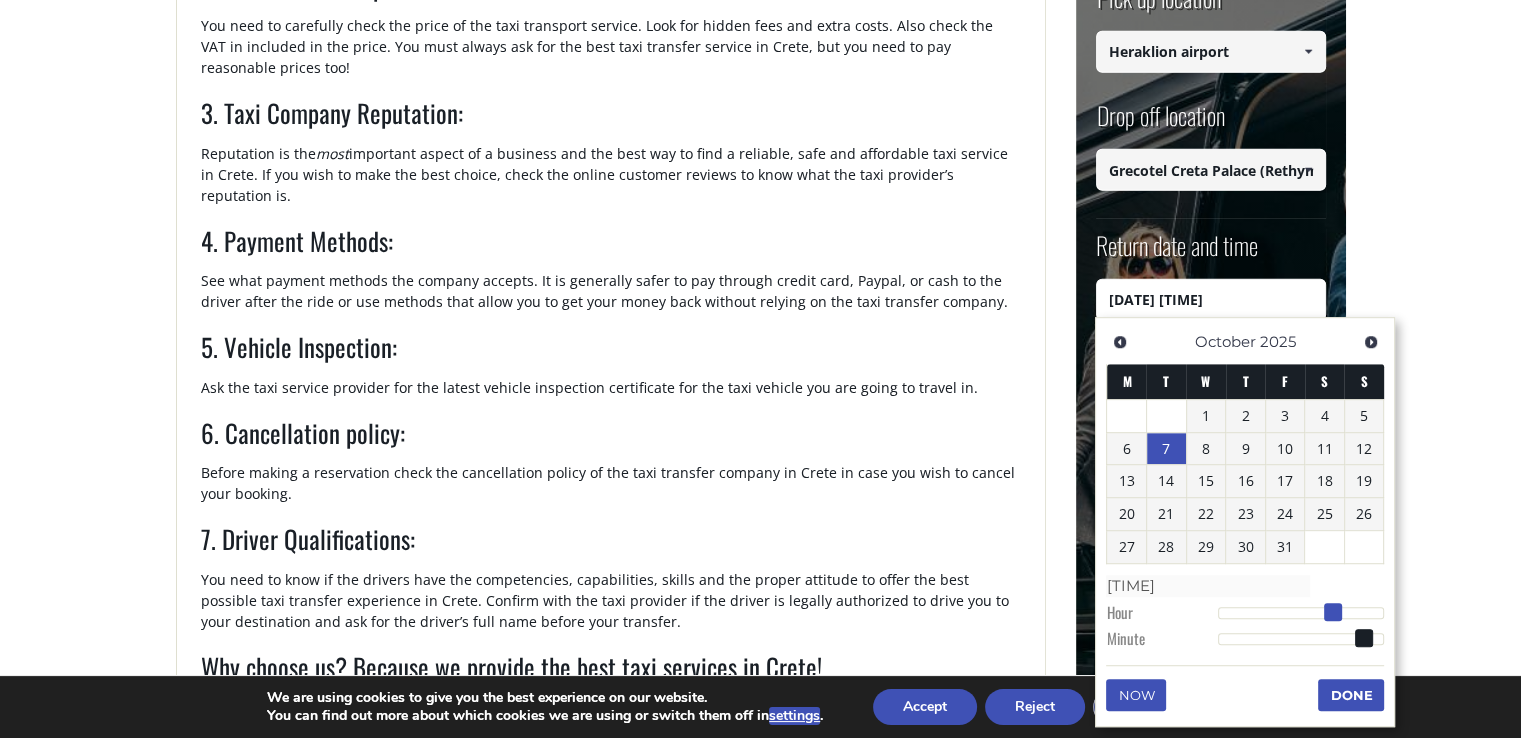 type on "[DATE] [TIME]" 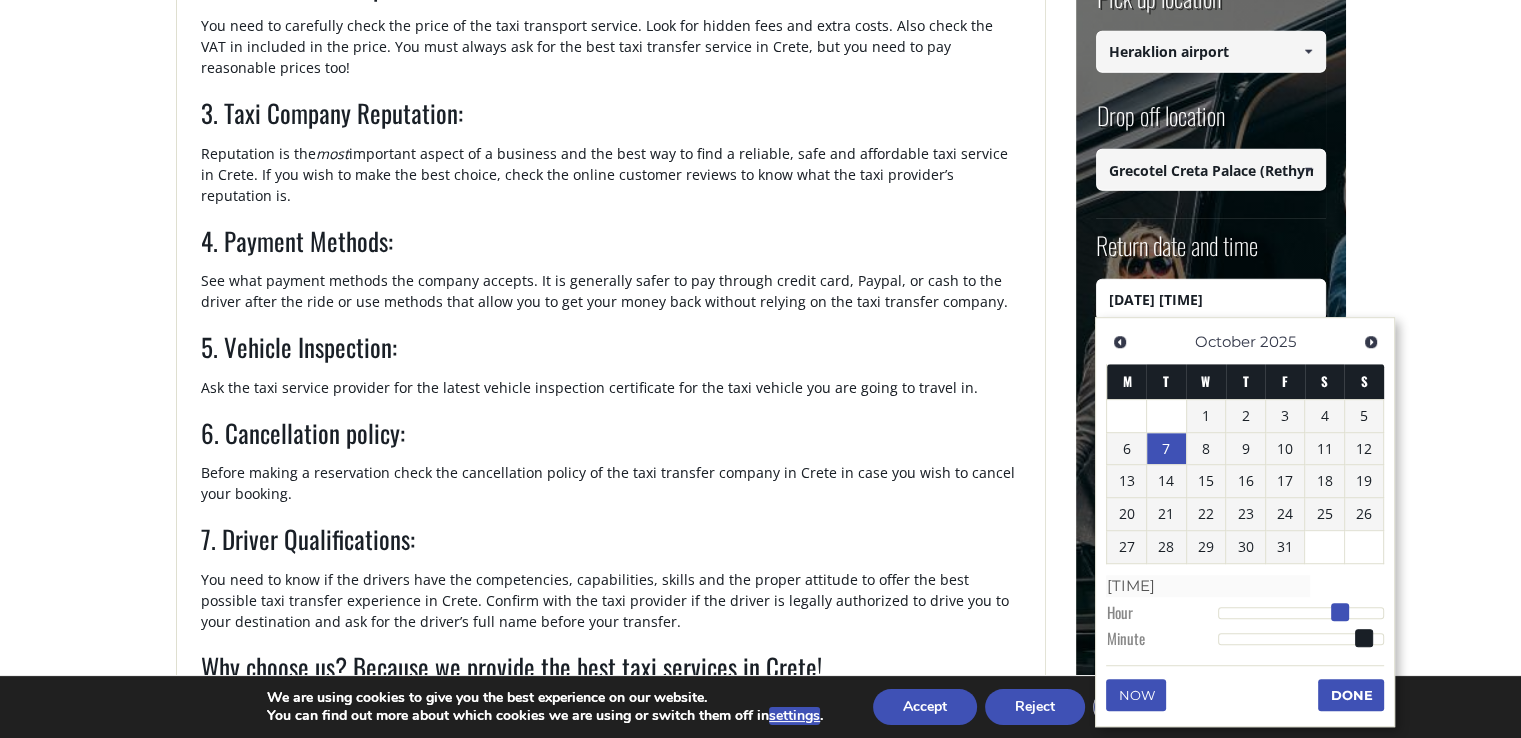 type on "[DATE] [TIME]" 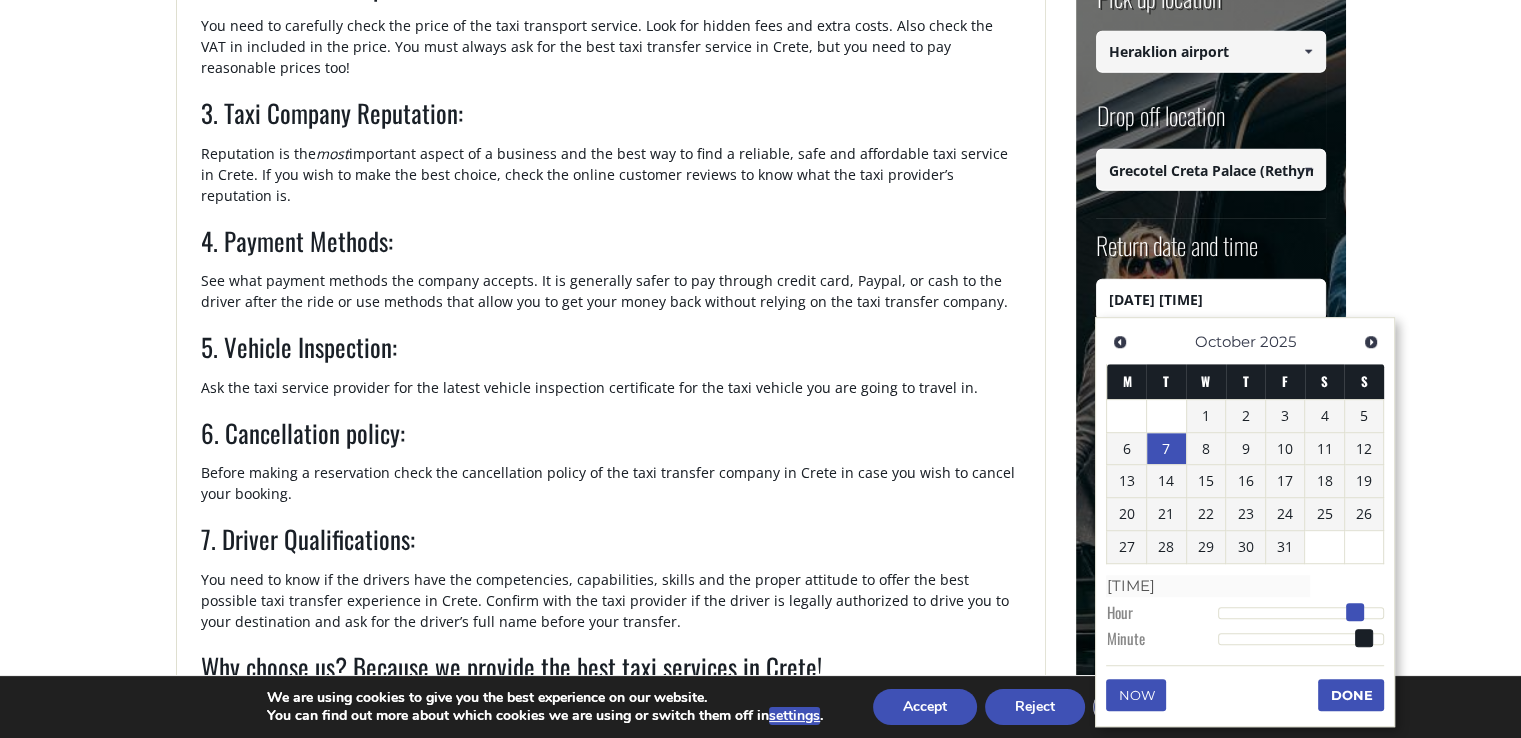 type on "[DATE] [TIME]" 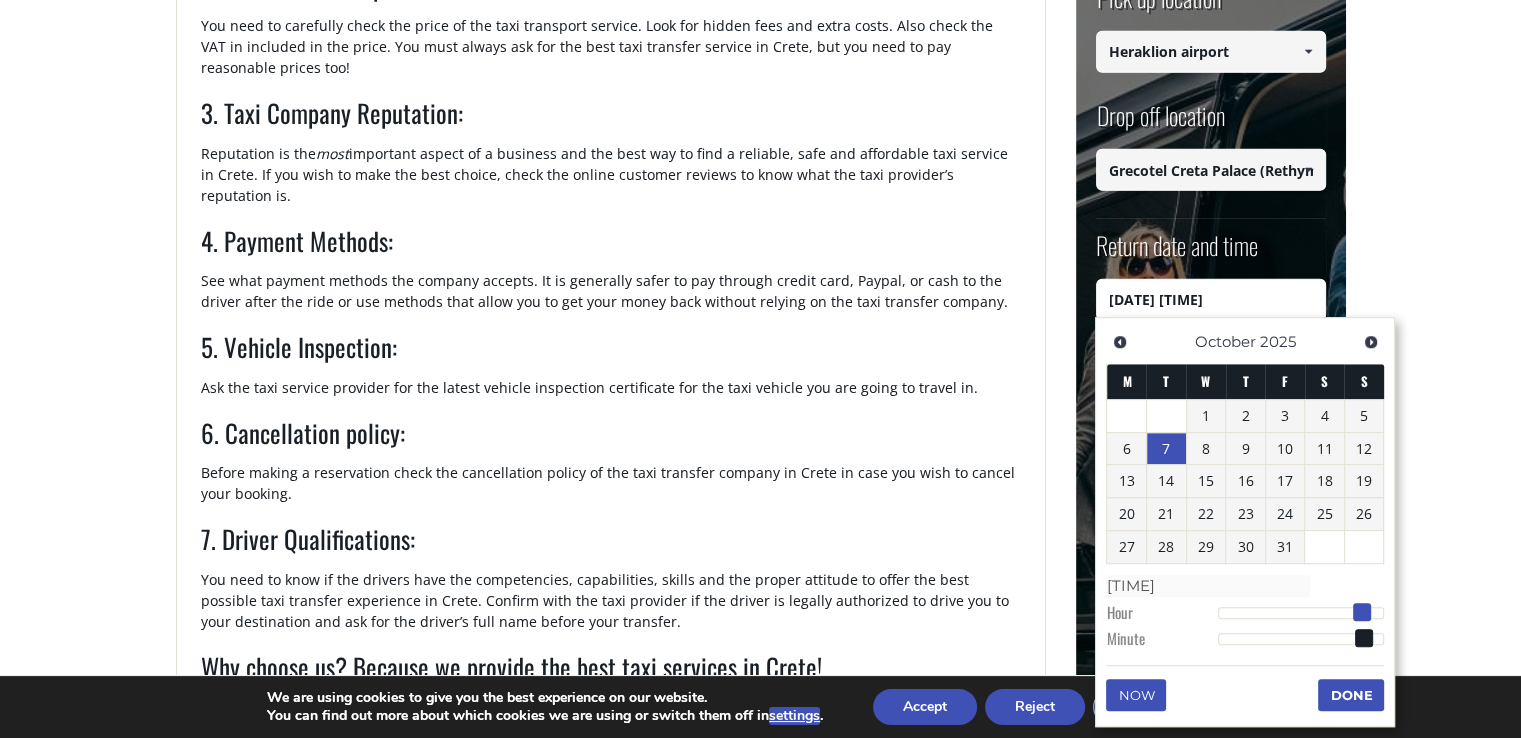 type on "[DATE] [TIME]" 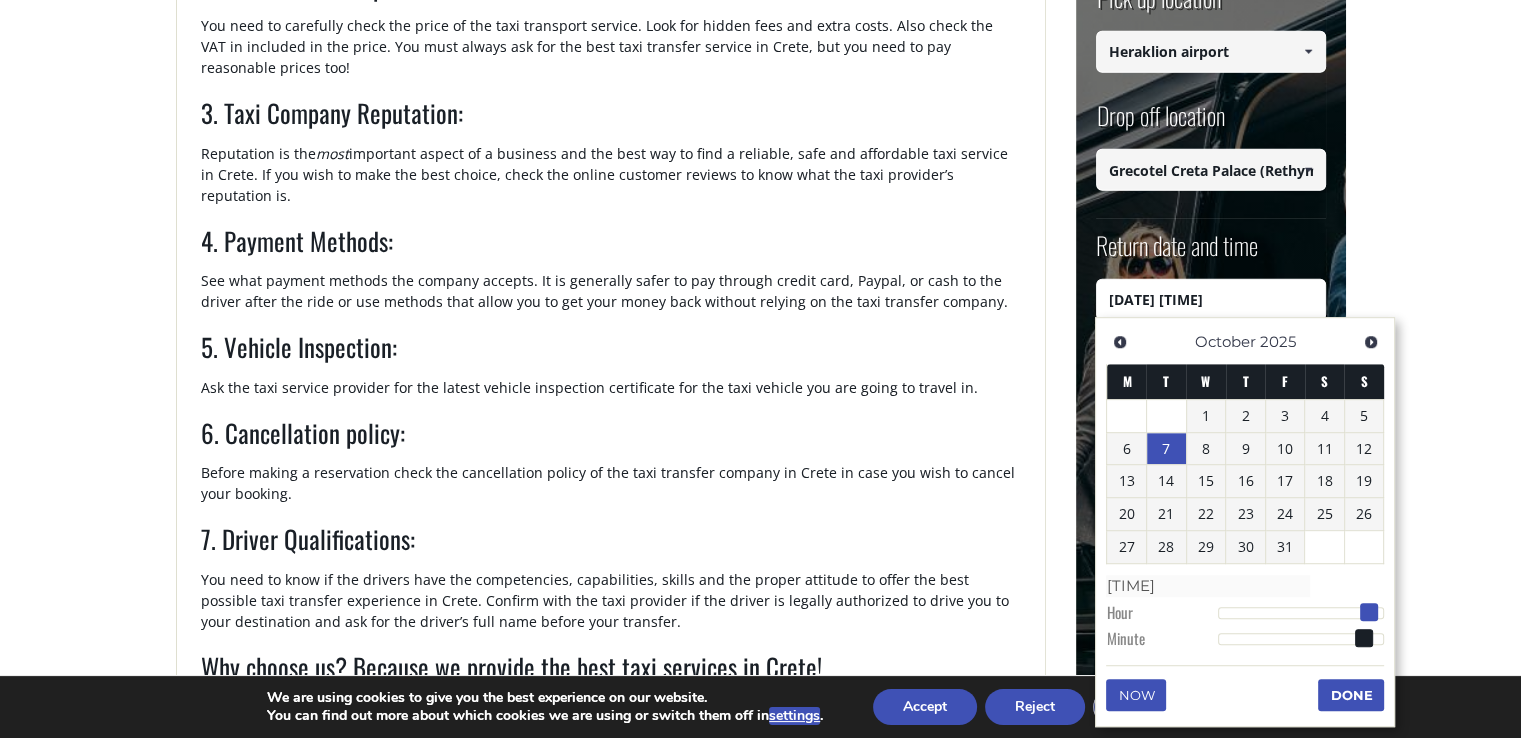 type on "[DATE] [TIME]" 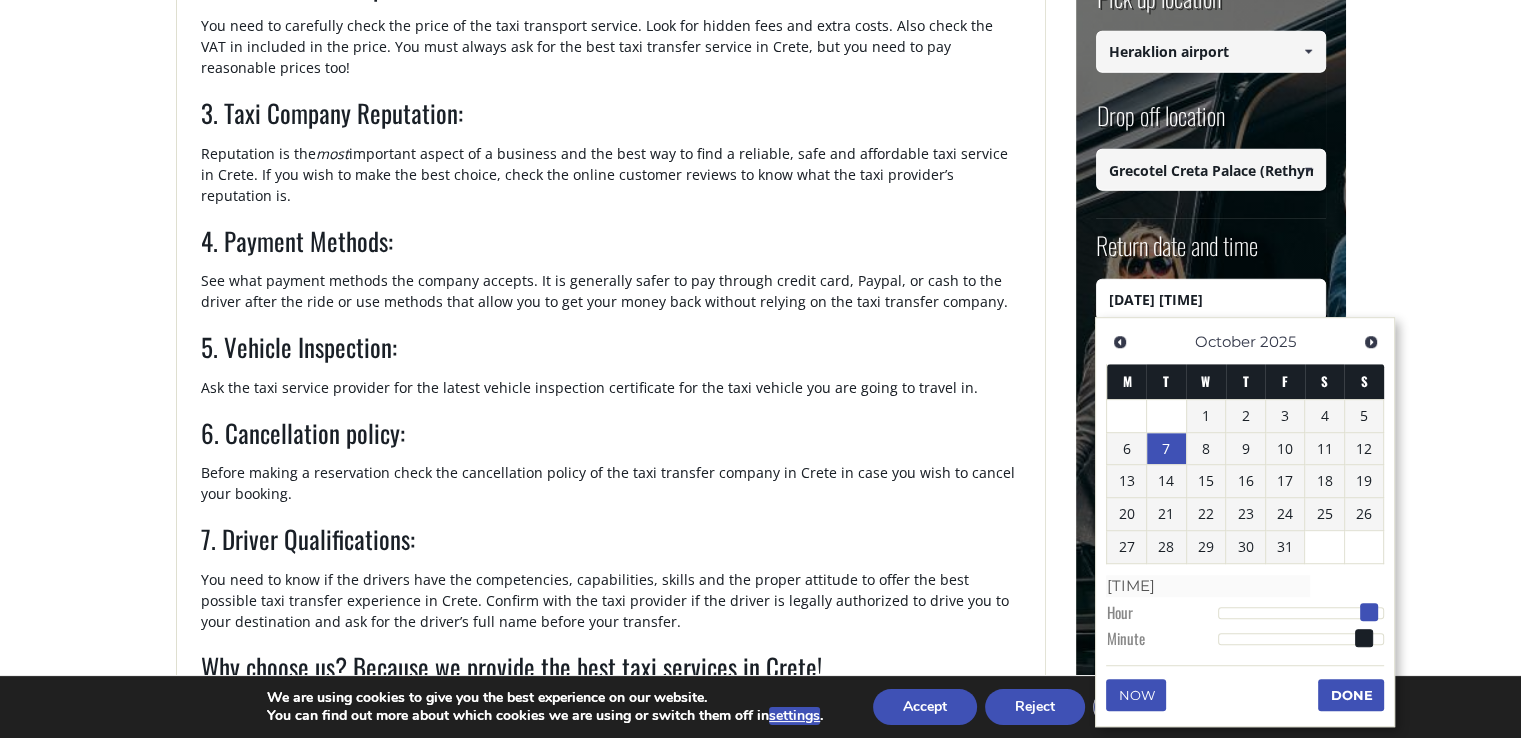 type on "[TIME]" 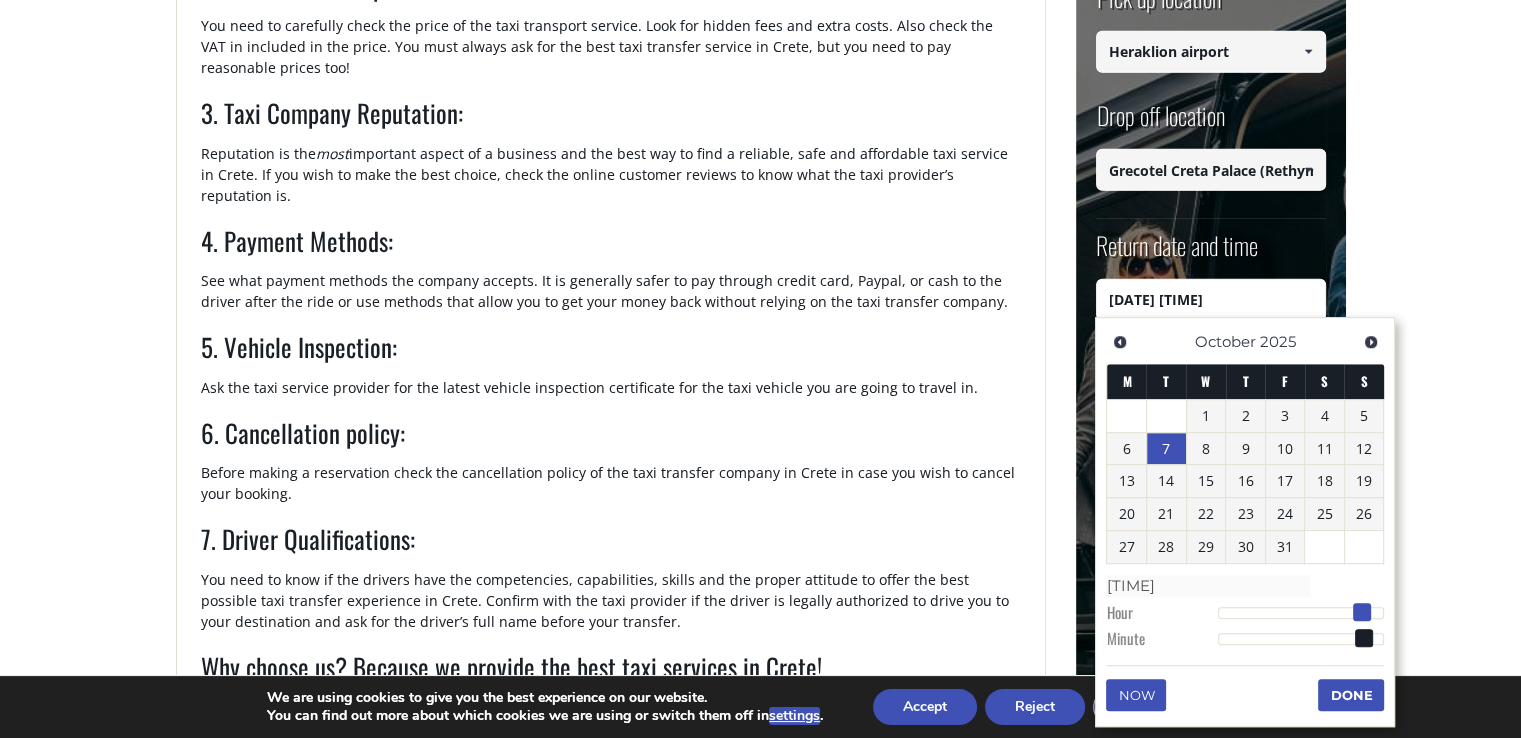 type on "[DATE] [TIME]" 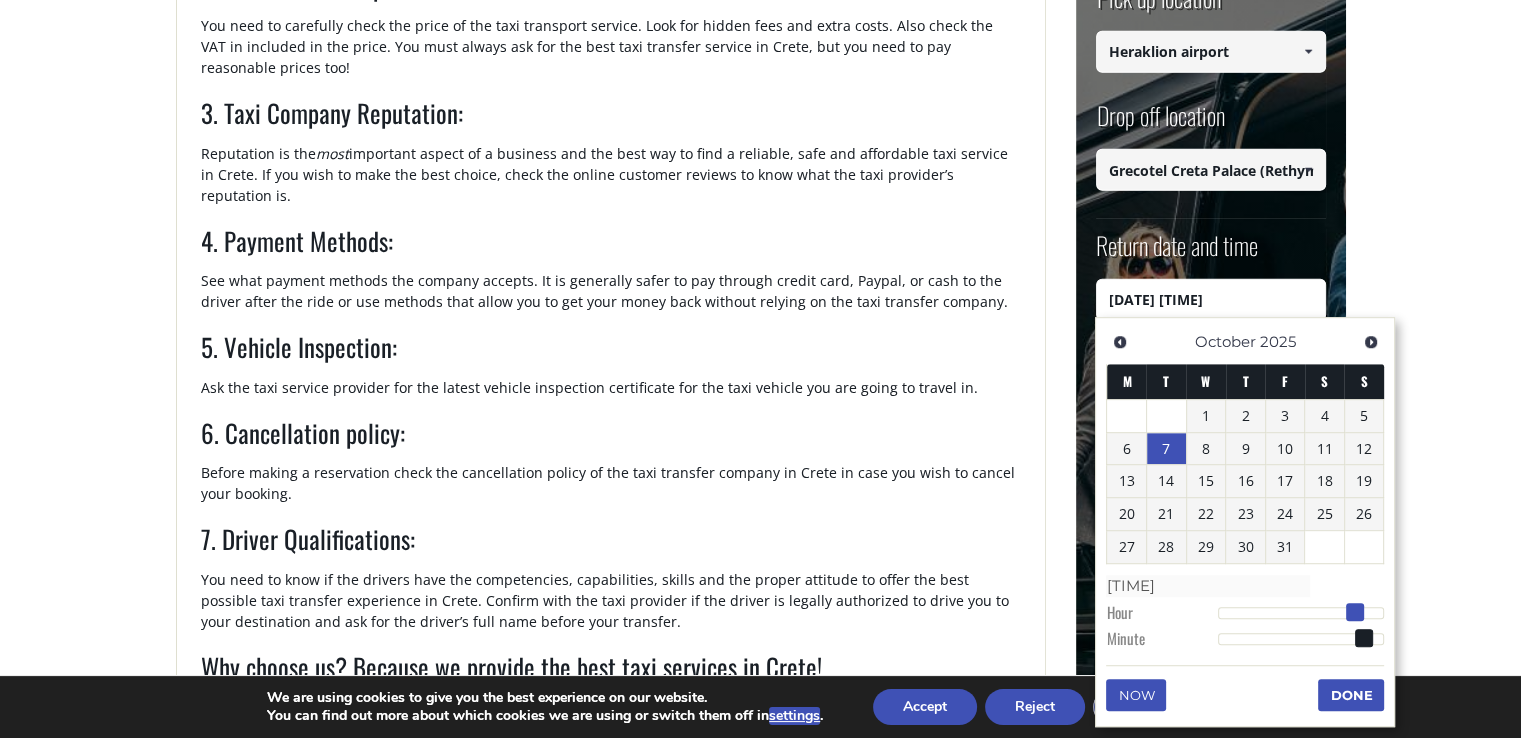 type on "[DATE] [TIME]" 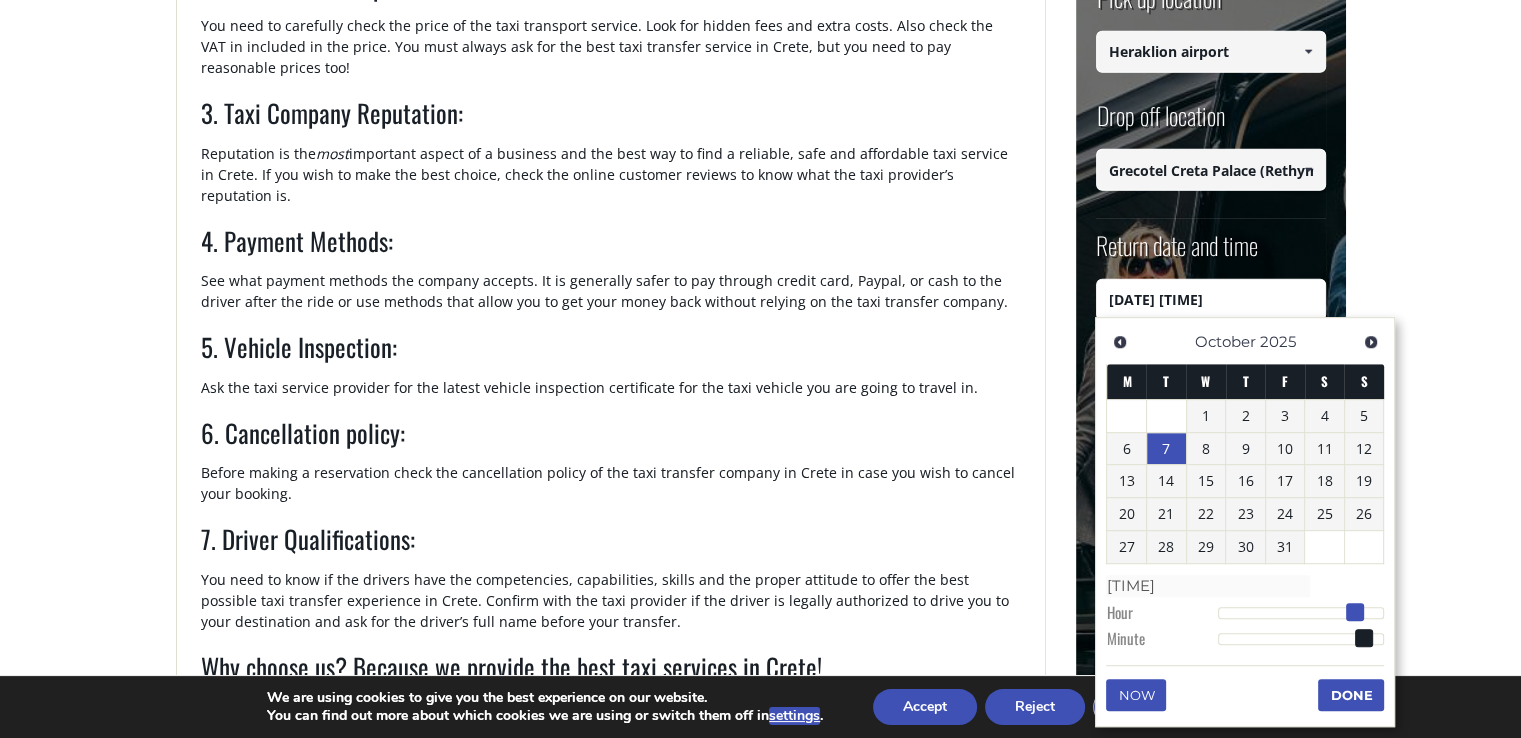 type on "[TIME]" 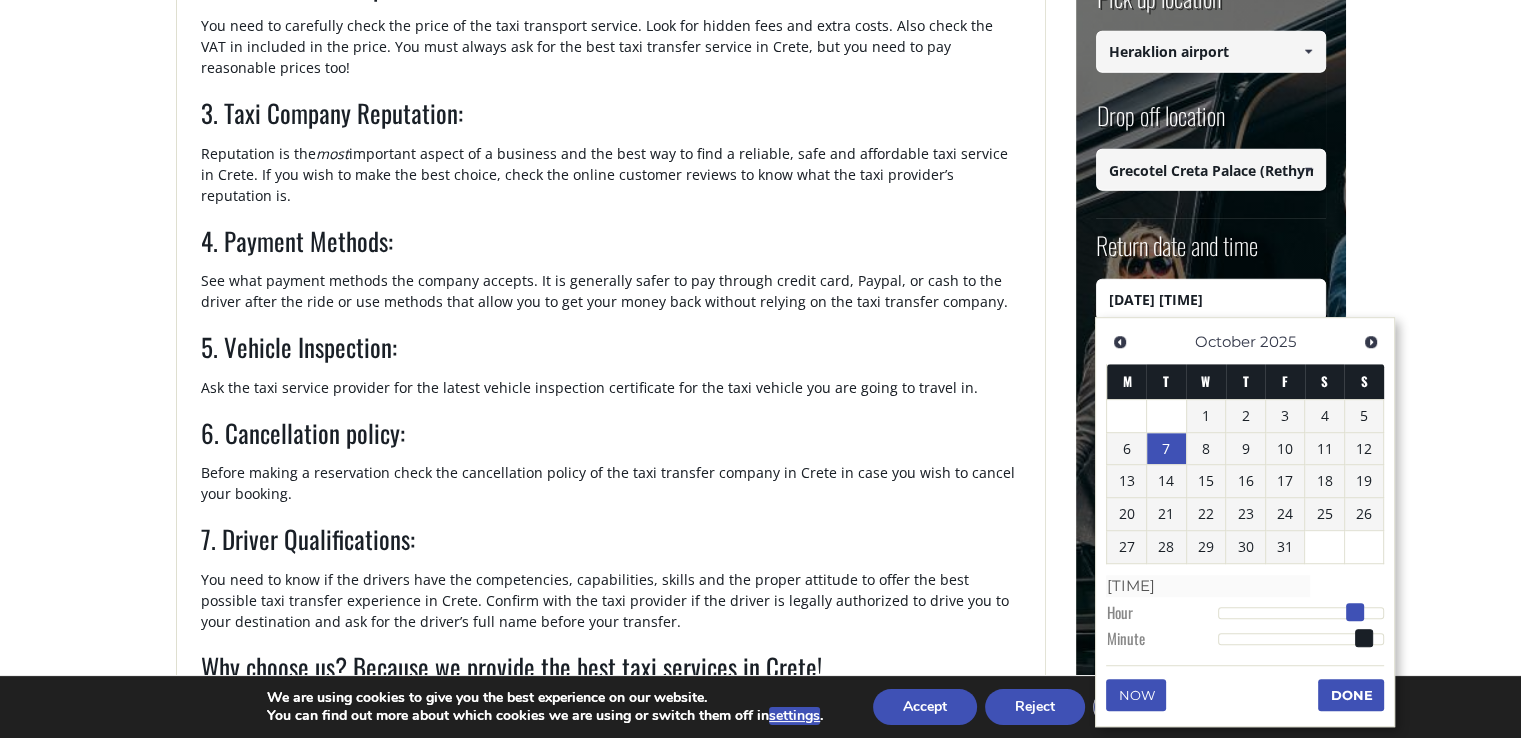 type on "[DATE] [TIME]" 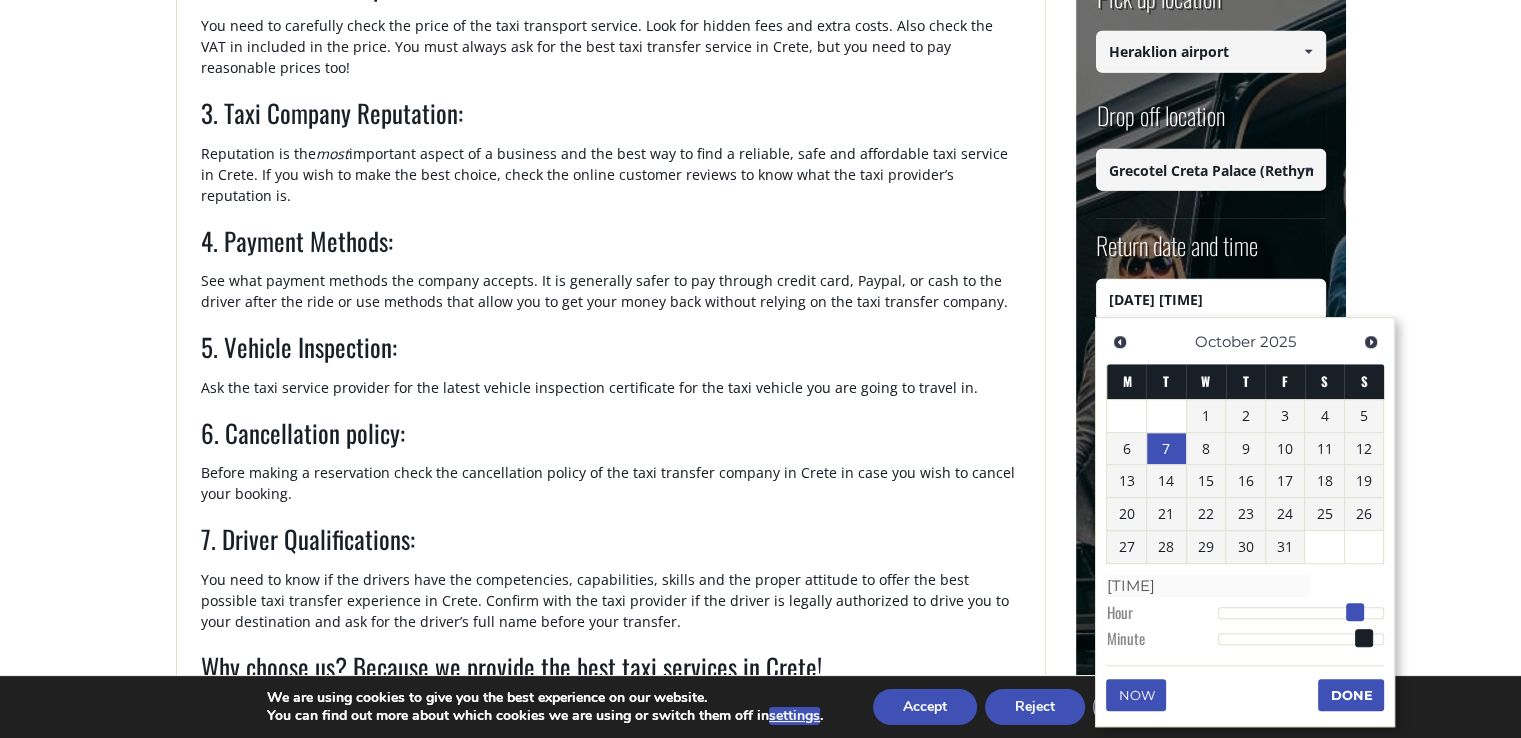 type on "[TIME]" 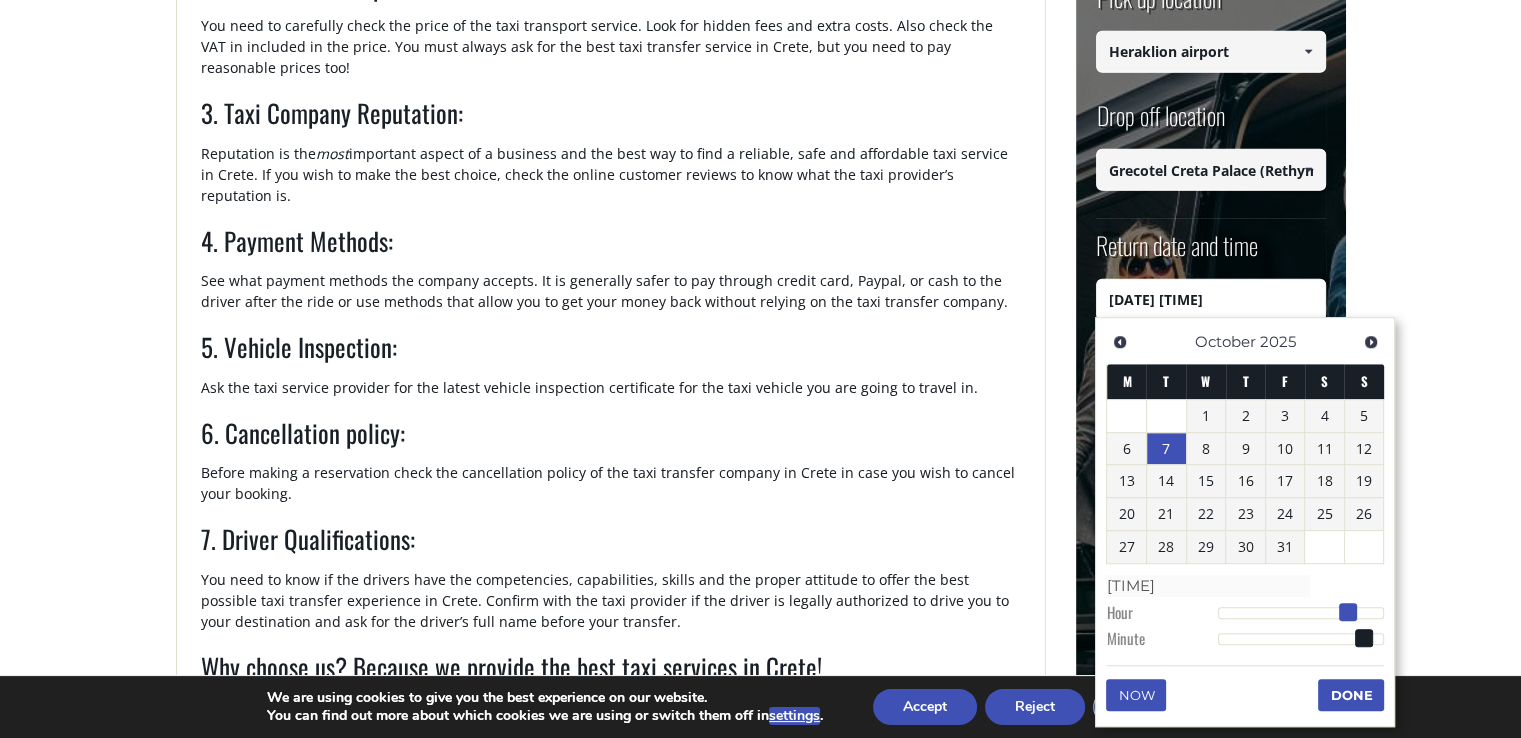 type on "[DATE] [TIME]" 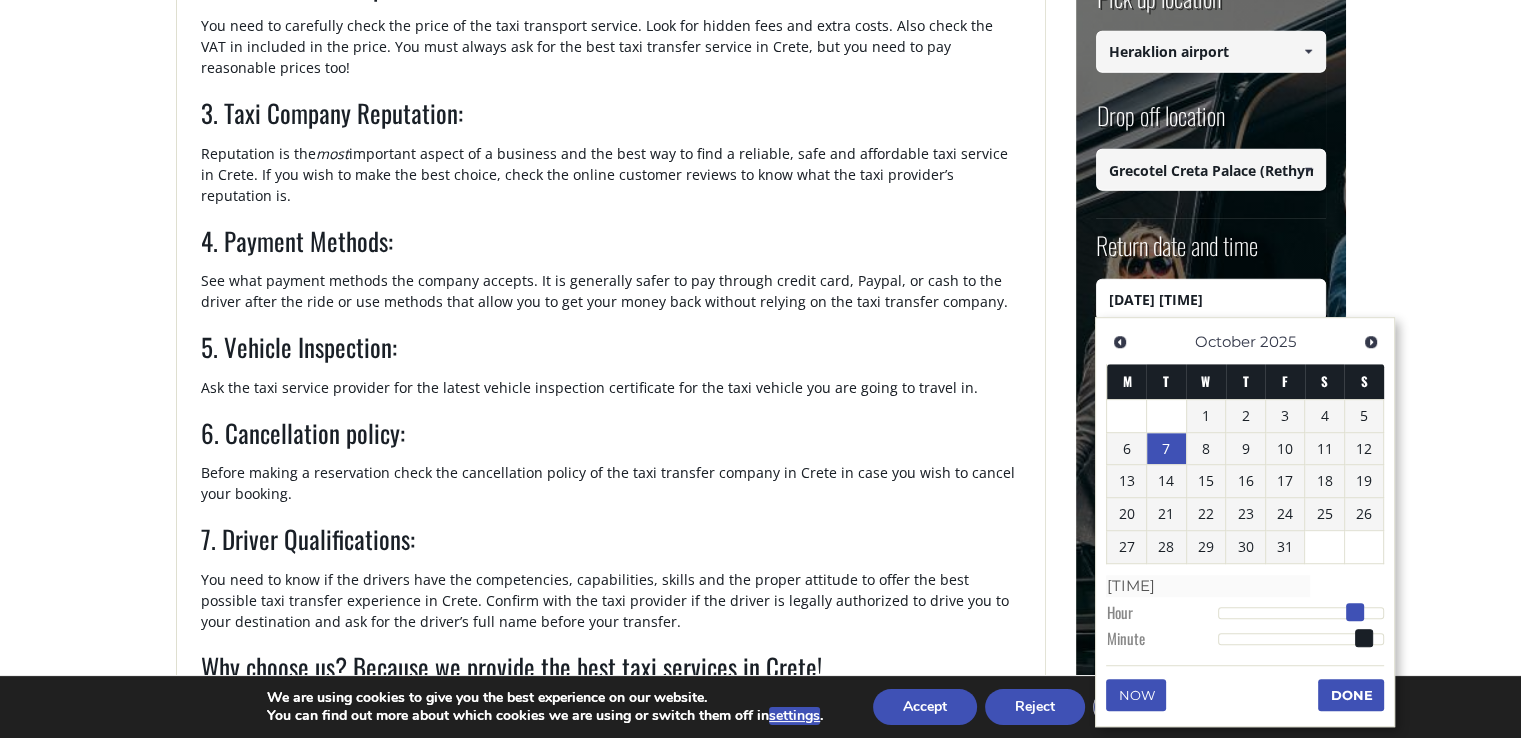 type on "[DATE] [TIME]" 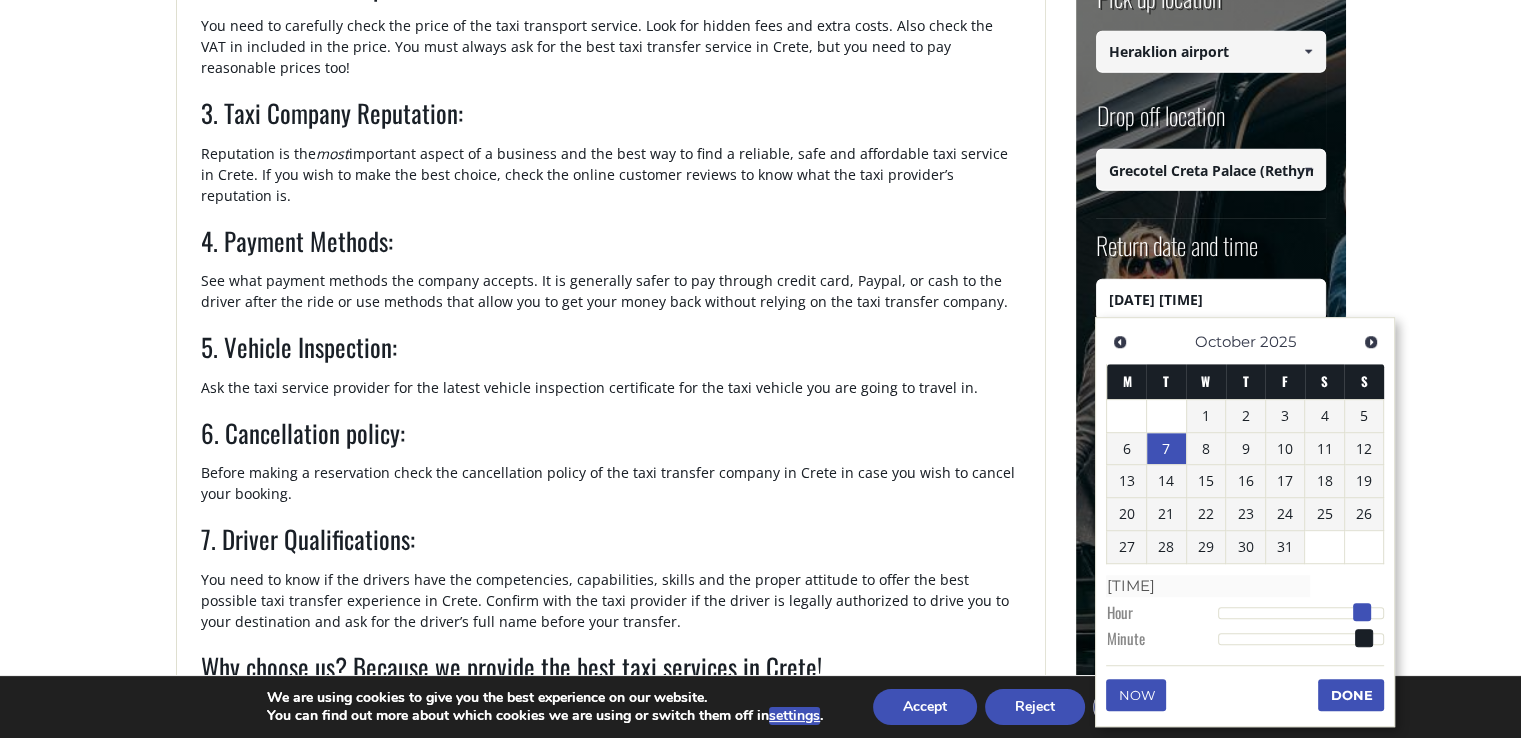 type on "[DATE] [TIME]" 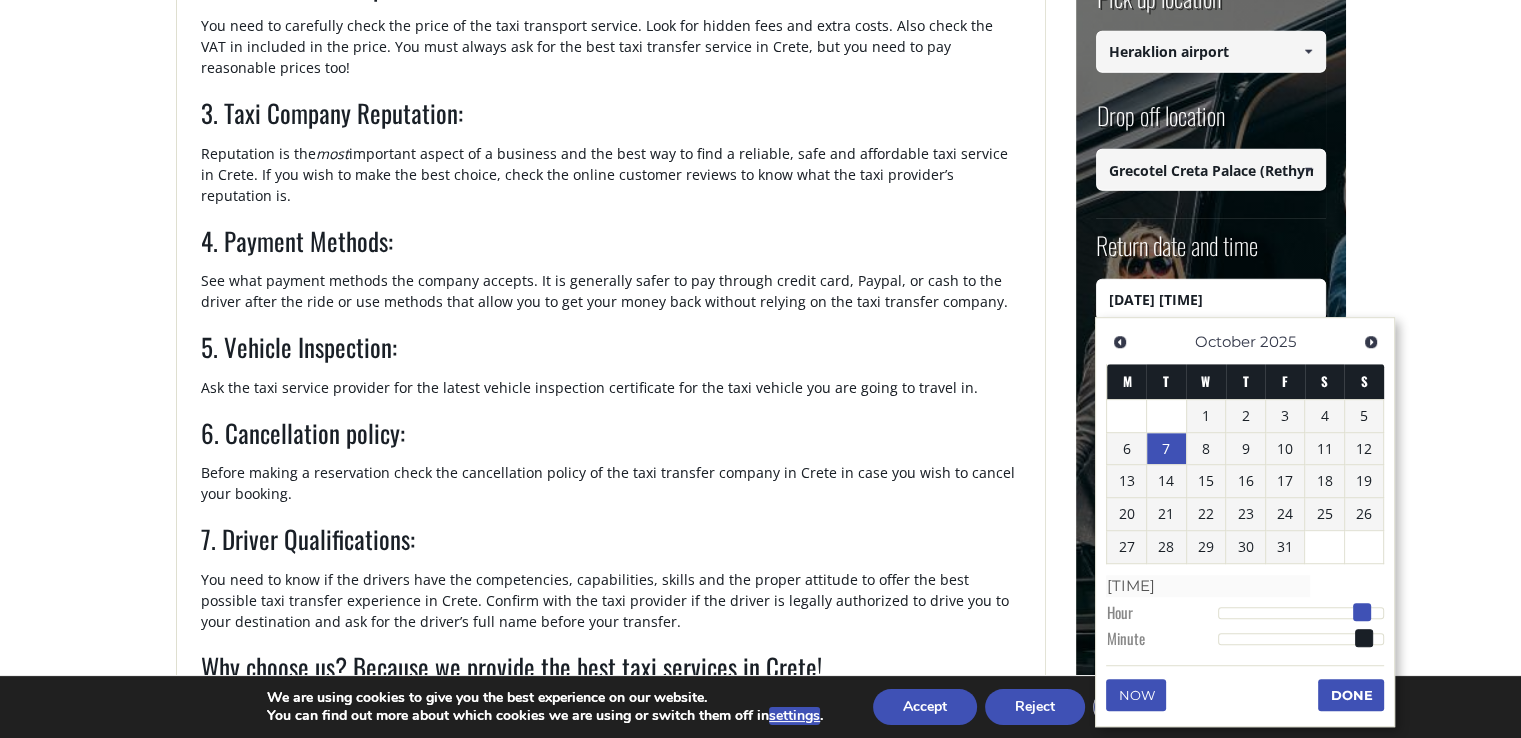 type on "[TIME]" 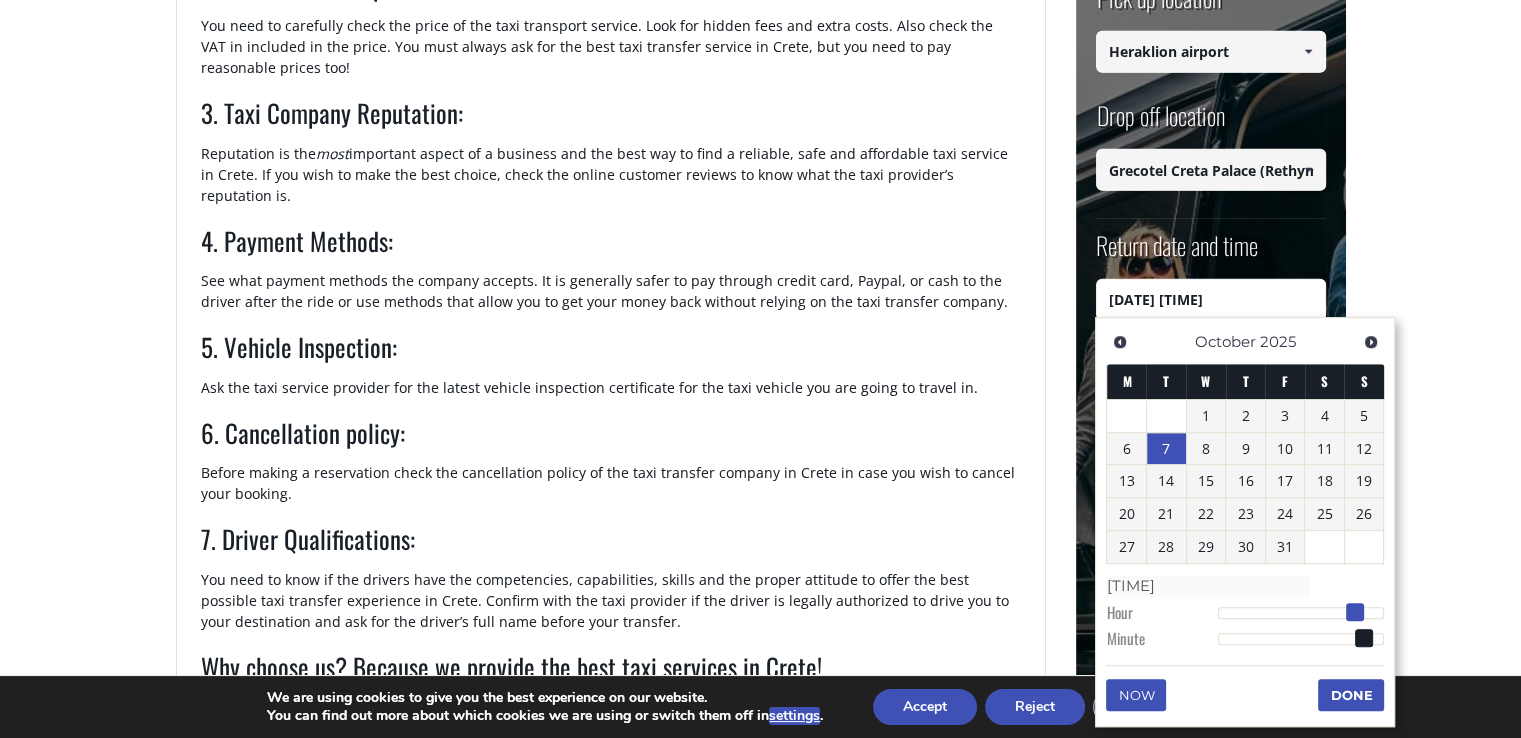 drag, startPoint x: 1327, startPoint y: 613, endPoint x: 1356, endPoint y: 601, distance: 31.38471 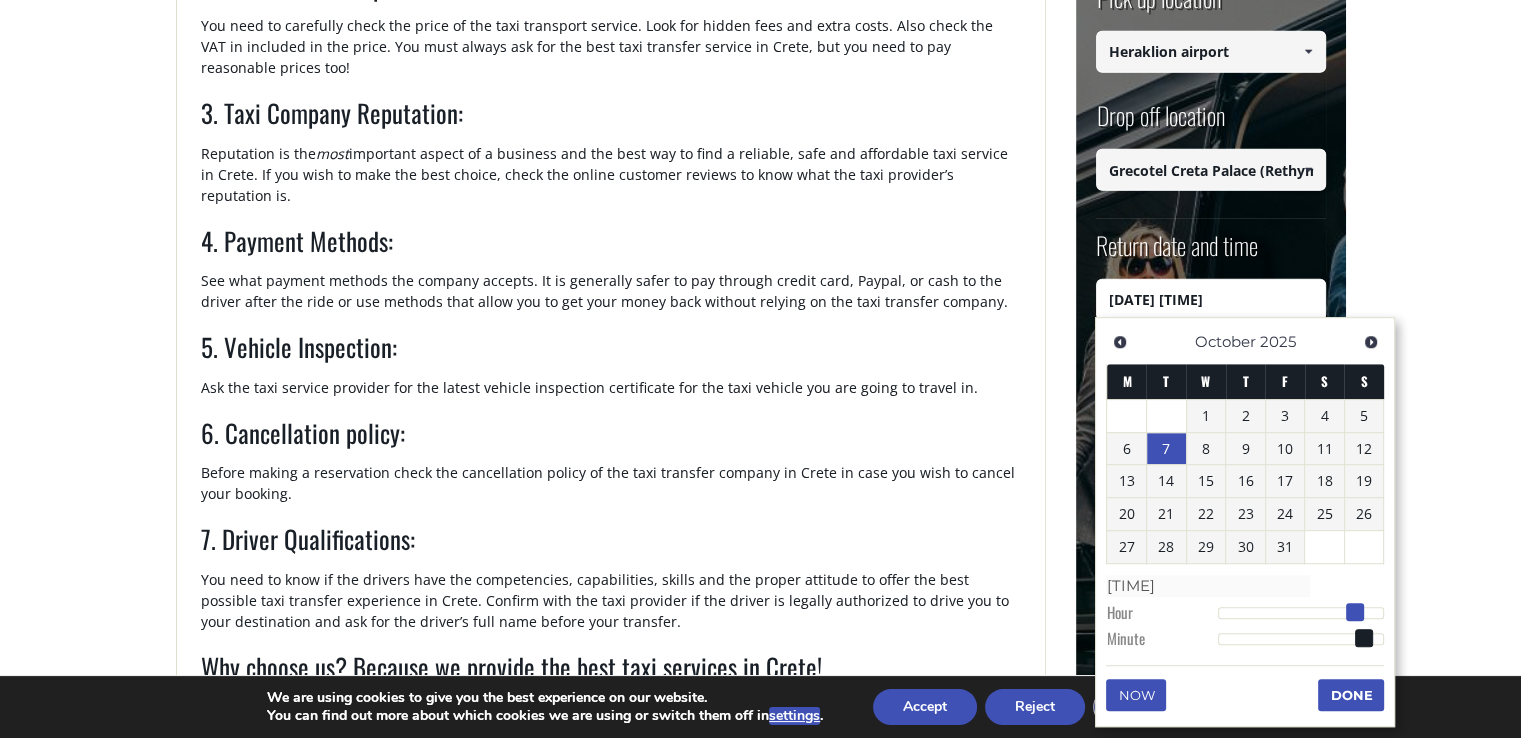 click on "Time [TIME] Hour Minute Second Millisecond Microsecond Time Zone -1200 -1100 -1000 -0930 -0900 -0800 -0700 -0600 -0500 -0430 -0400 -0330 -0300 -0200 -0100 +0000 +0100 +0200 +0300 +0330 +0400 +0430 +0500 +0530 +0545 +0600 +0630 +0700 +0800 +0845 +0900 +0930 +1000 +1030 +1100 +1130 +1200 +1245 +1300 +1400" at bounding box center [1245, 611] 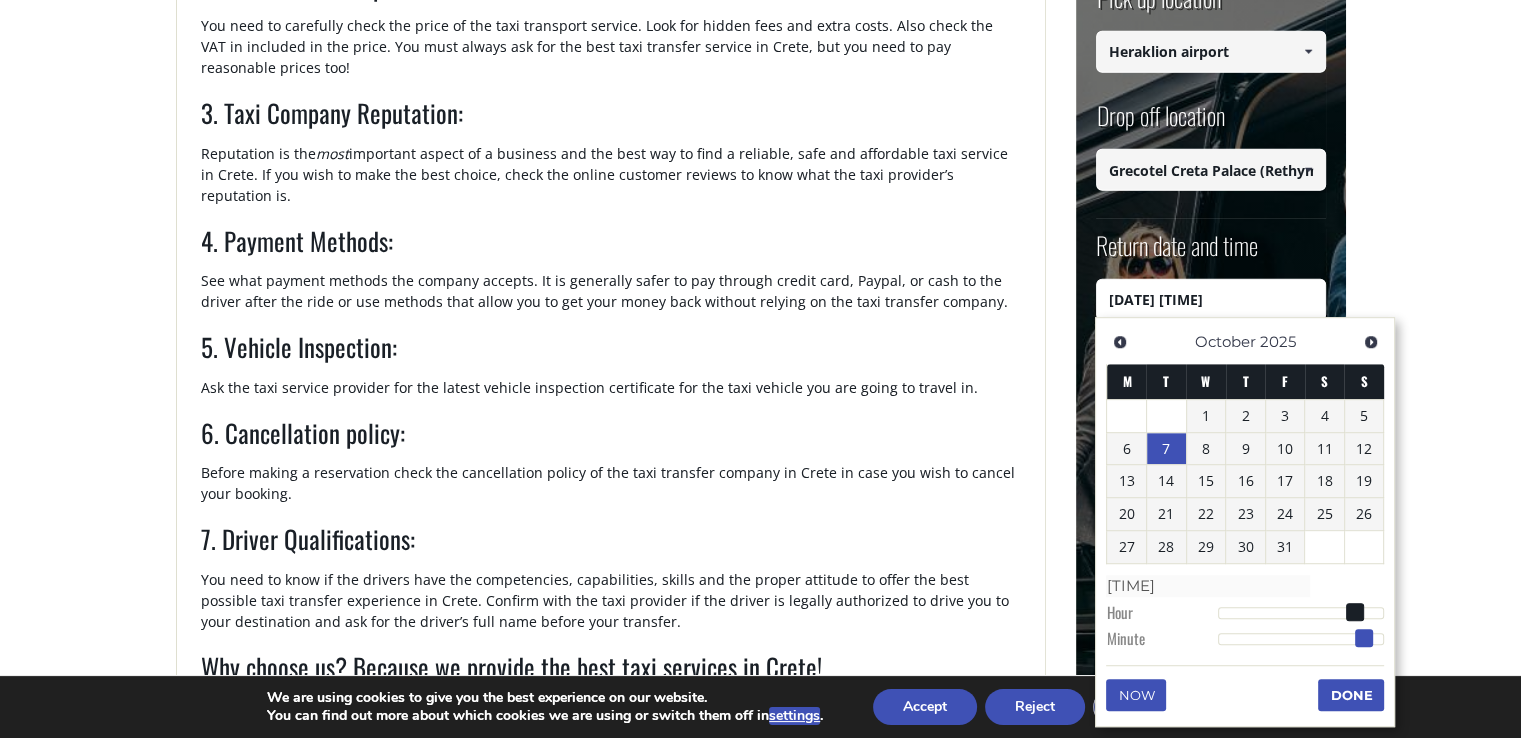 type on "[DATE] [TIME]" 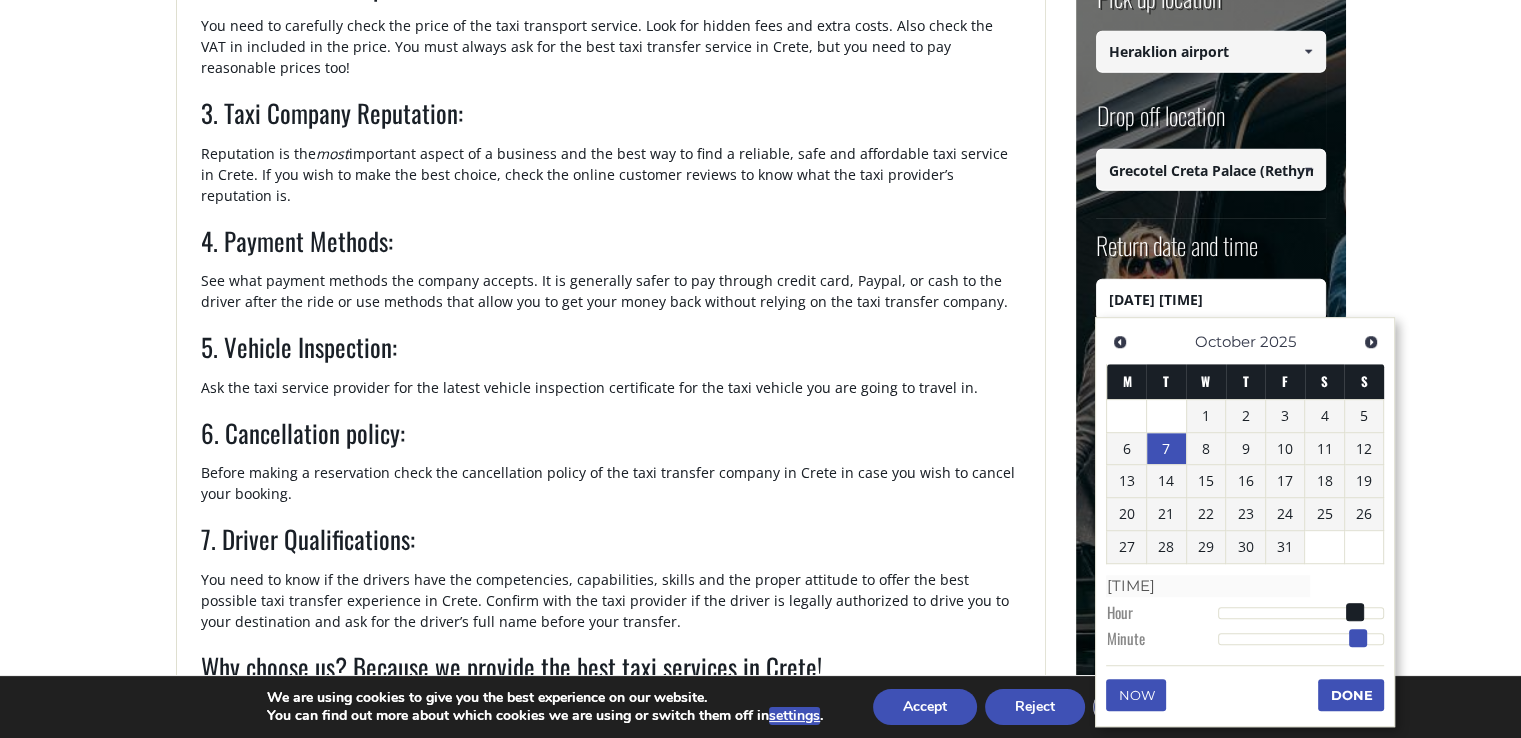 type on "[DATE] [TIME]" 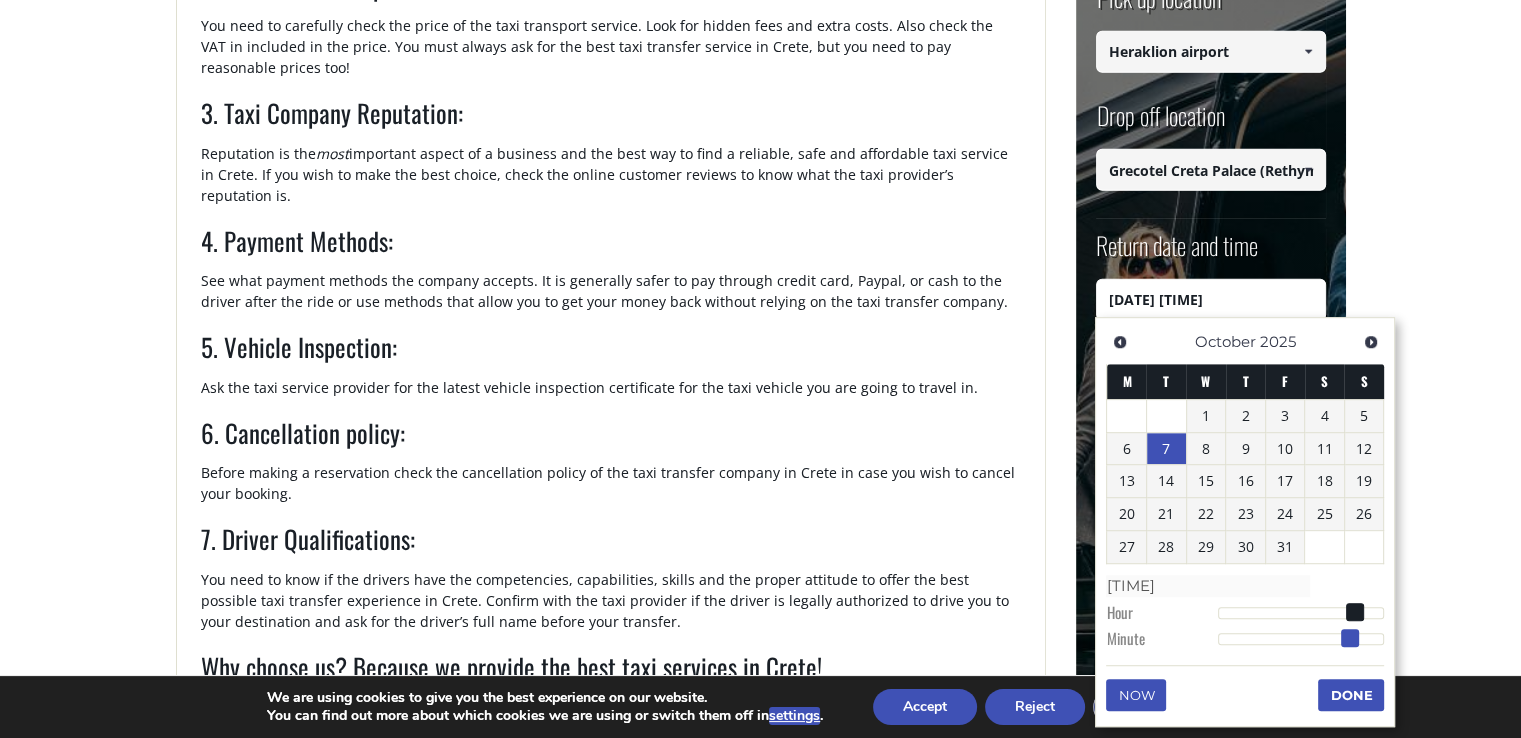 type on "[DATE] [TIME]" 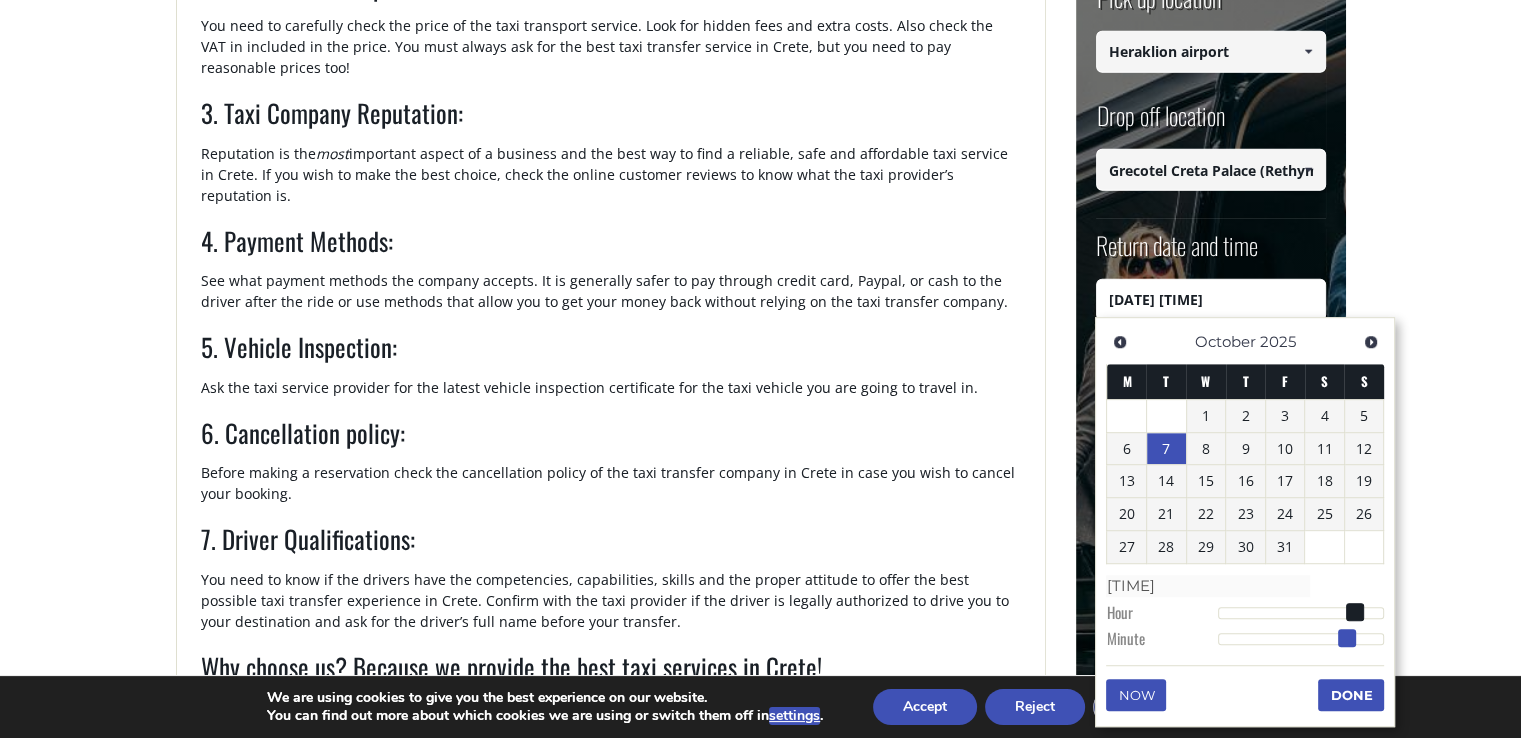 drag, startPoint x: 1368, startPoint y: 631, endPoint x: 1352, endPoint y: 630, distance: 16.03122 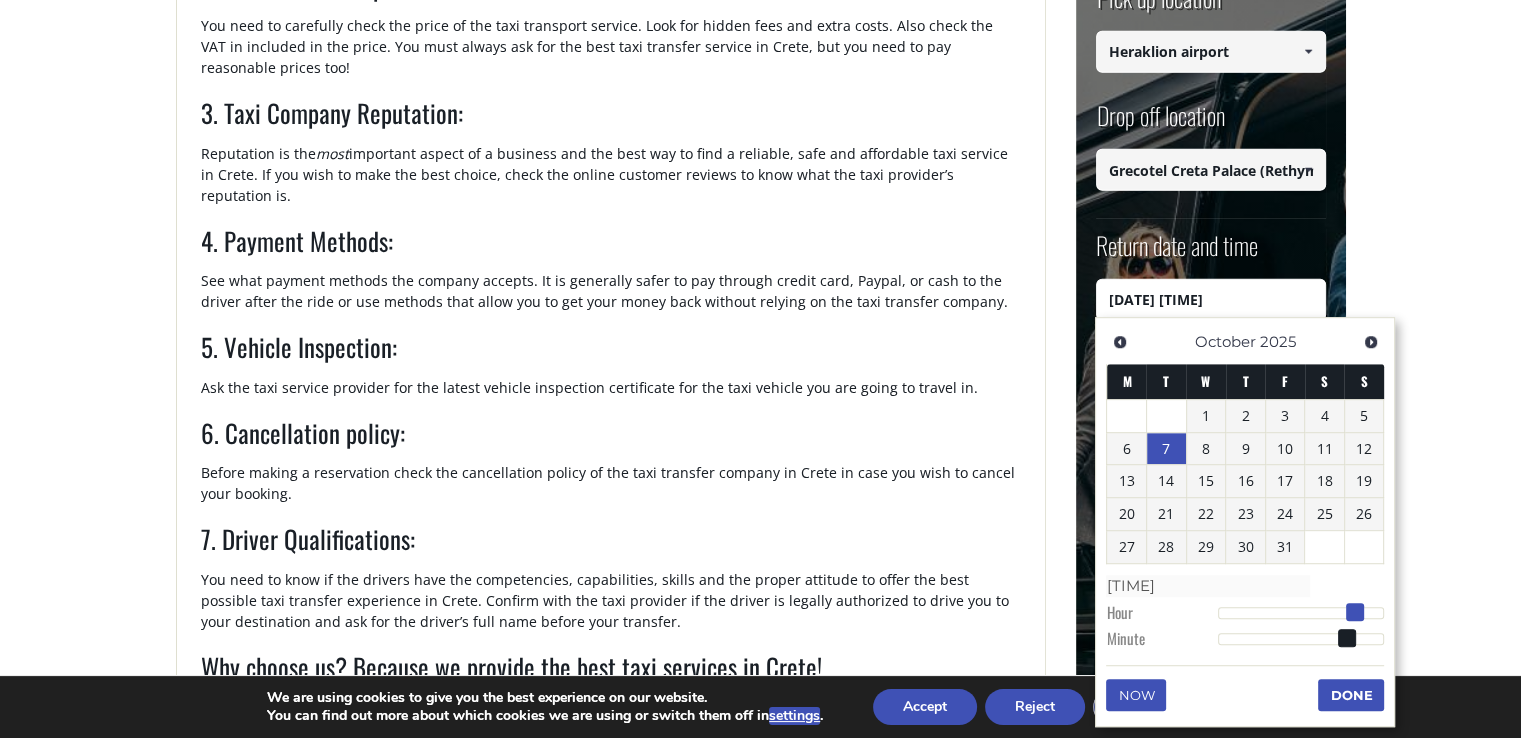 type on "[DATE] [TIME]" 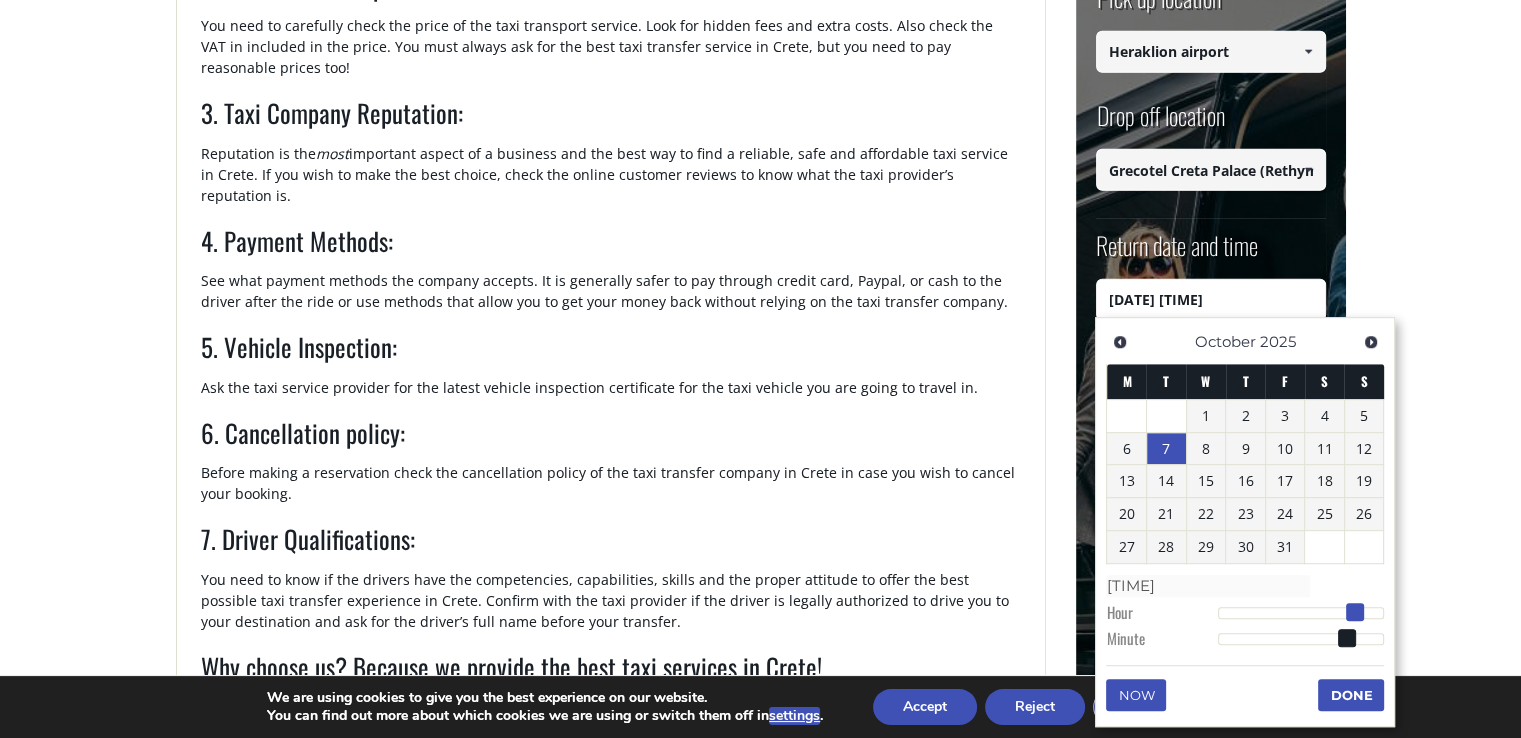 type on "[TIME]" 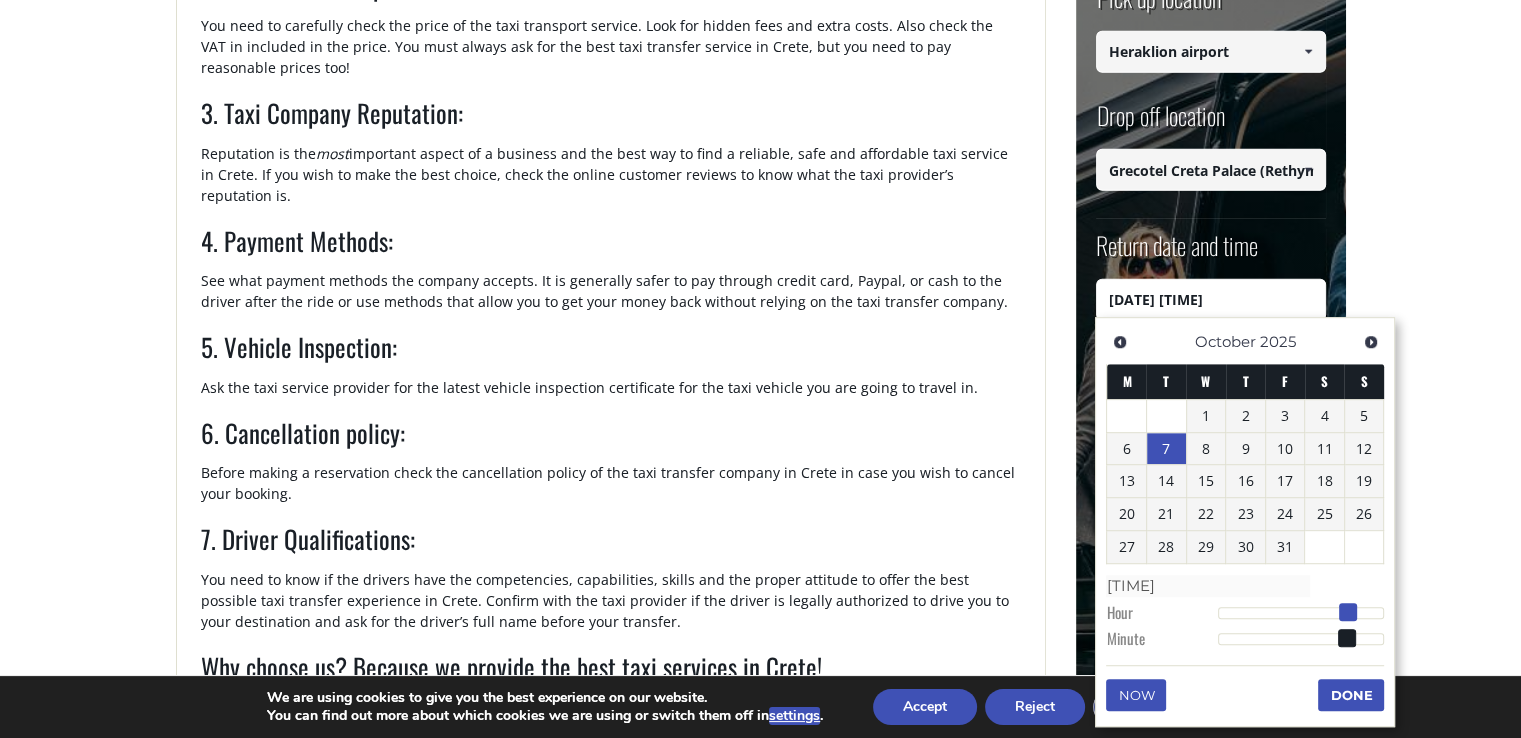 type on "[DATE] [TIME]" 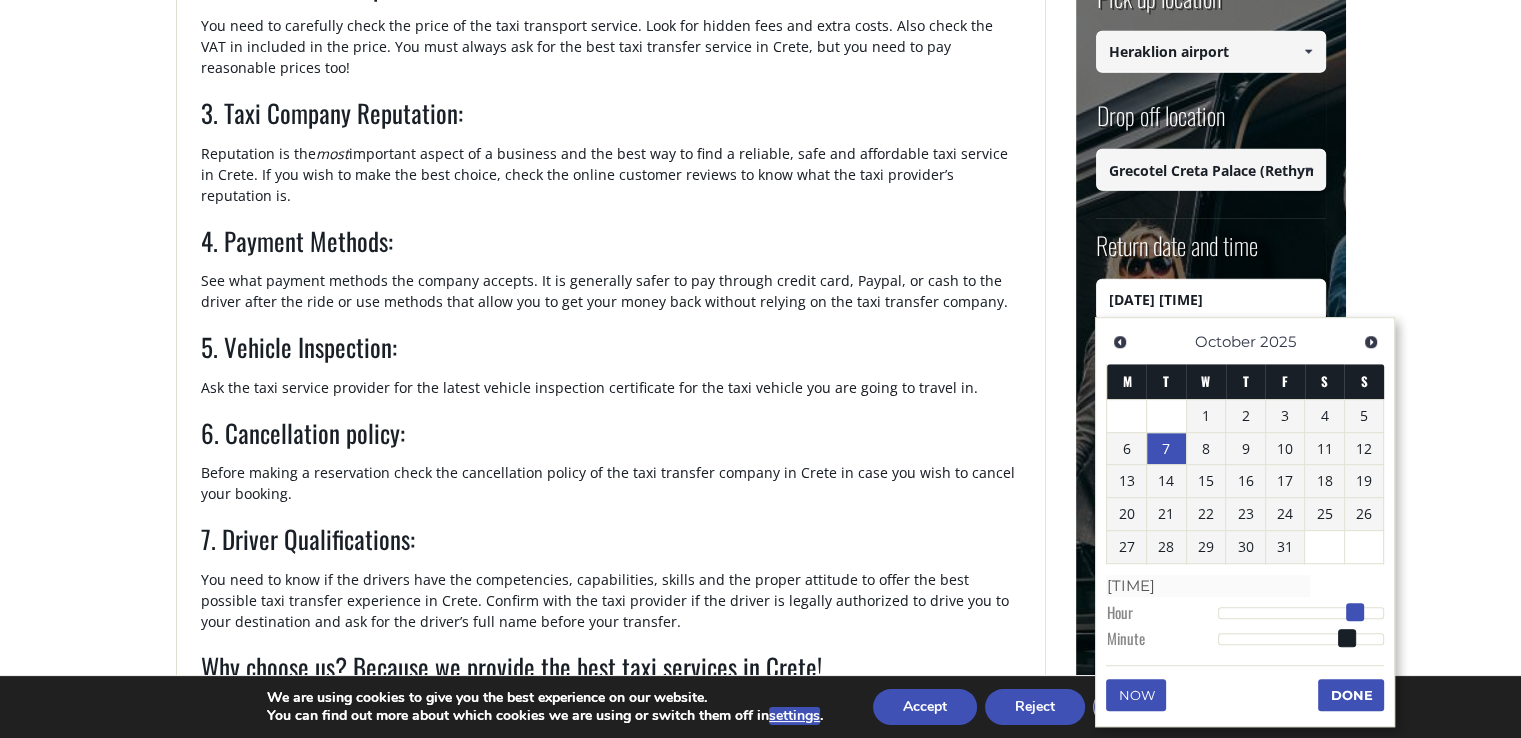 type on "[DATE] [TIME]" 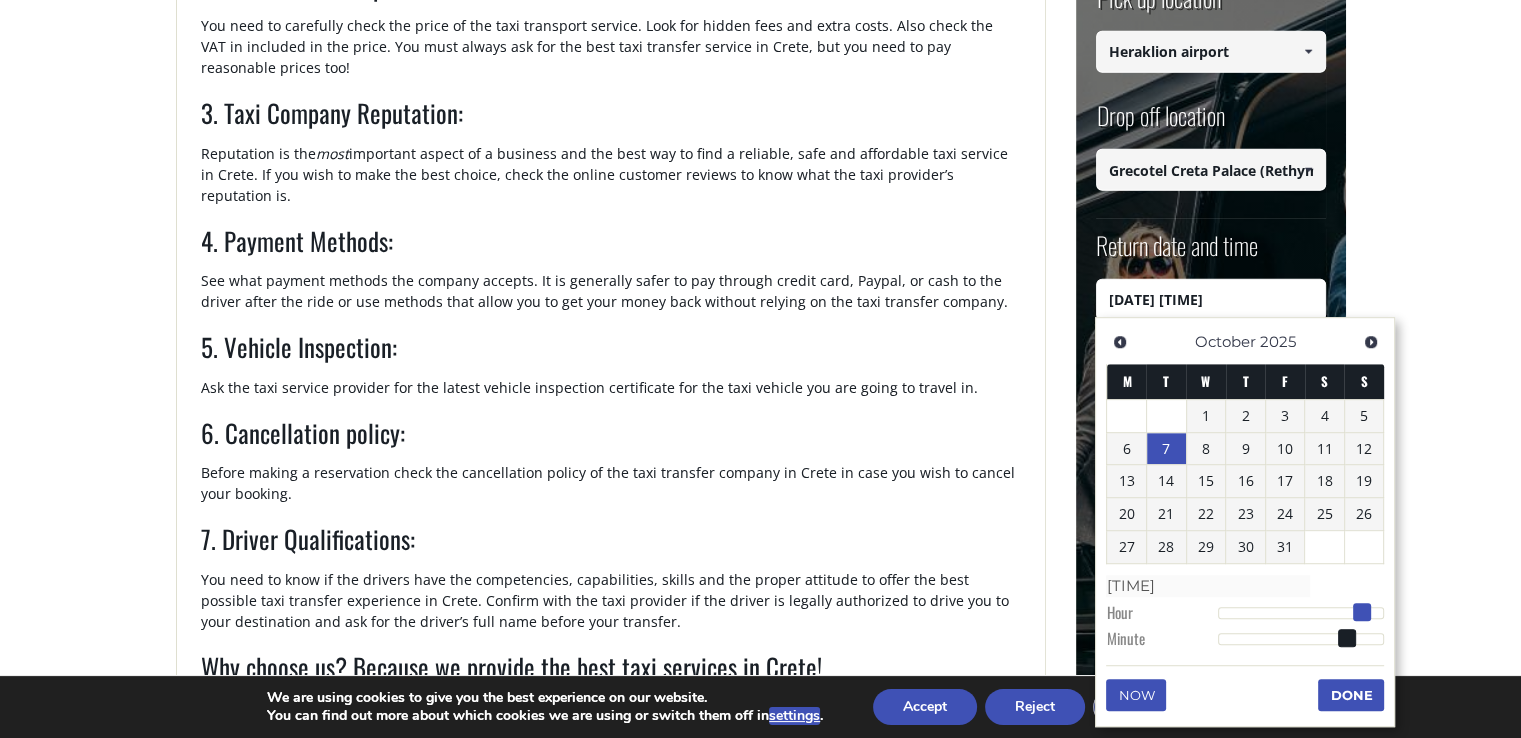 click at bounding box center [1362, 612] 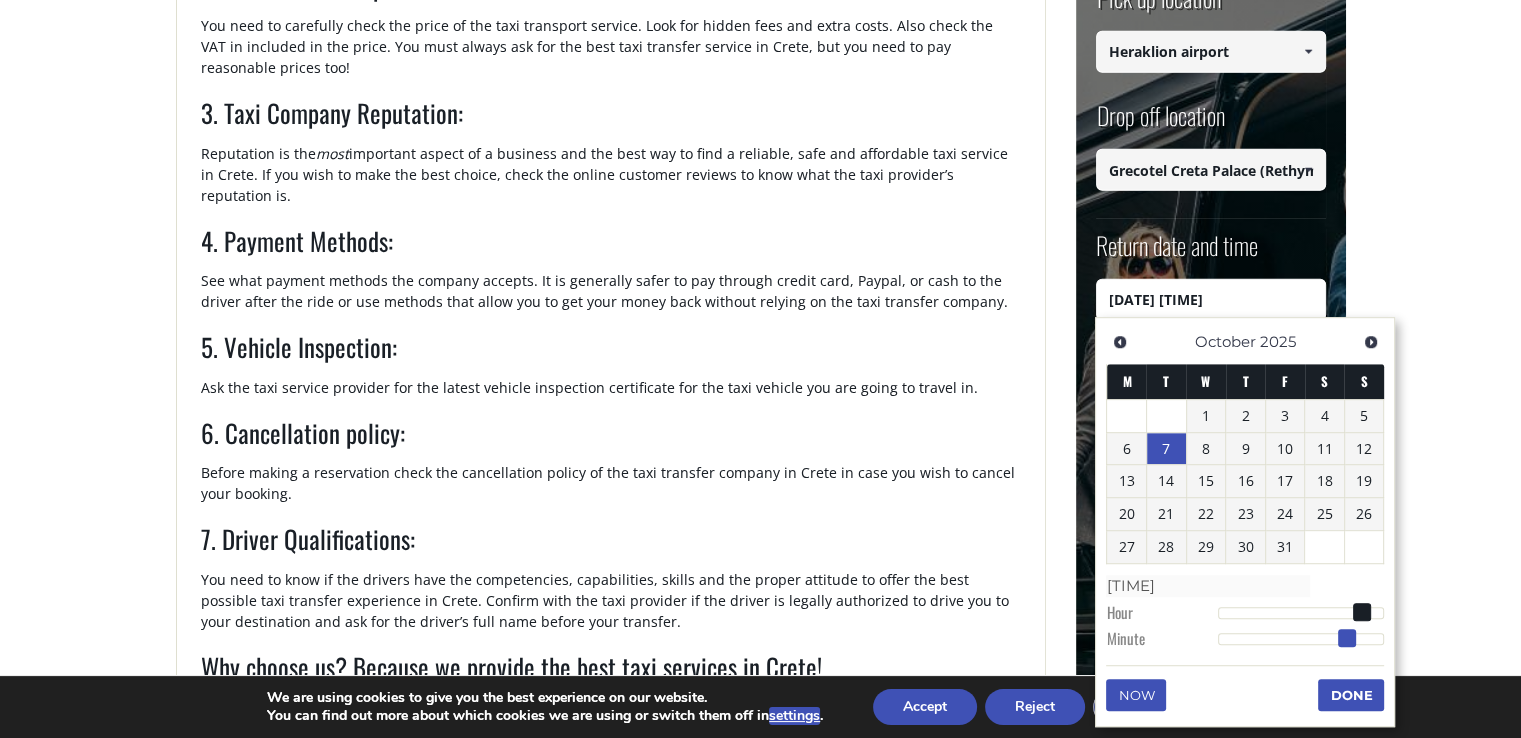 type on "[DATE] [TIME]" 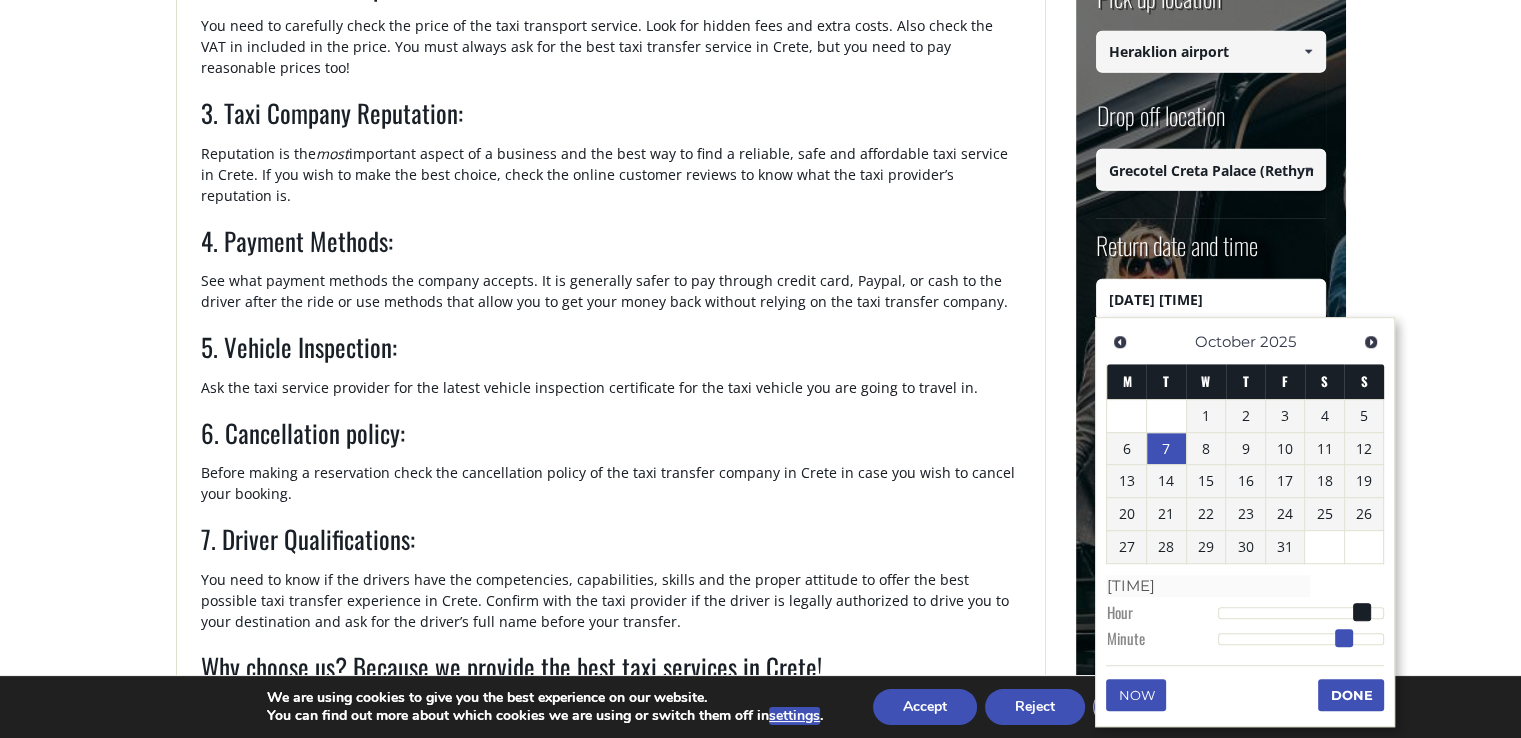 type on "[DATE] [TIME]" 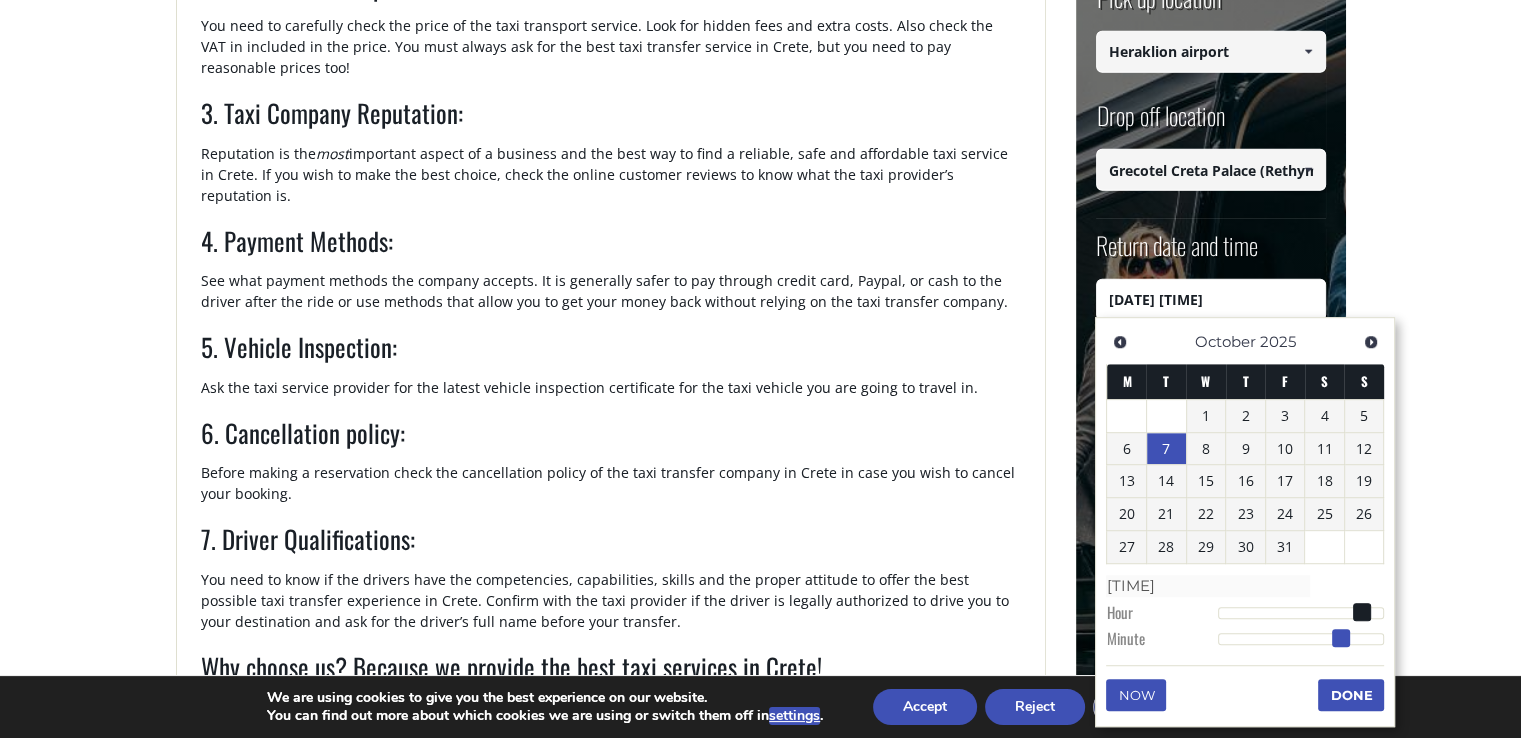 type on "[DATE] [TIME]" 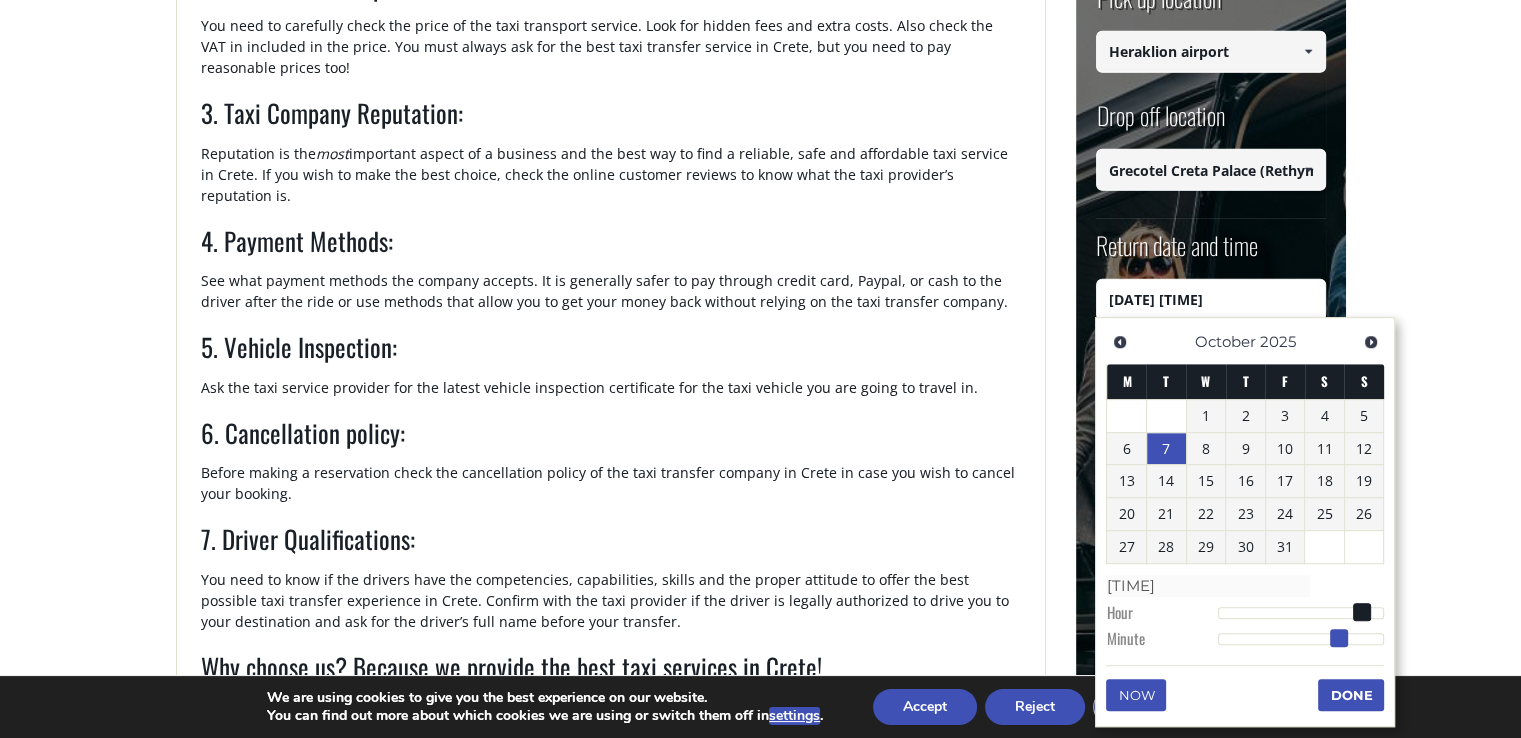 type on "[DATE] [TIME]" 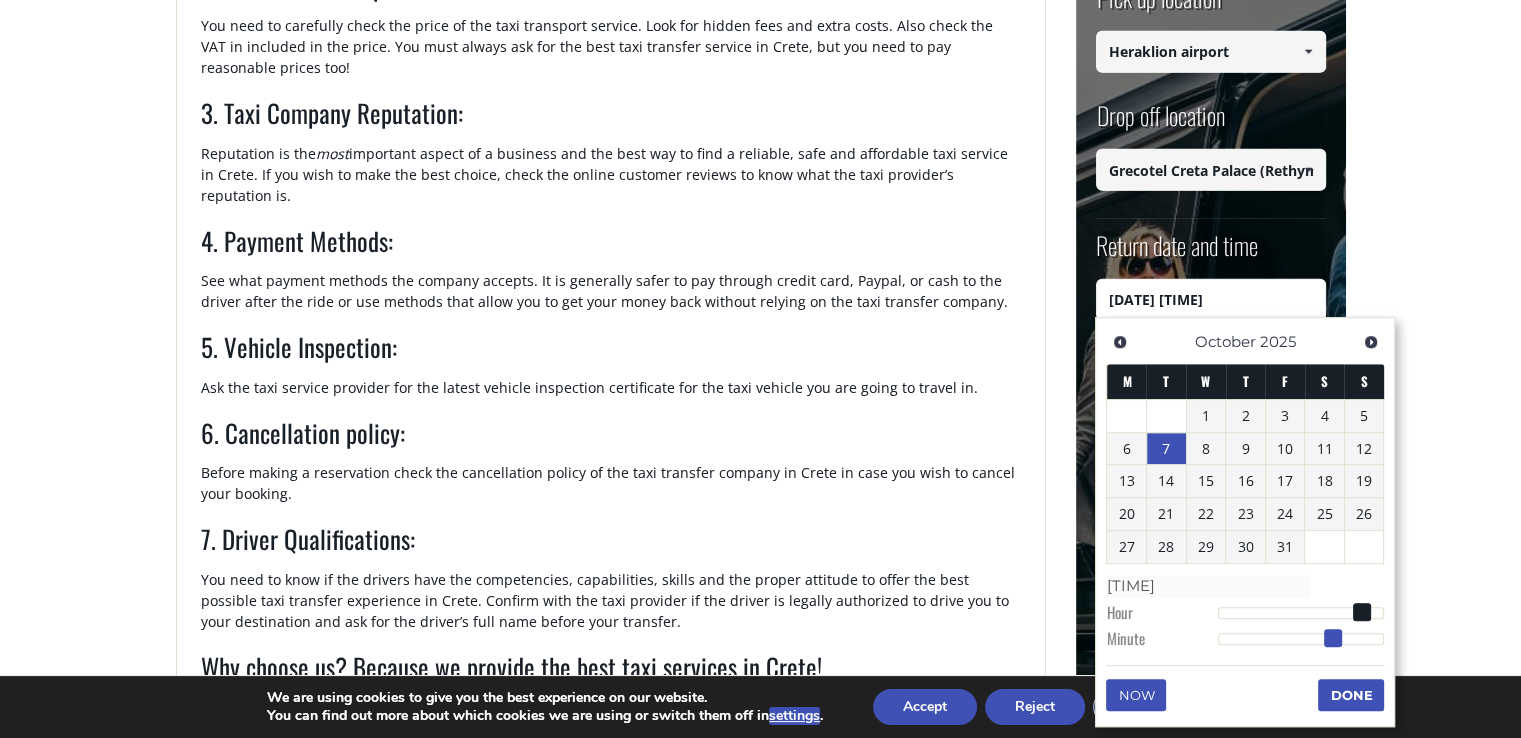 type on "[DATE] [TIME]" 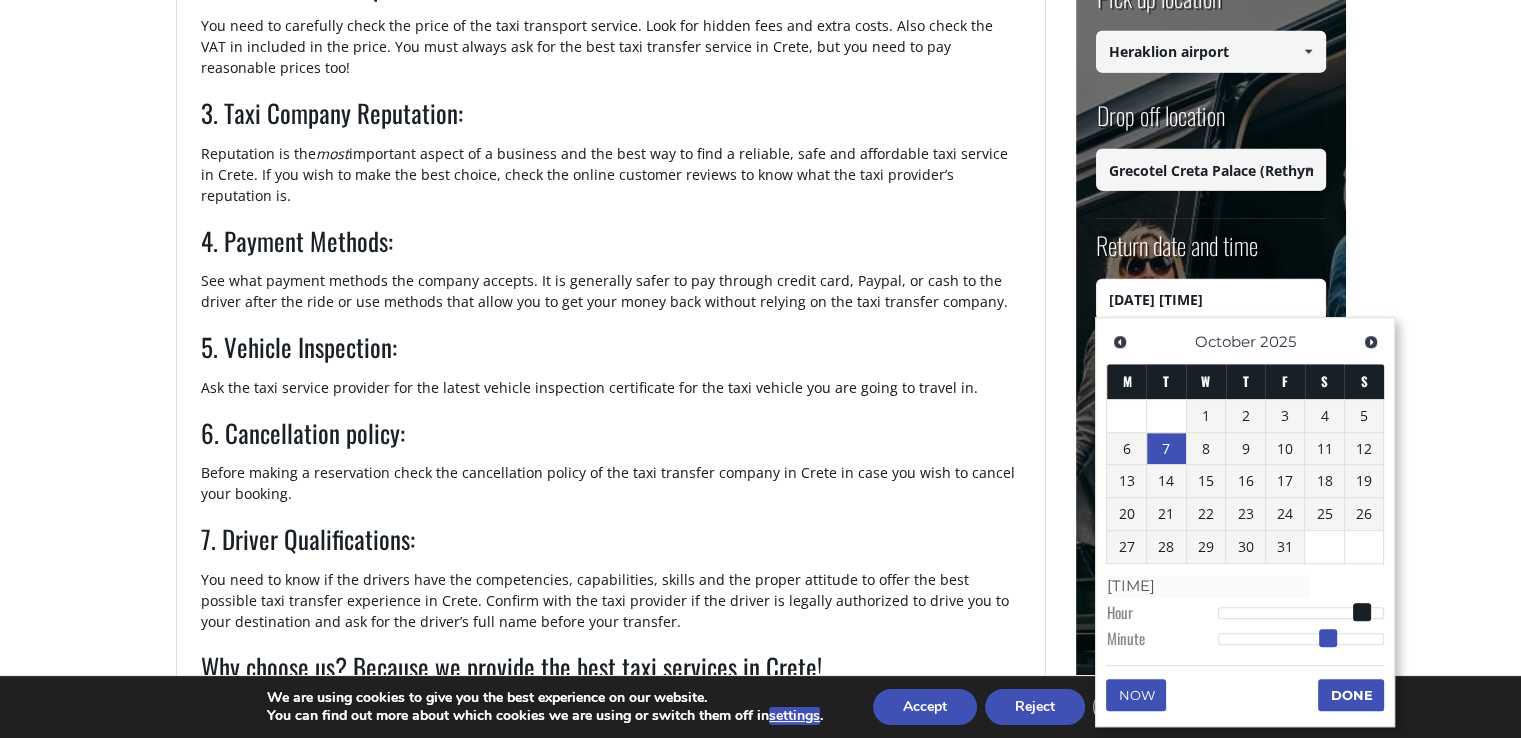 type on "[DATE] [TIME]" 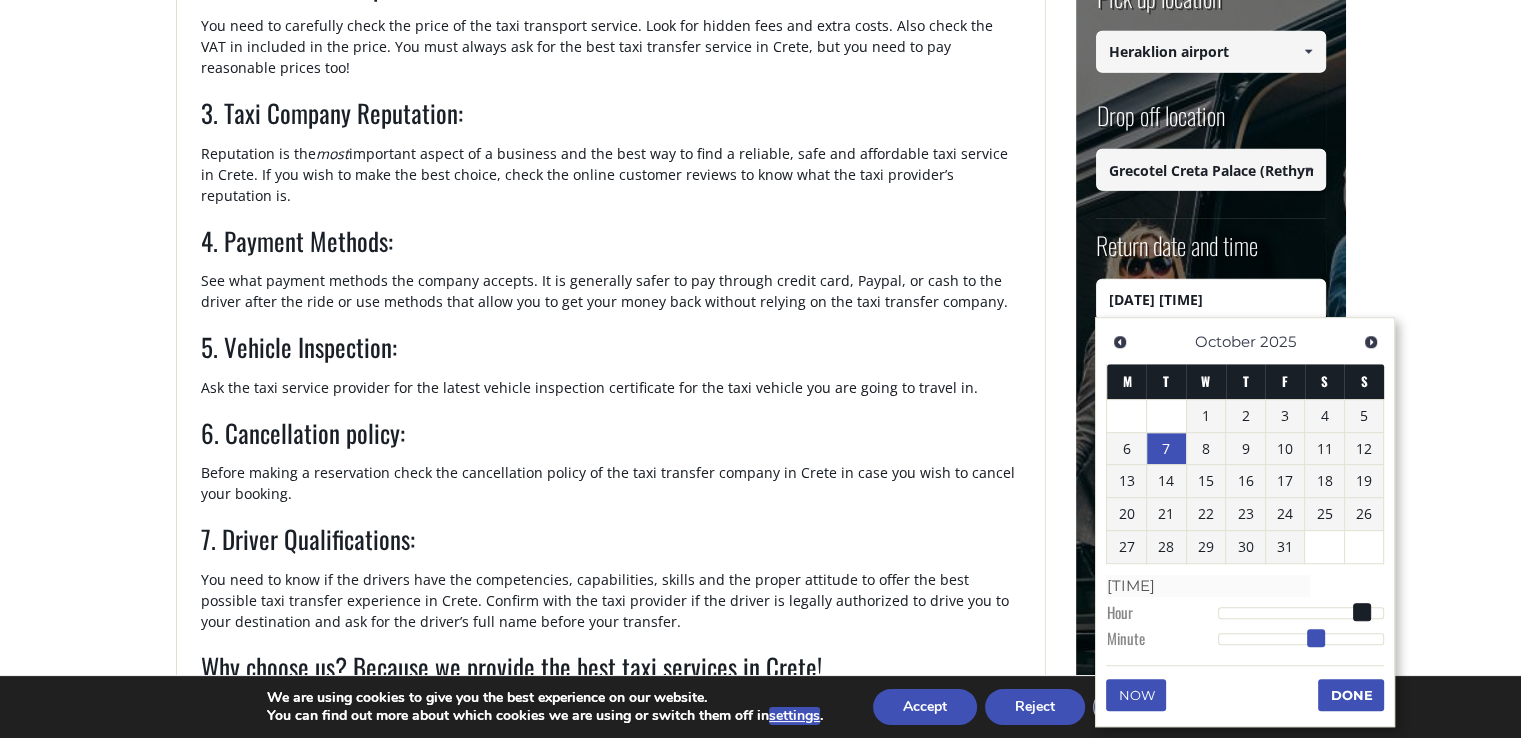 type on "[DATE] [TIME]" 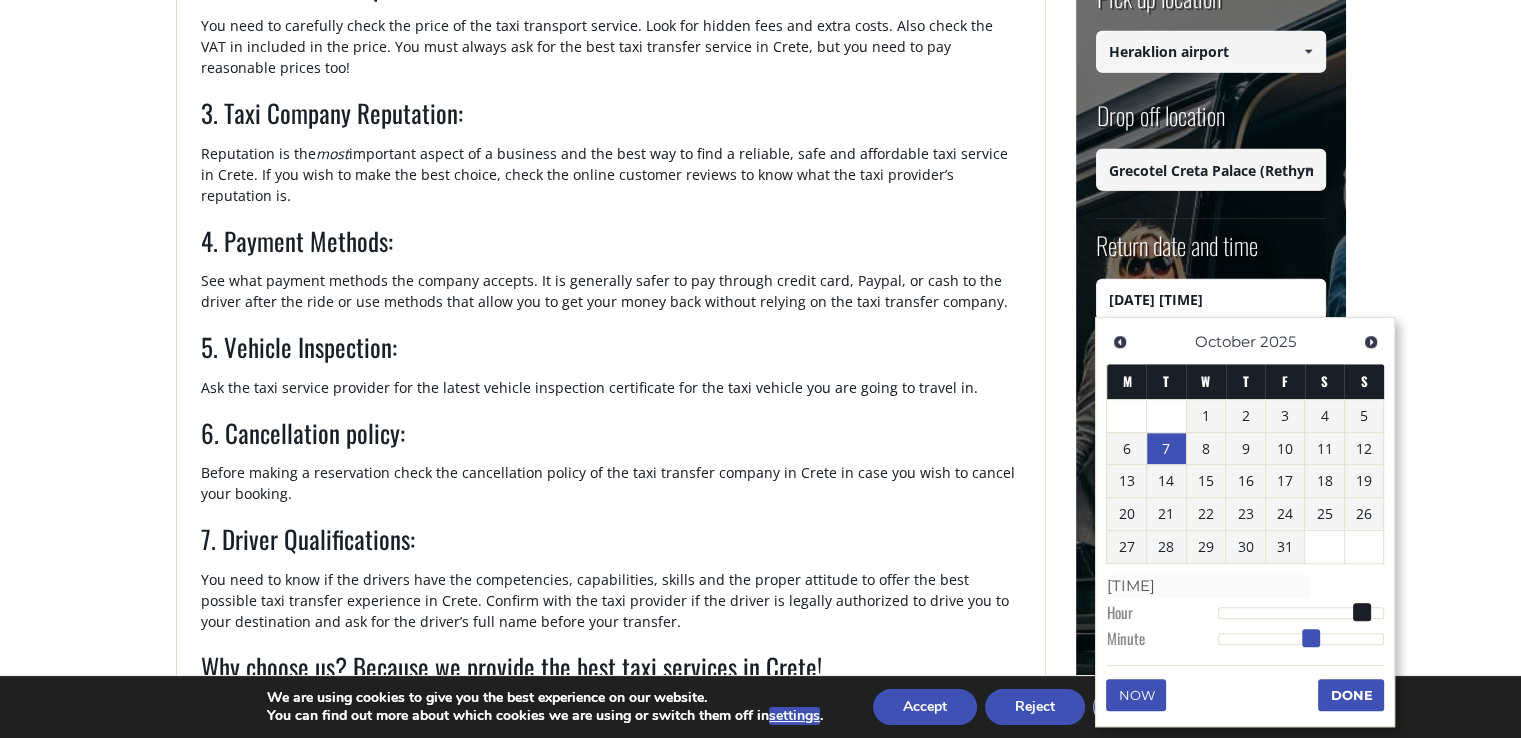 type on "[DATE] [TIME]" 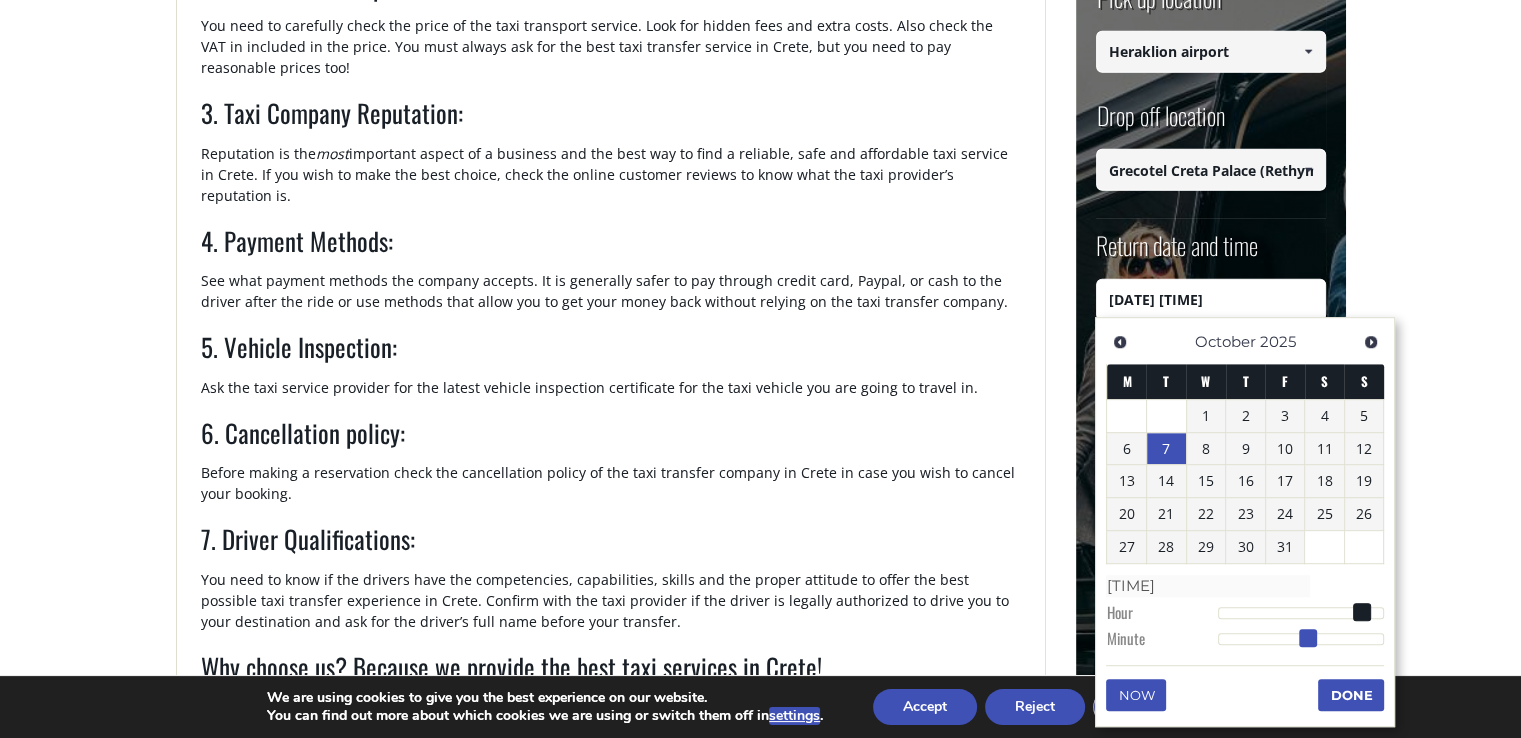 type on "[DATE] [TIME]" 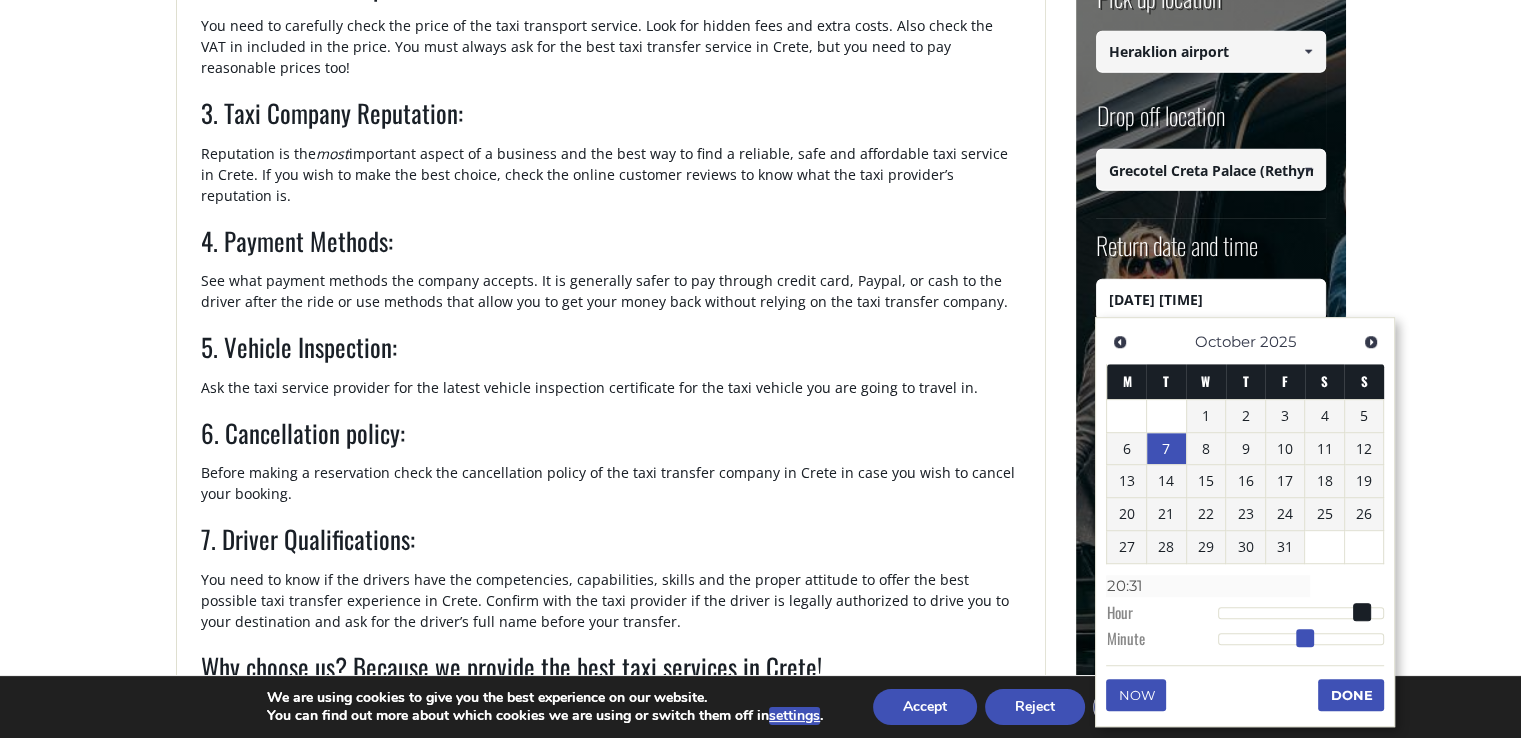 type on "[DATE] [TIME]" 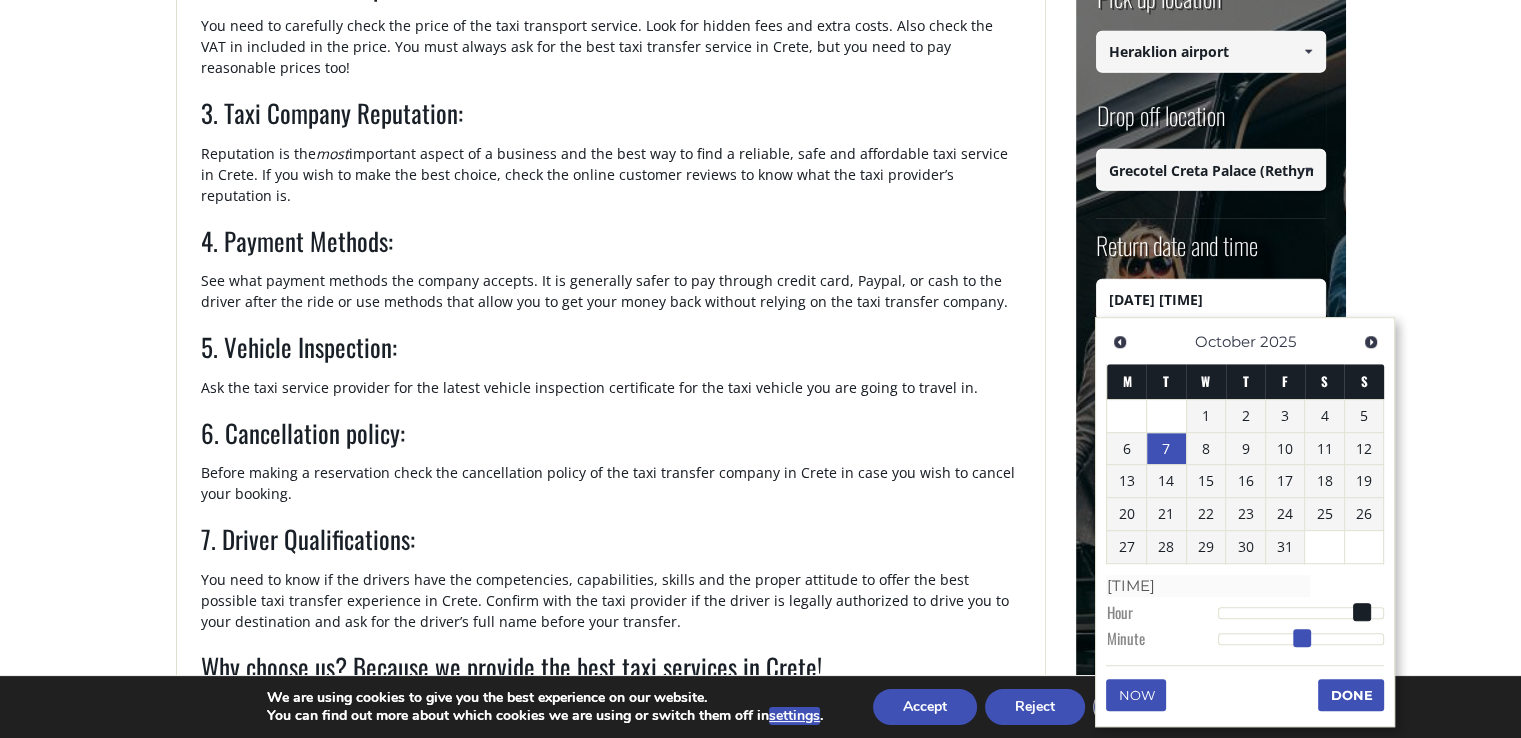 drag, startPoint x: 1341, startPoint y: 636, endPoint x: 1296, endPoint y: 638, distance: 45.044422 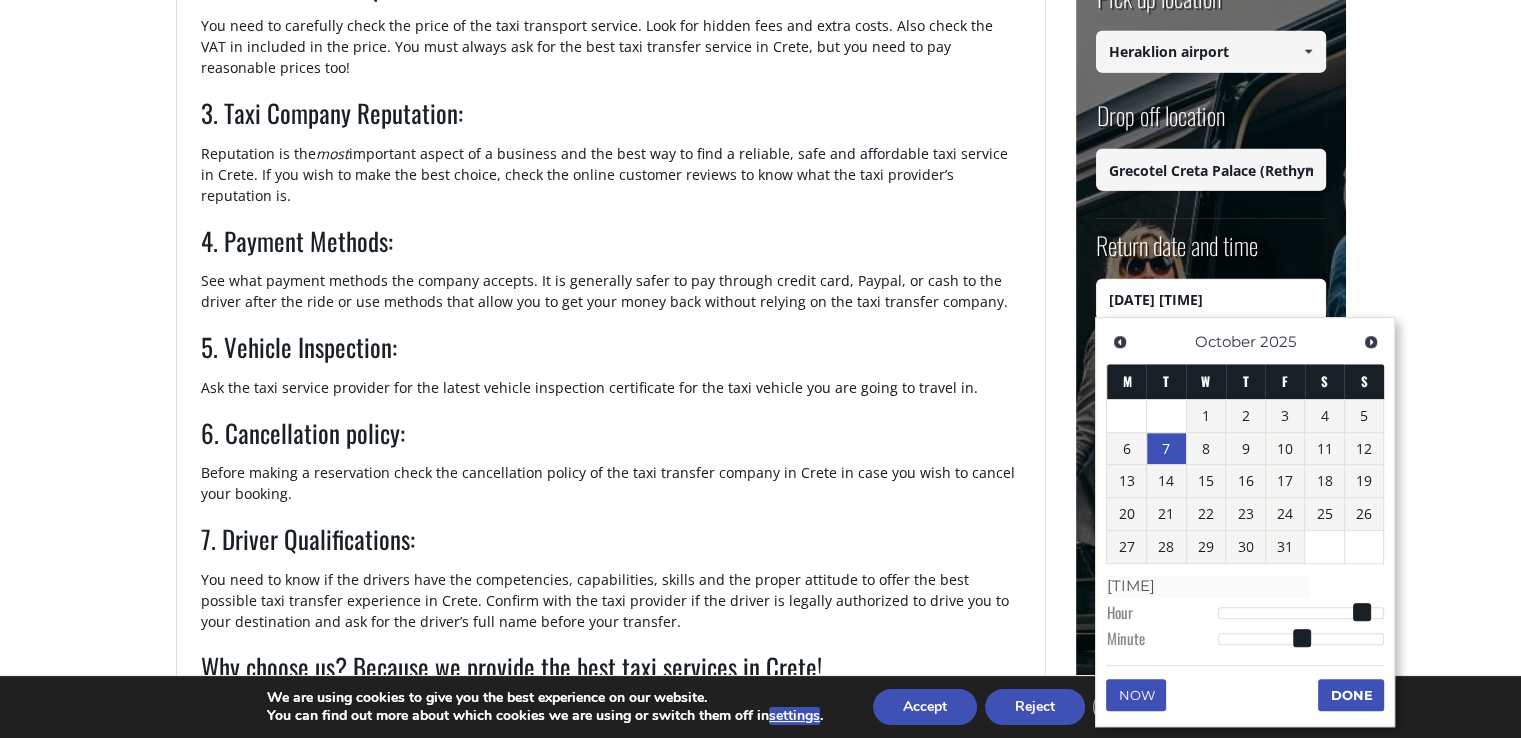click on "Done" at bounding box center [1351, 695] 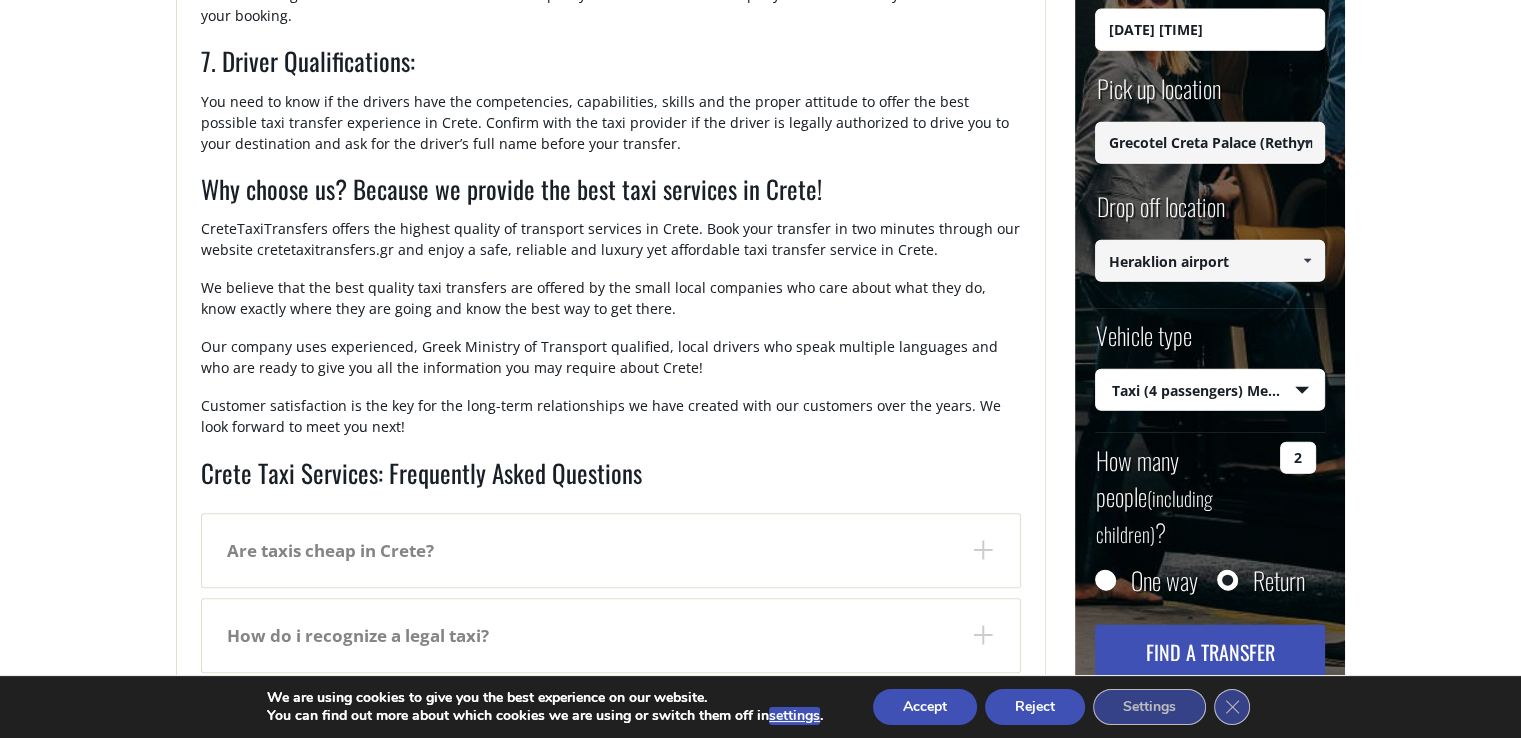 scroll, scrollTop: 1700, scrollLeft: 0, axis: vertical 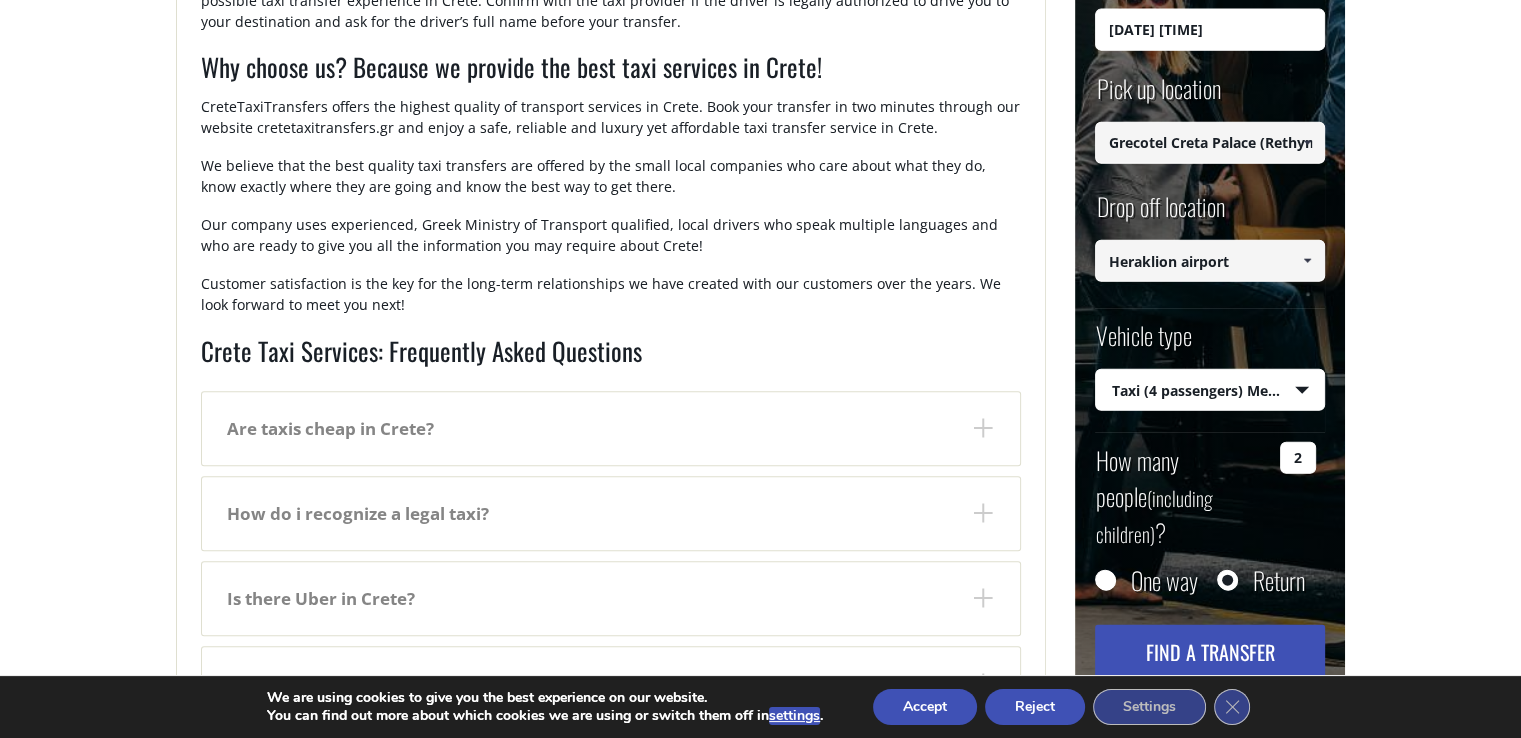 click on "Find a transfer" at bounding box center (1210, 652) 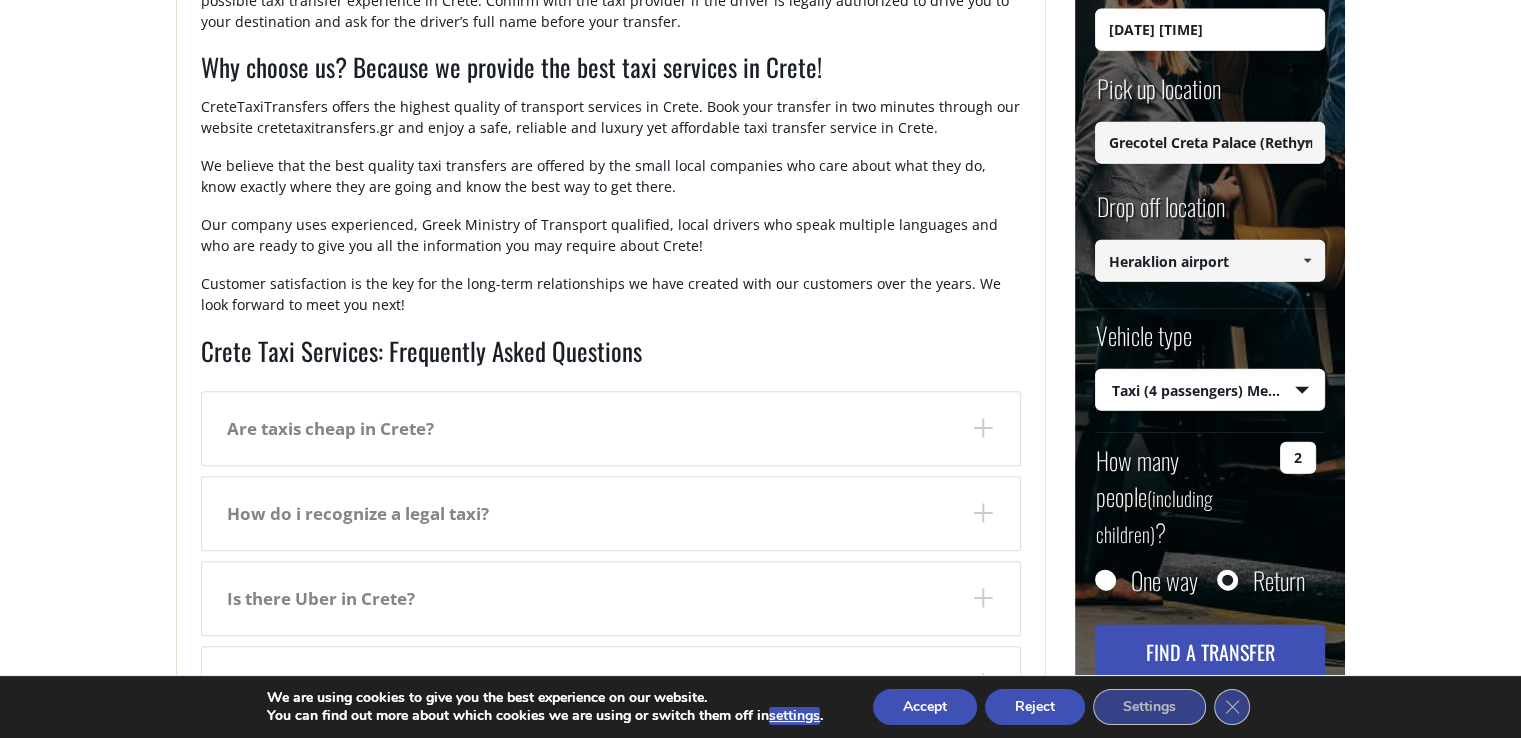 drag, startPoint x: 1112, startPoint y: 140, endPoint x: 1217, endPoint y: 159, distance: 106.7052 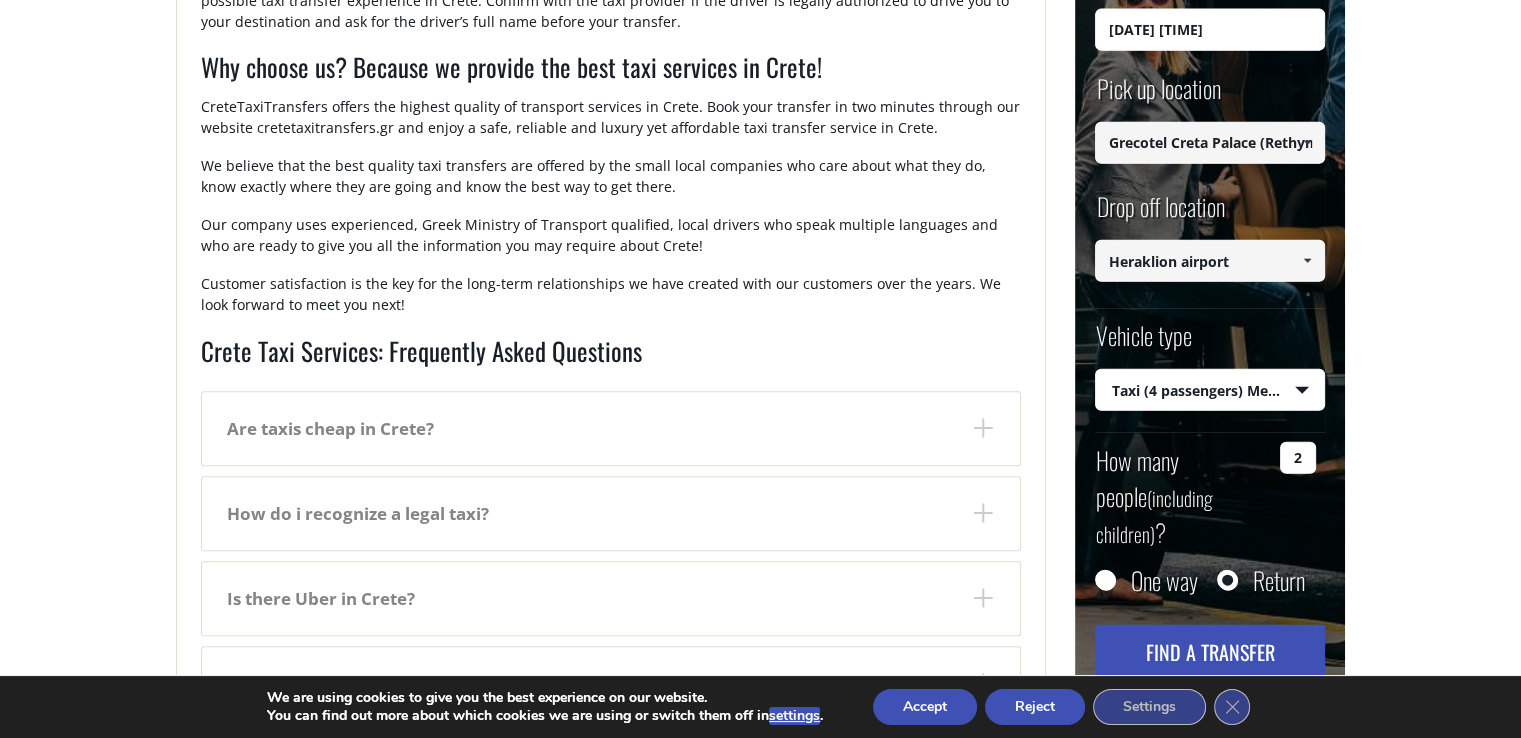 click on "Grecotel Creta Palace (Rethymnon)" at bounding box center (1210, 142) 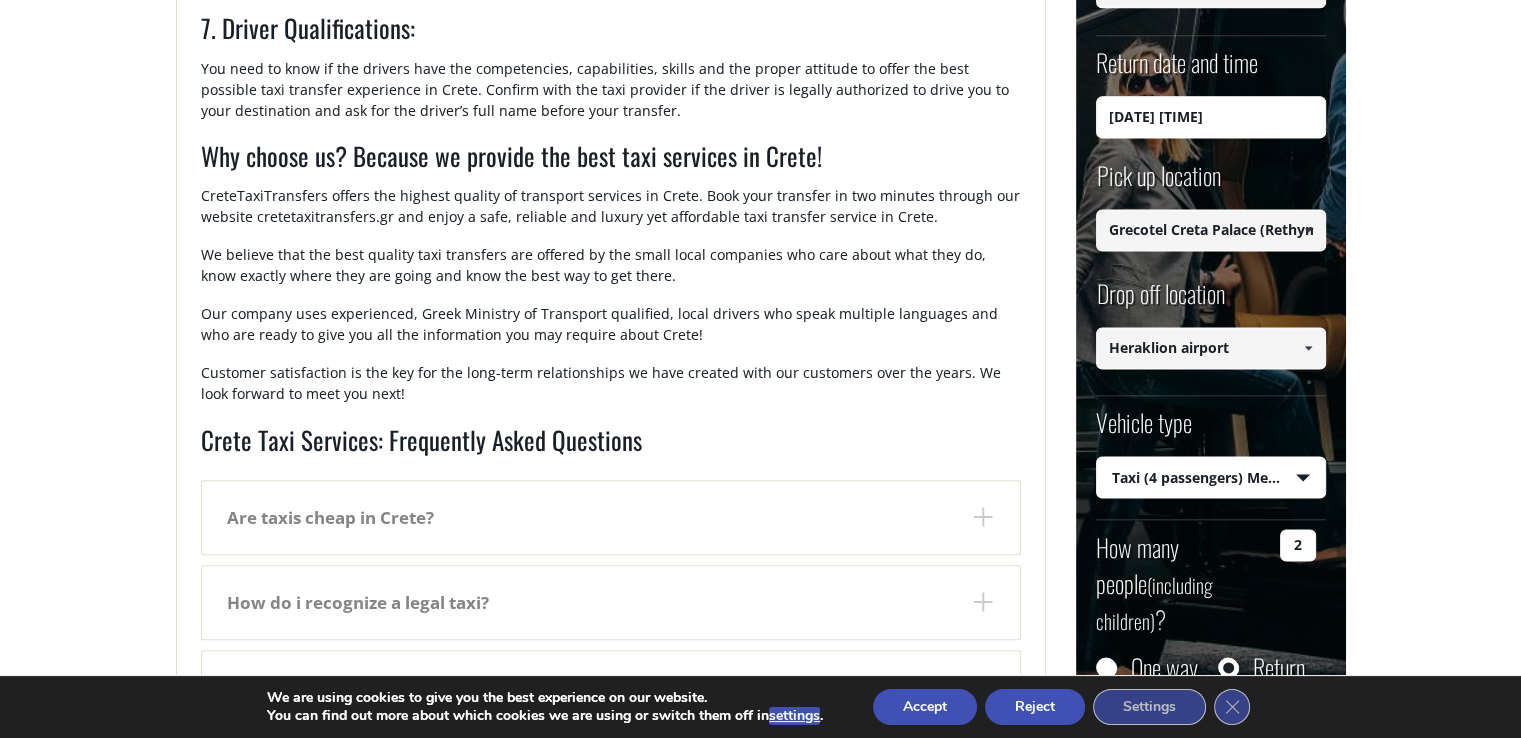 scroll, scrollTop: 1400, scrollLeft: 0, axis: vertical 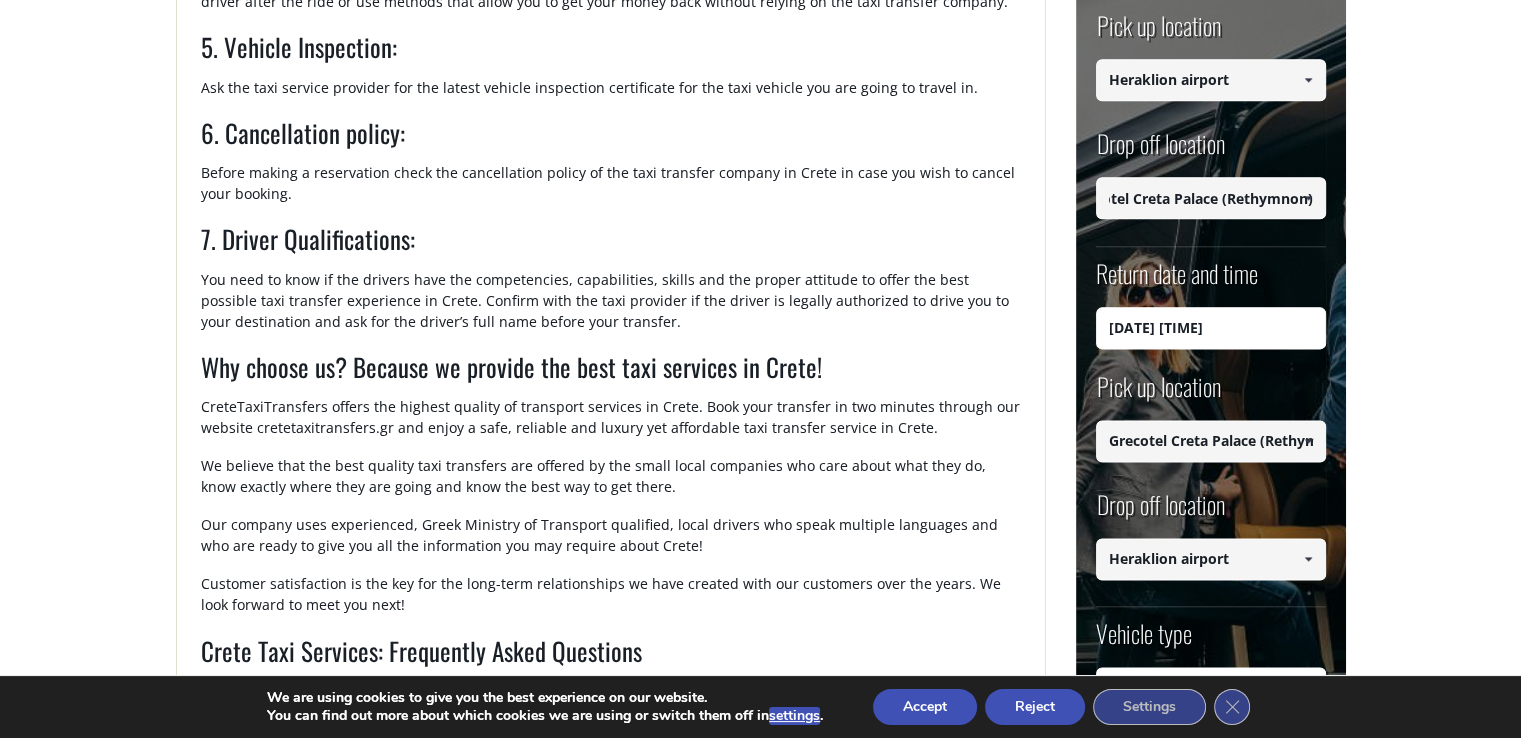 drag, startPoint x: 1107, startPoint y: 192, endPoint x: 1331, endPoint y: 201, distance: 224.18073 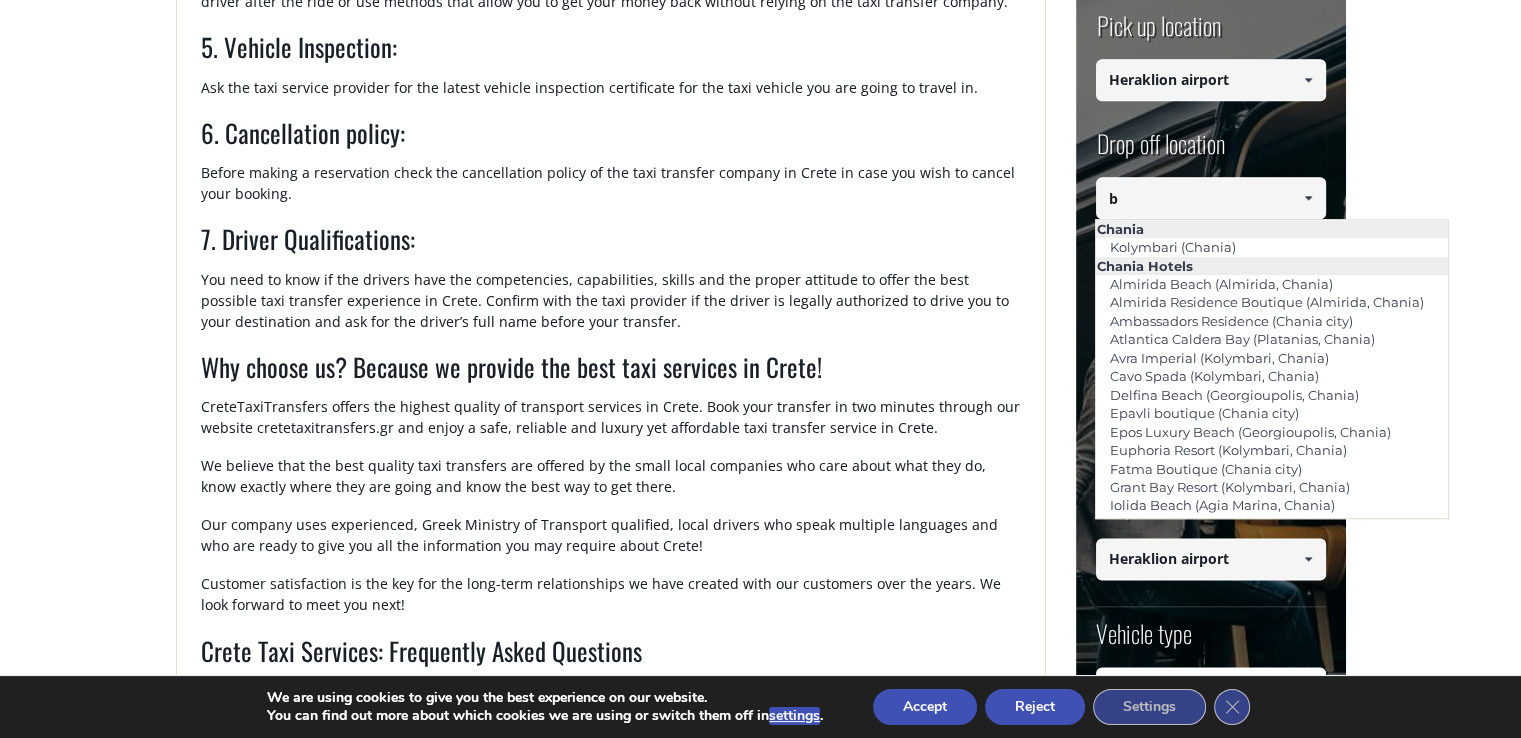 scroll, scrollTop: 0, scrollLeft: 0, axis: both 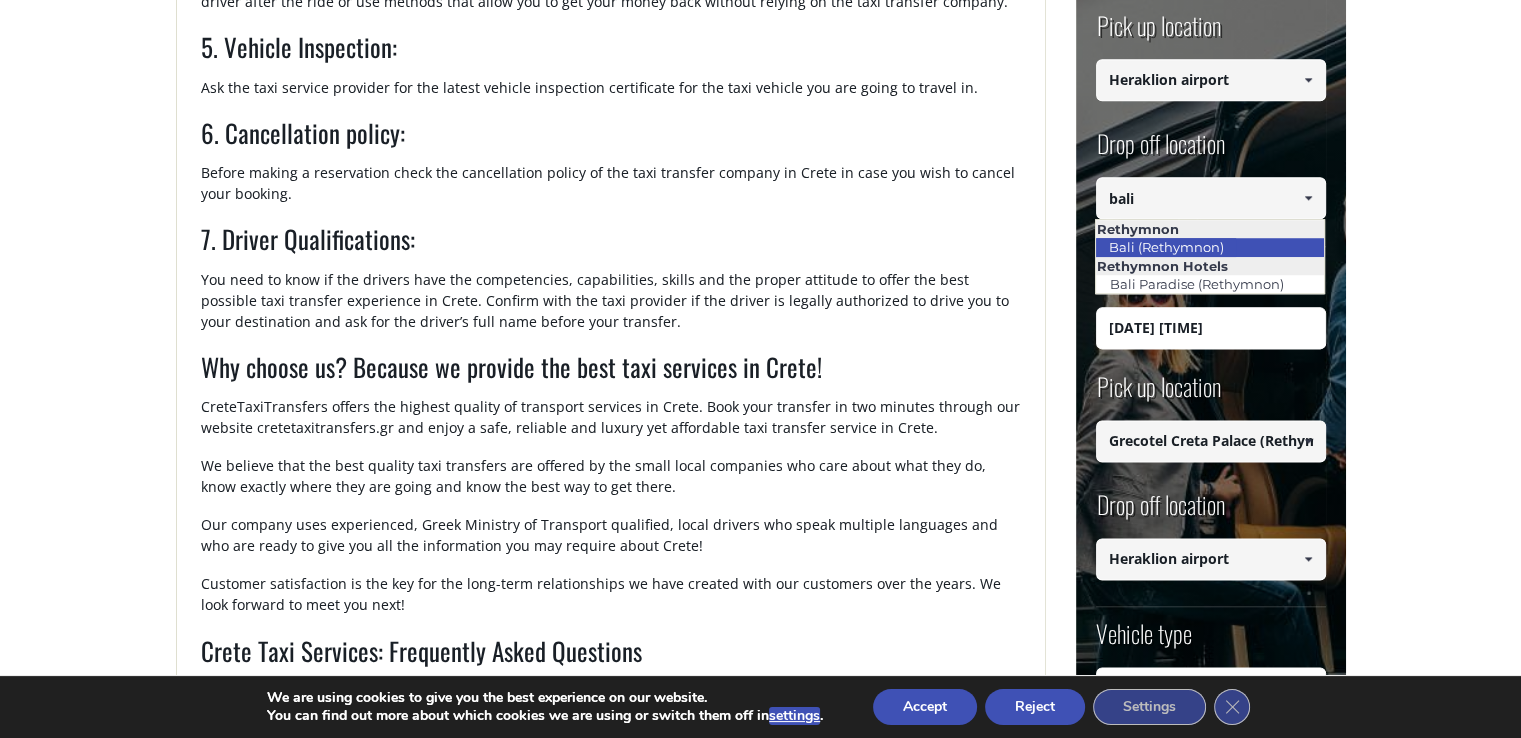 click on "Bali (Rethymnon)" at bounding box center (1165, 247) 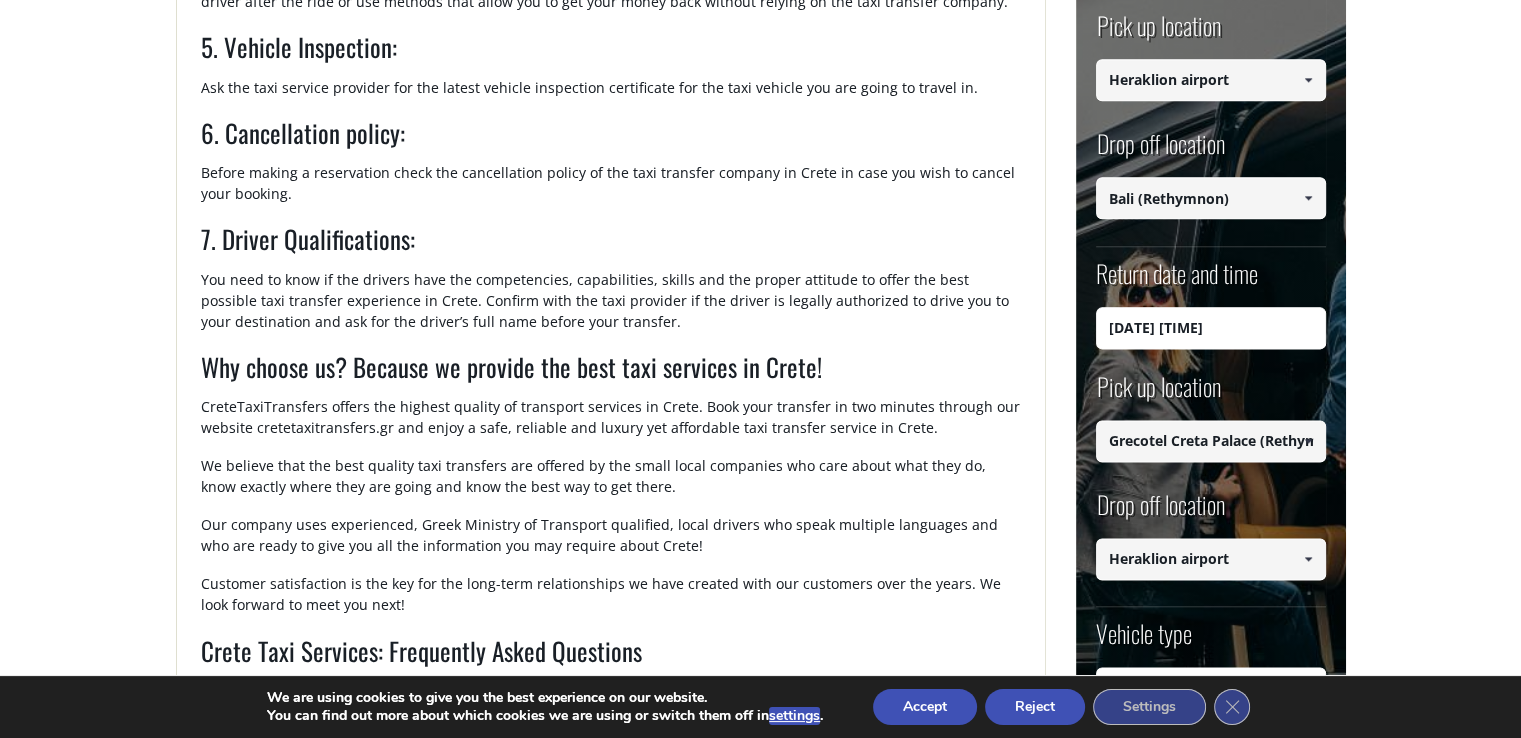 type on "Bali (Rethymnon)" 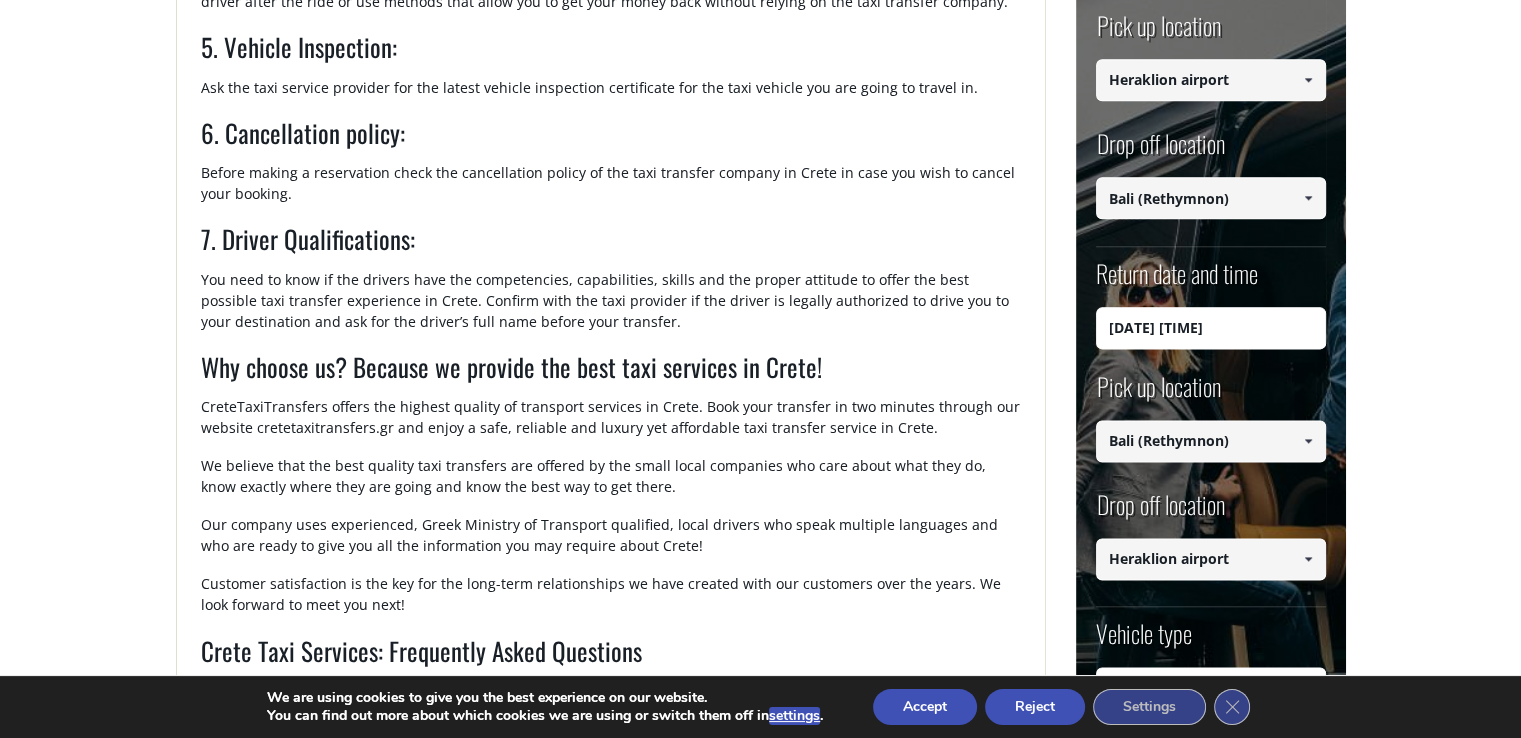 drag, startPoint x: 1108, startPoint y: 441, endPoint x: 1364, endPoint y: 456, distance: 256.4391 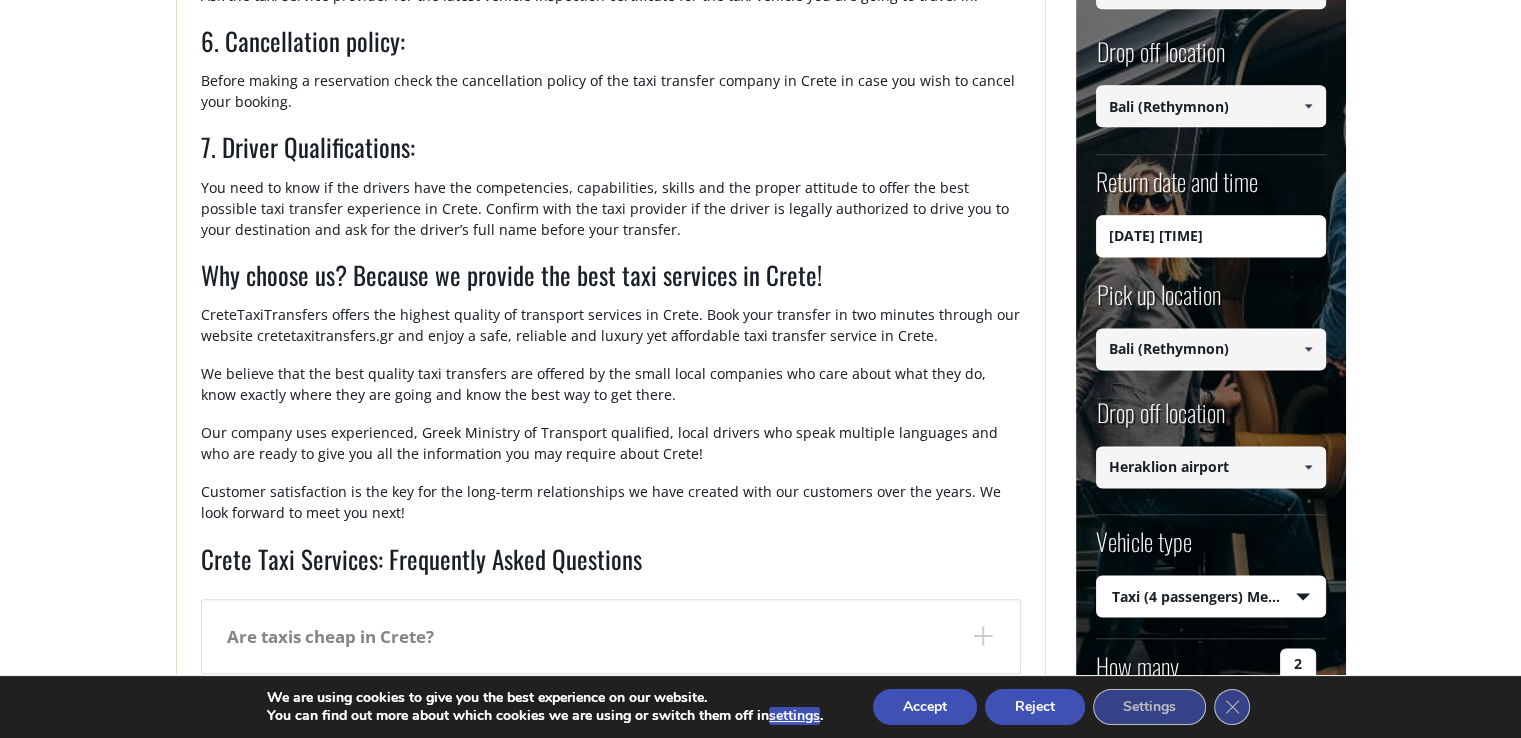 scroll, scrollTop: 1700, scrollLeft: 0, axis: vertical 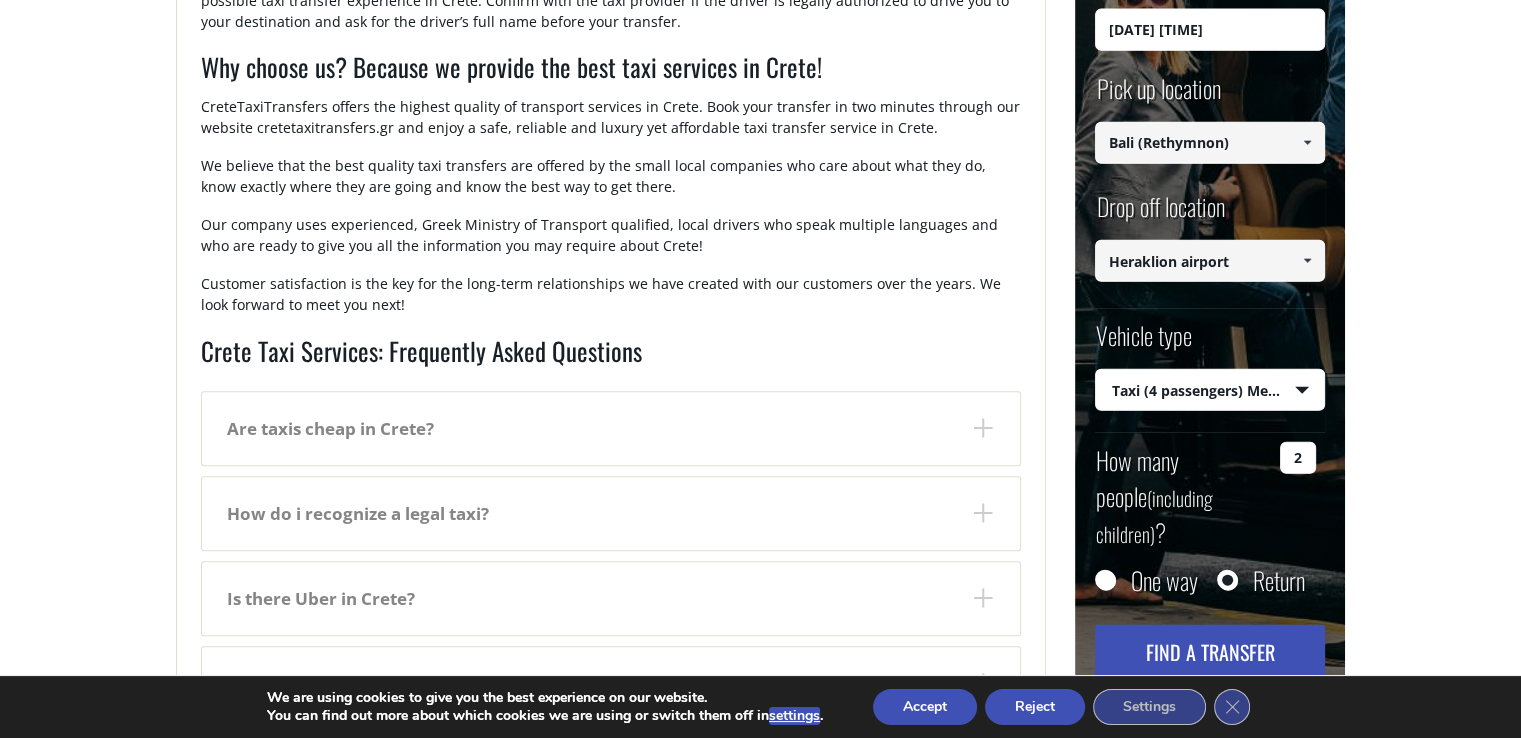 click on "Find a transfer" at bounding box center (1210, 652) 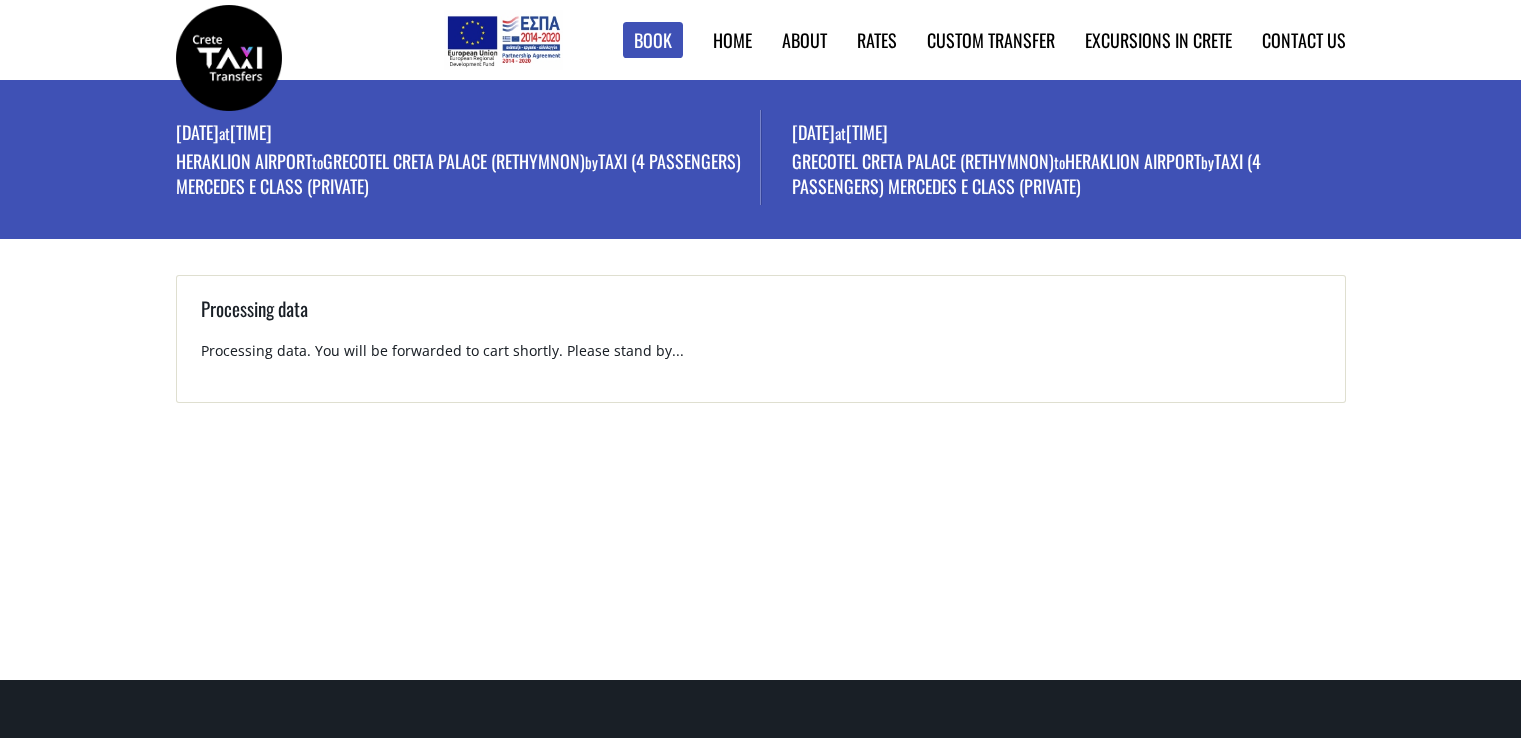 scroll, scrollTop: 0, scrollLeft: 0, axis: both 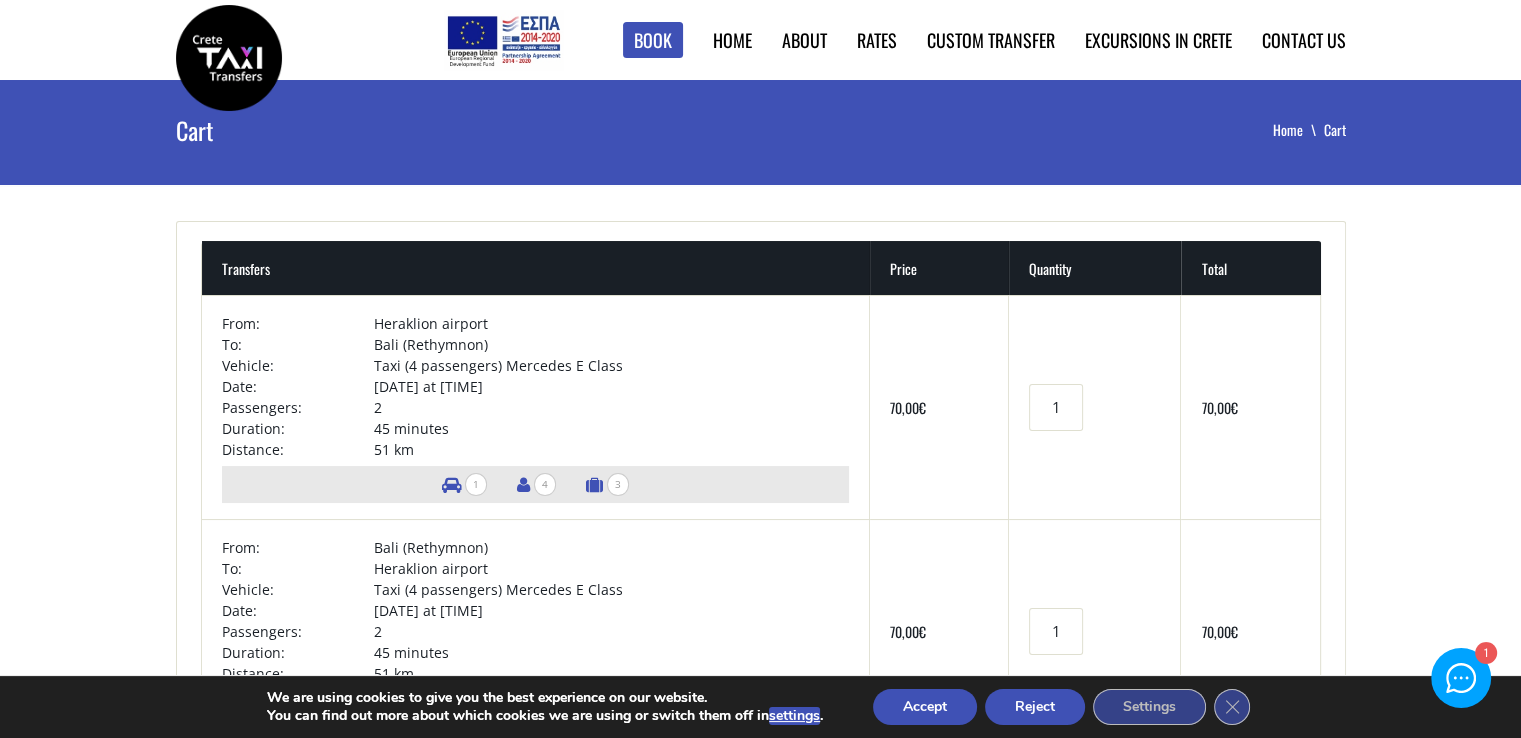 click on "Reject" at bounding box center (1035, 707) 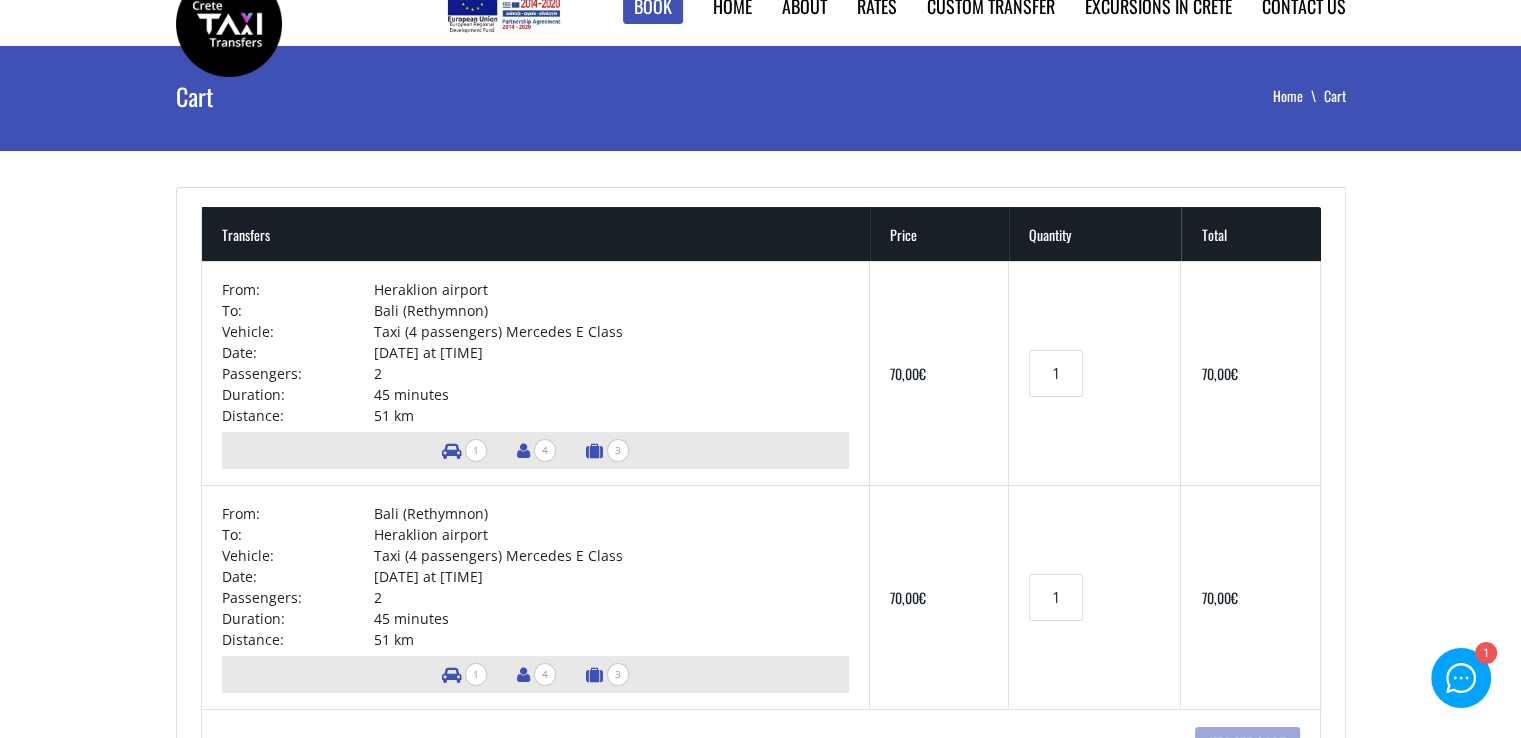 scroll, scrollTop: 0, scrollLeft: 0, axis: both 